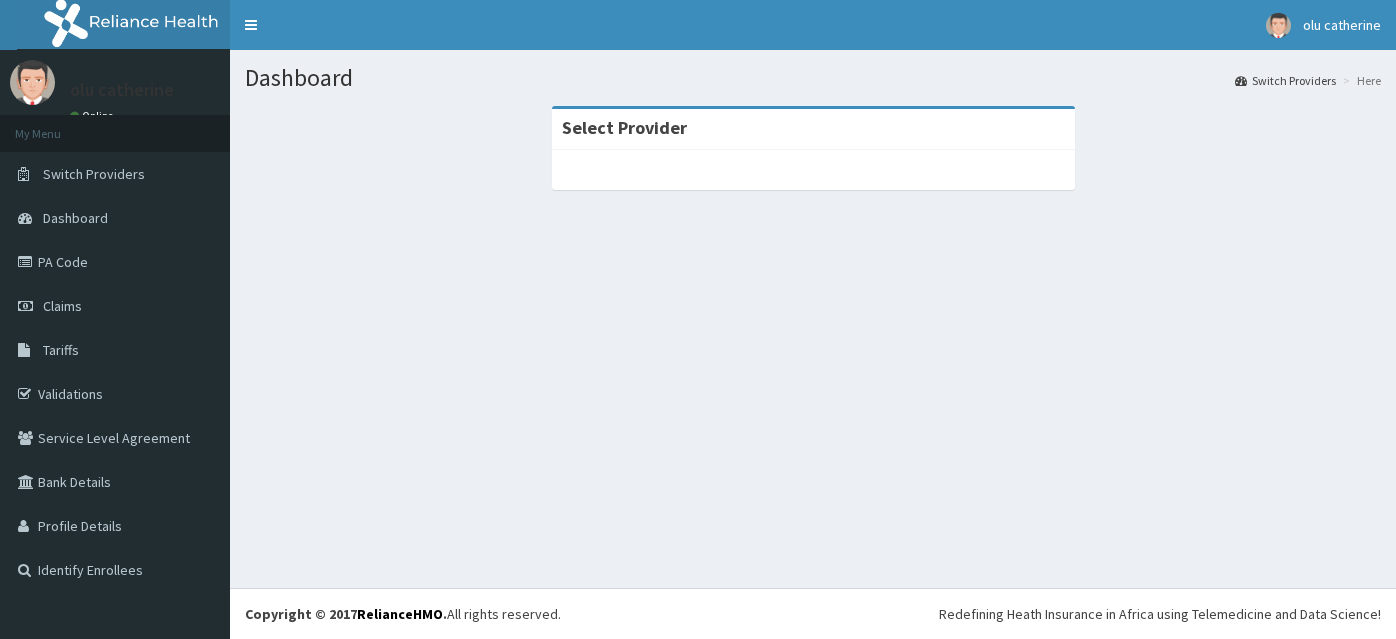 scroll, scrollTop: 0, scrollLeft: 0, axis: both 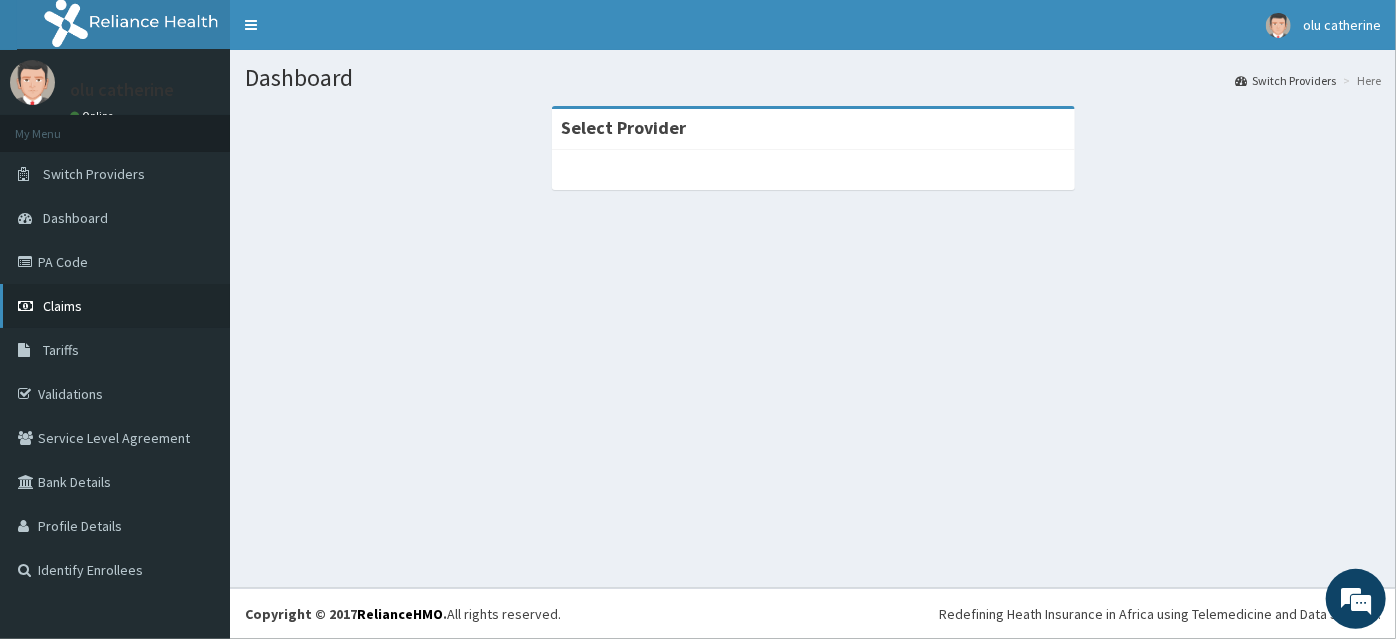 click on "Claims" at bounding box center (62, 306) 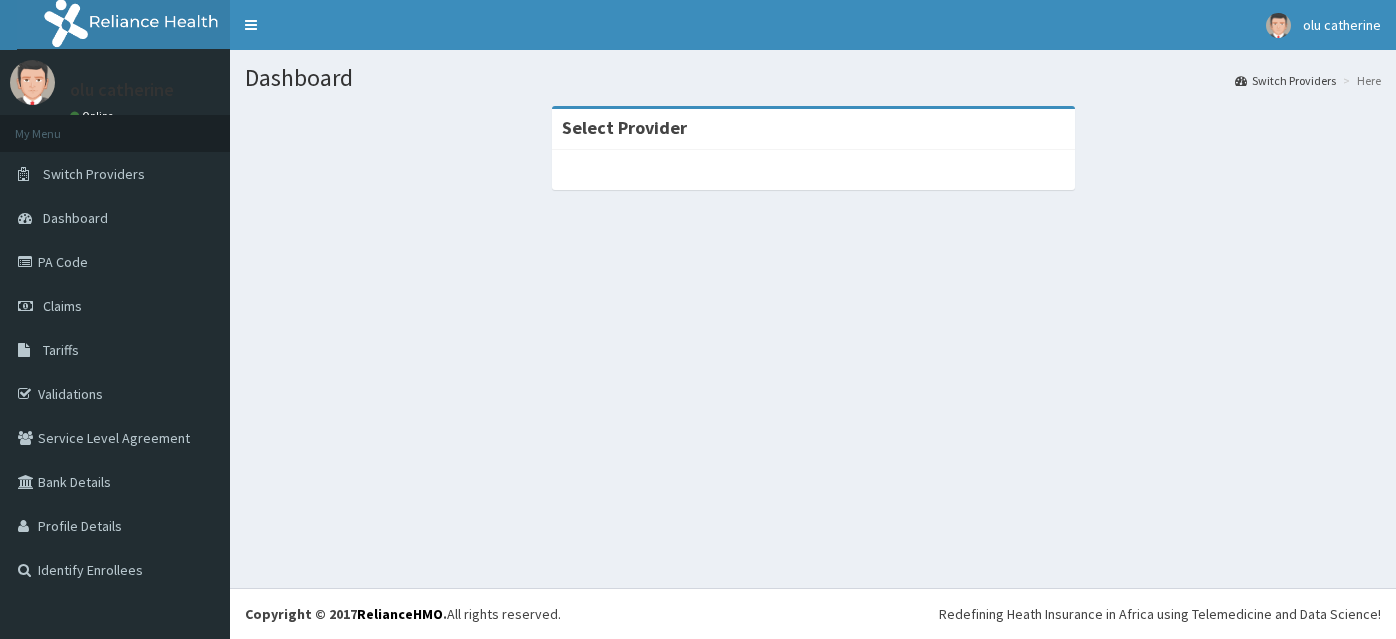 scroll, scrollTop: 0, scrollLeft: 0, axis: both 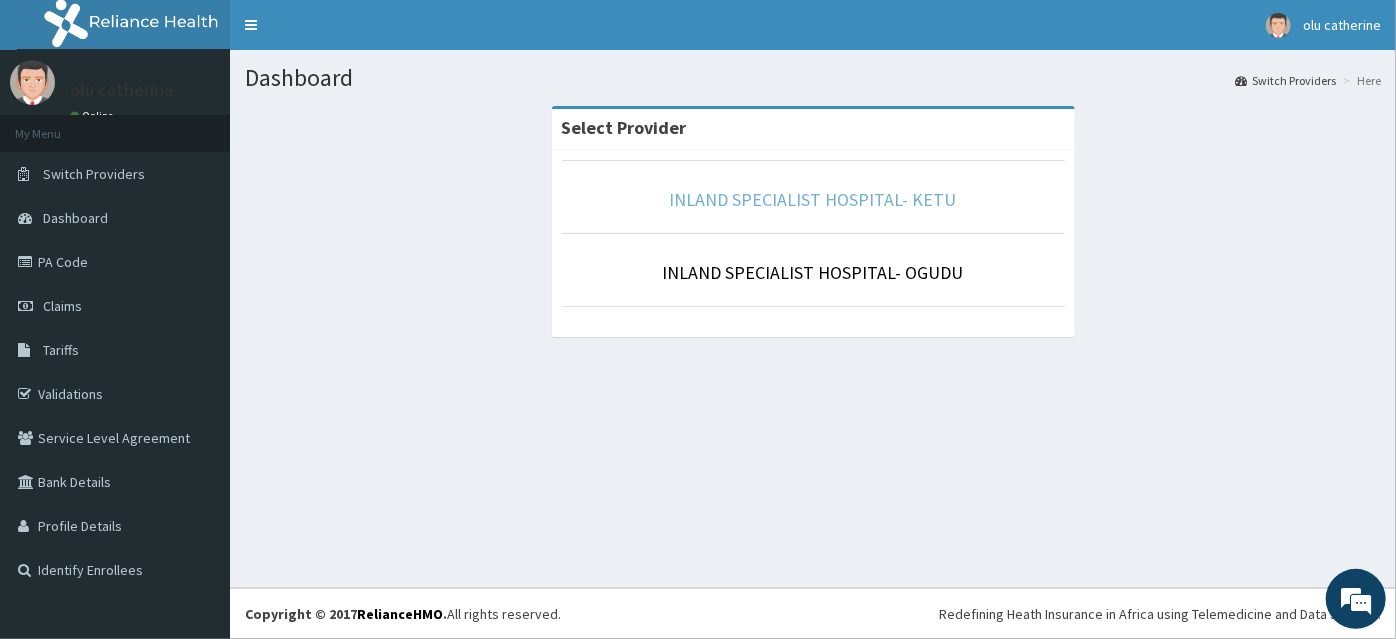 click on "INLAND SPECIALIST HOSPITAL- KETU" at bounding box center [813, 199] 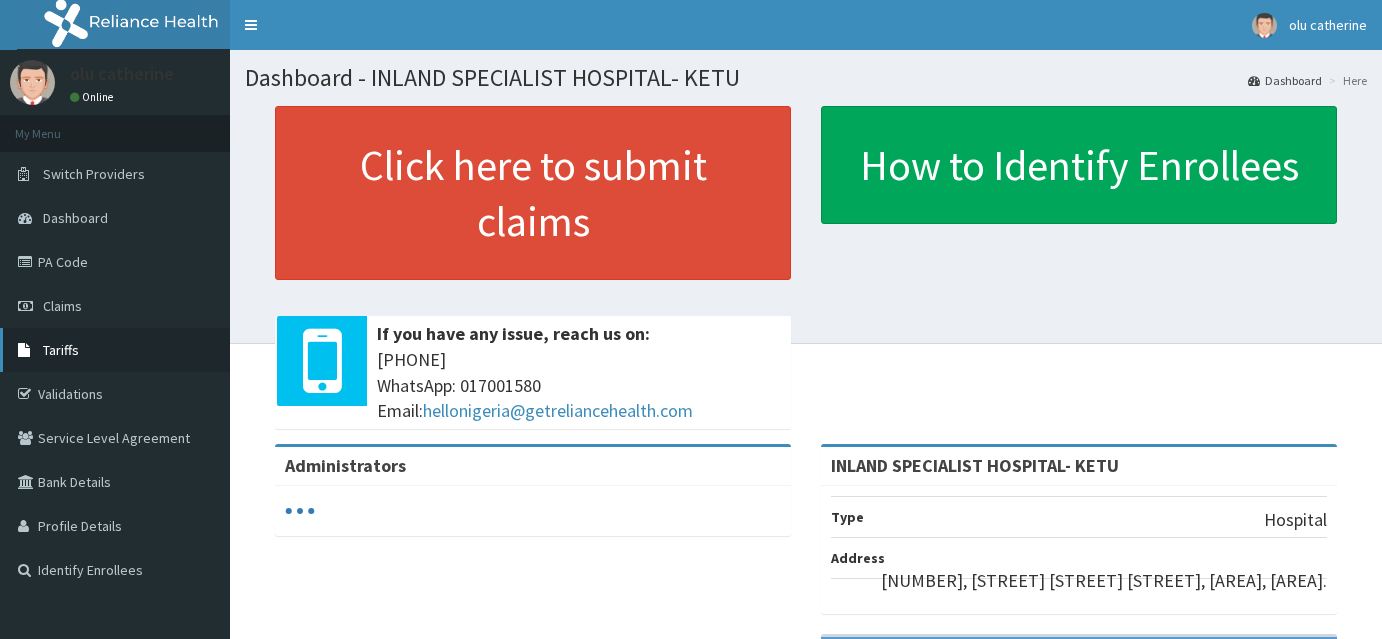 scroll, scrollTop: 0, scrollLeft: 0, axis: both 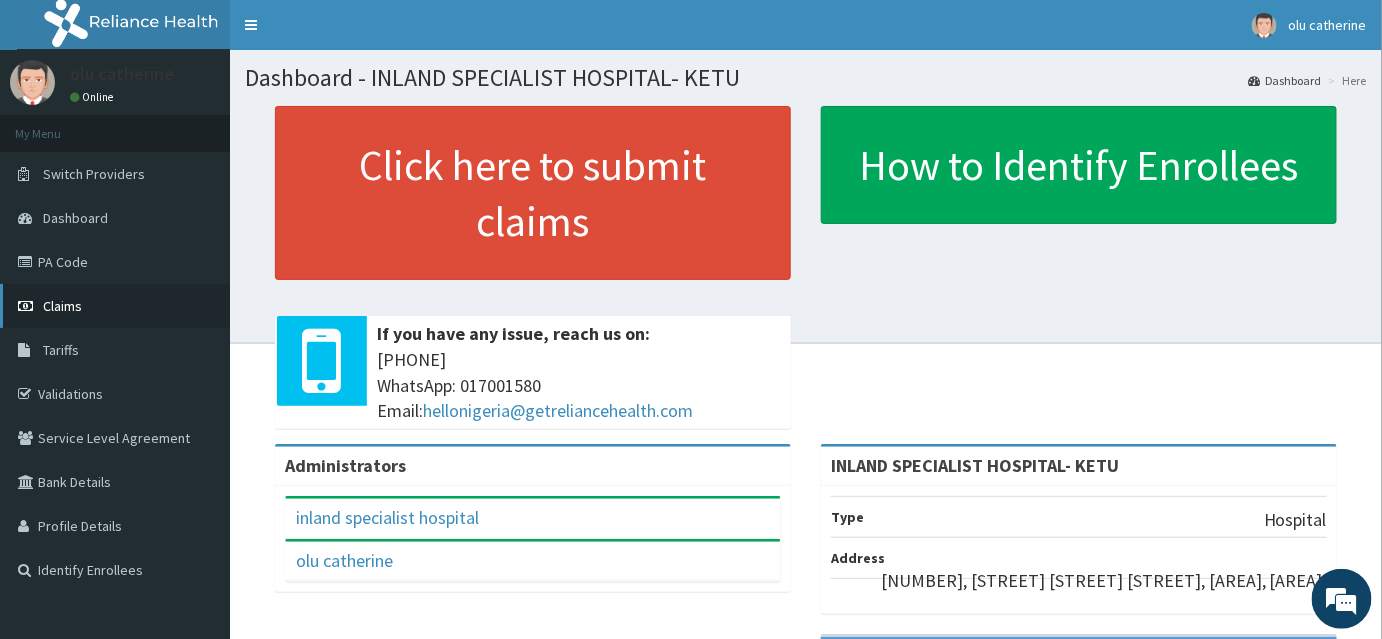 click on "Claims" at bounding box center (62, 306) 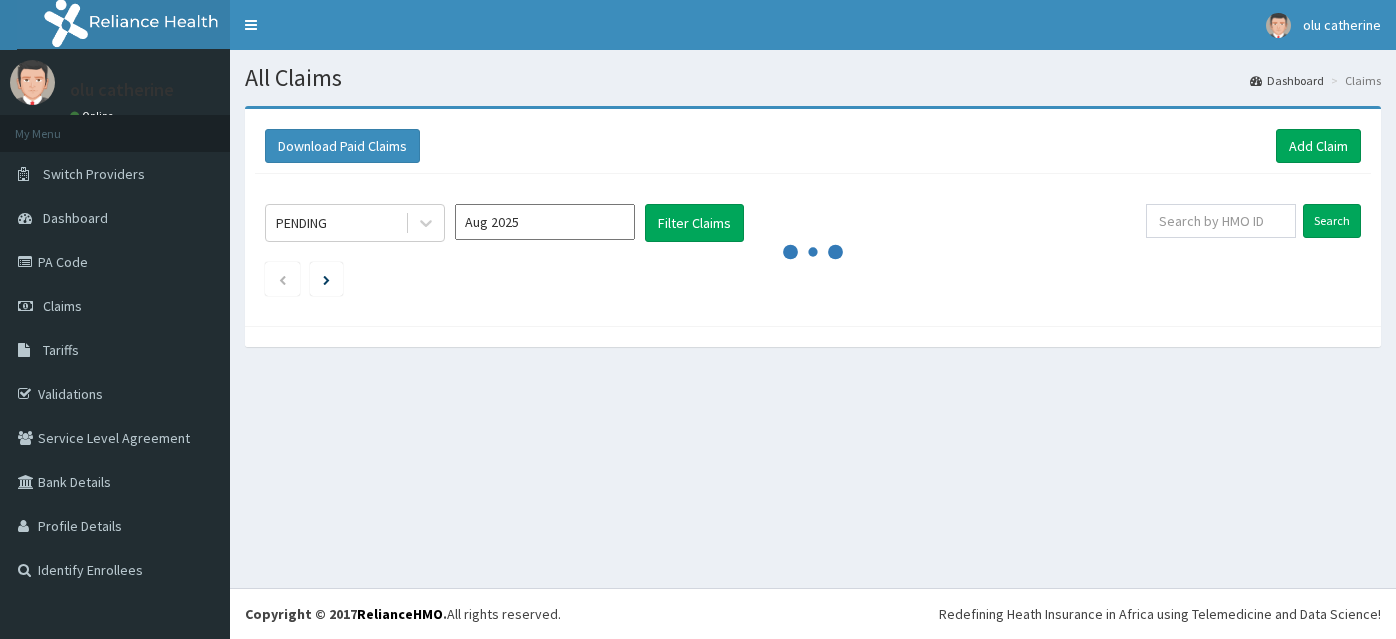 scroll, scrollTop: 0, scrollLeft: 0, axis: both 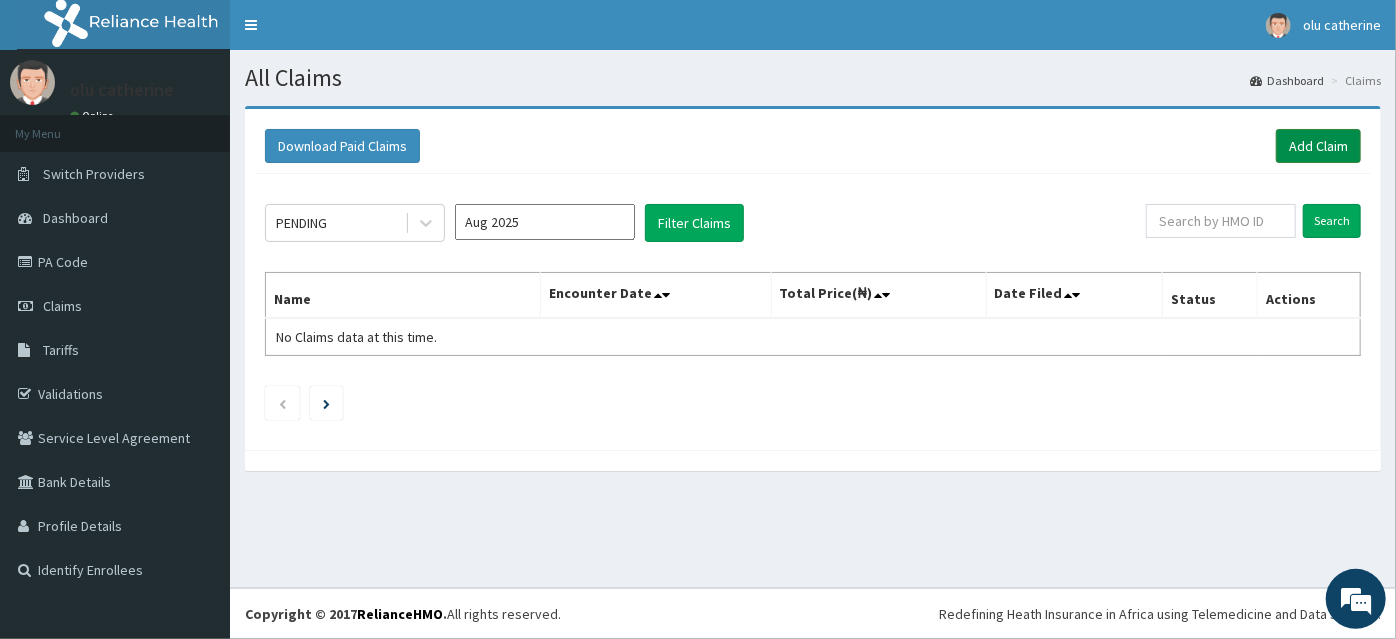 click on "Add Claim" at bounding box center [1318, 146] 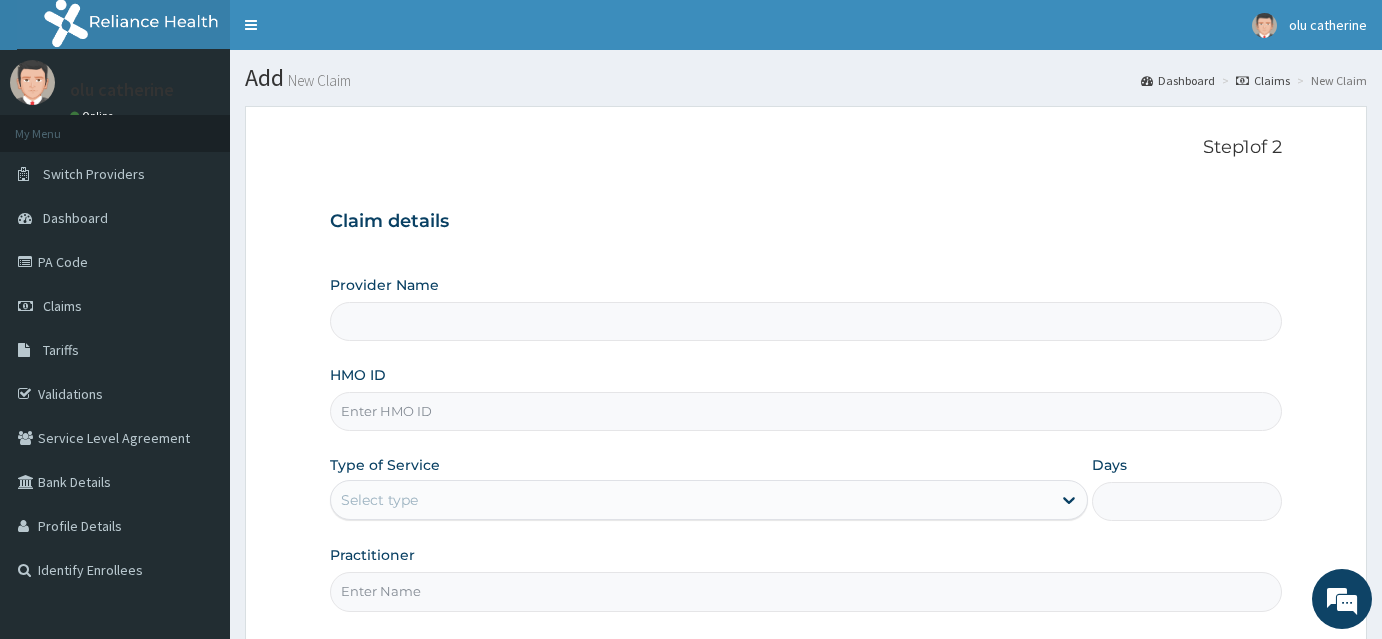 scroll, scrollTop: 0, scrollLeft: 0, axis: both 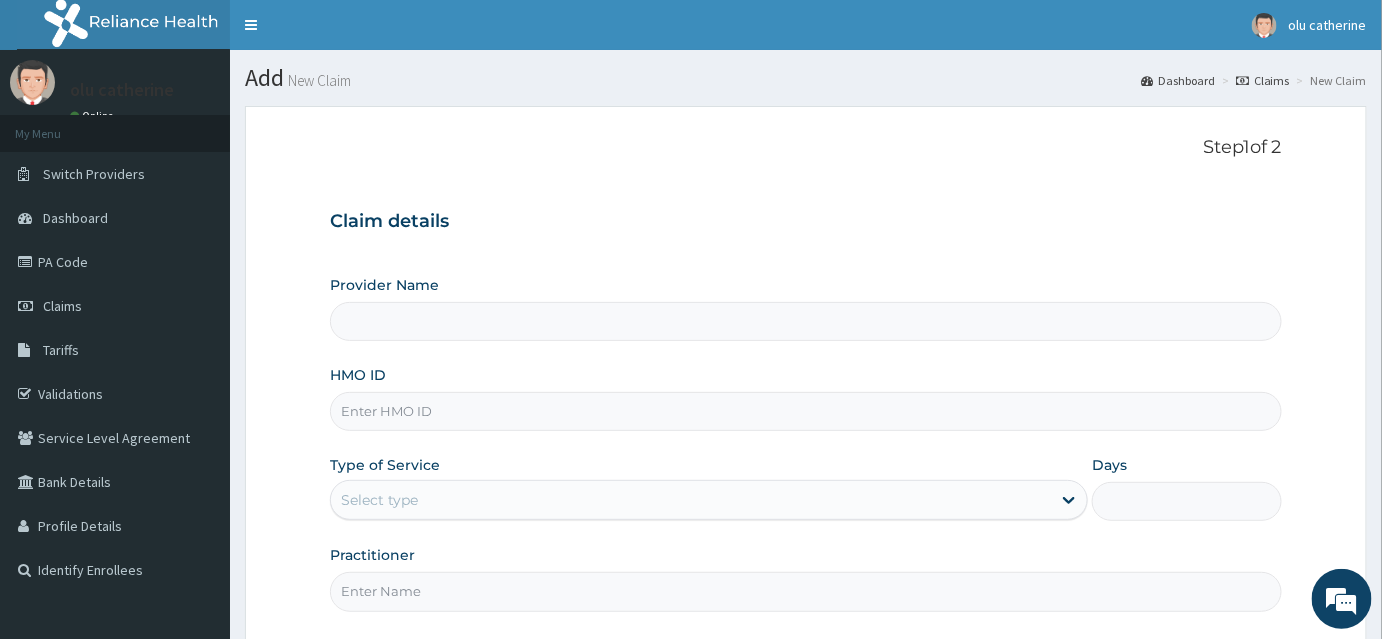 type on "INLAND SPECIALIST HOSPITAL- KETU" 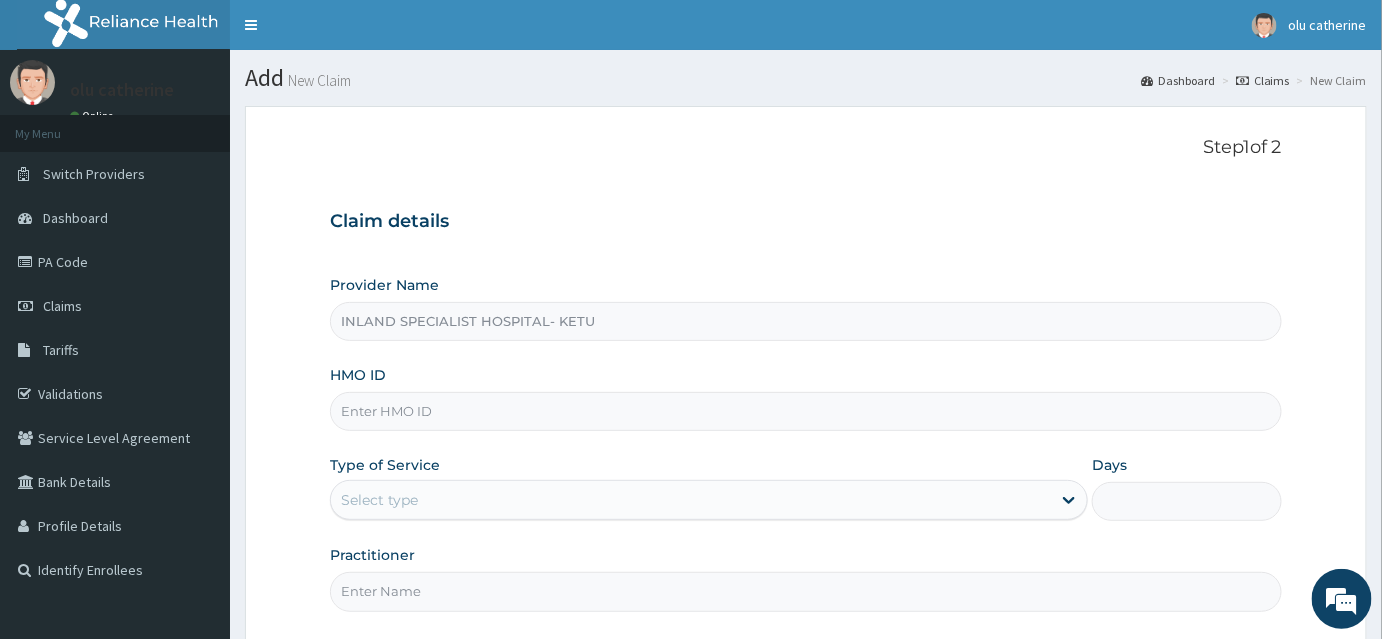 click on "HMO ID" at bounding box center (806, 411) 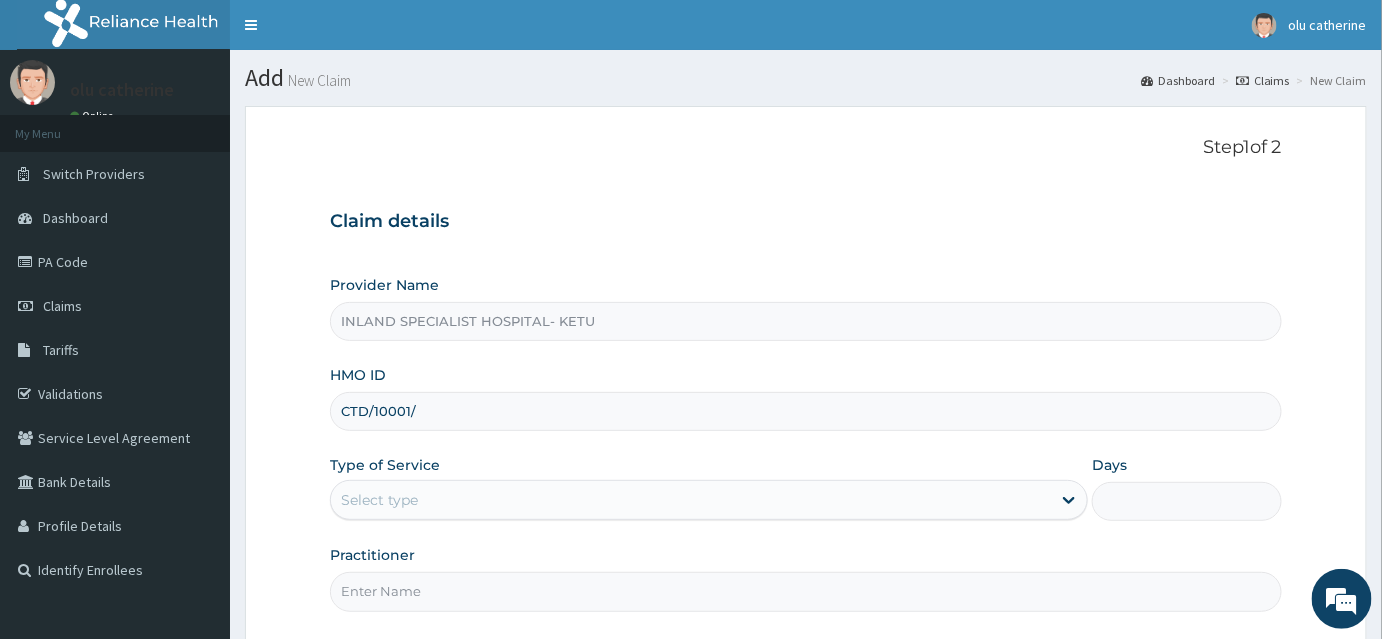 scroll, scrollTop: 0, scrollLeft: 0, axis: both 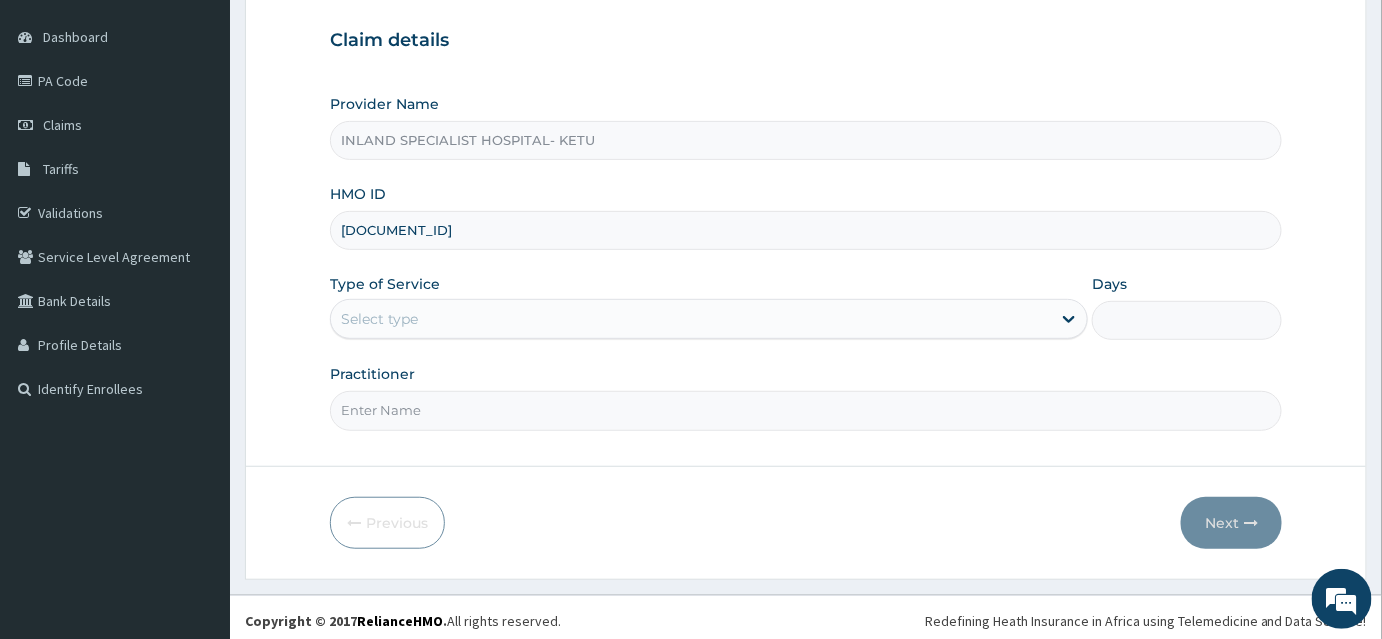 type on "CTD/10001/B" 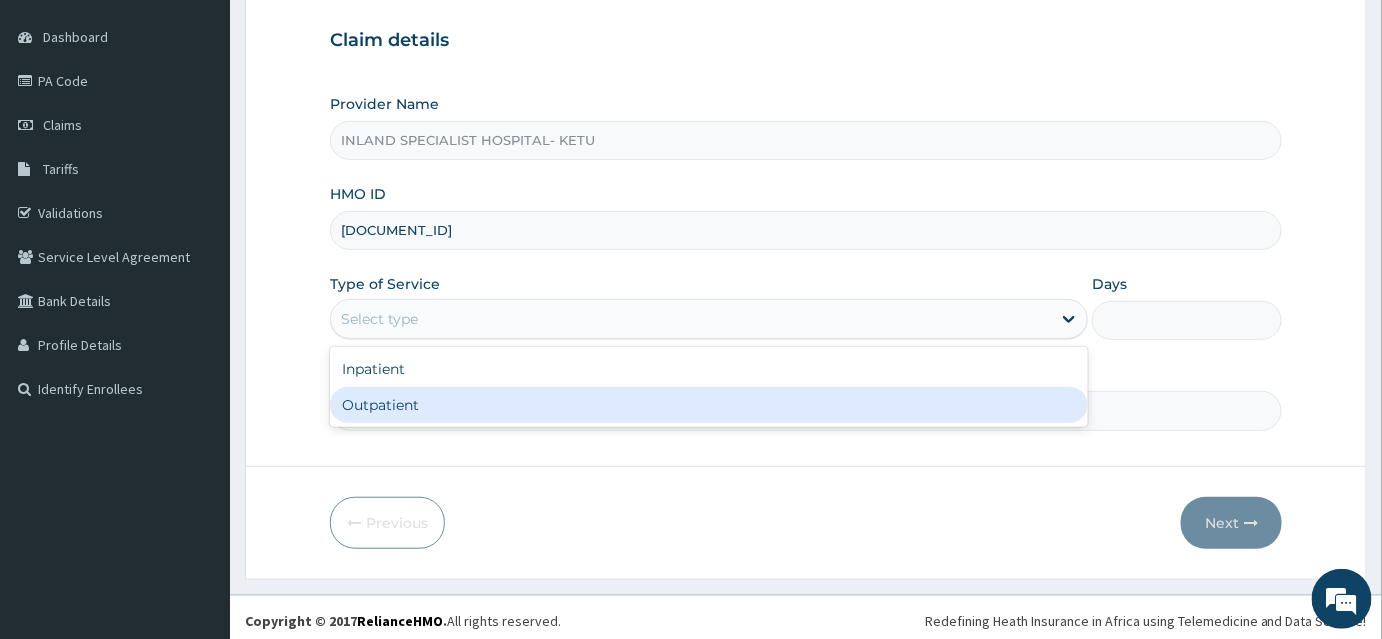 click on "Outpatient" at bounding box center (709, 405) 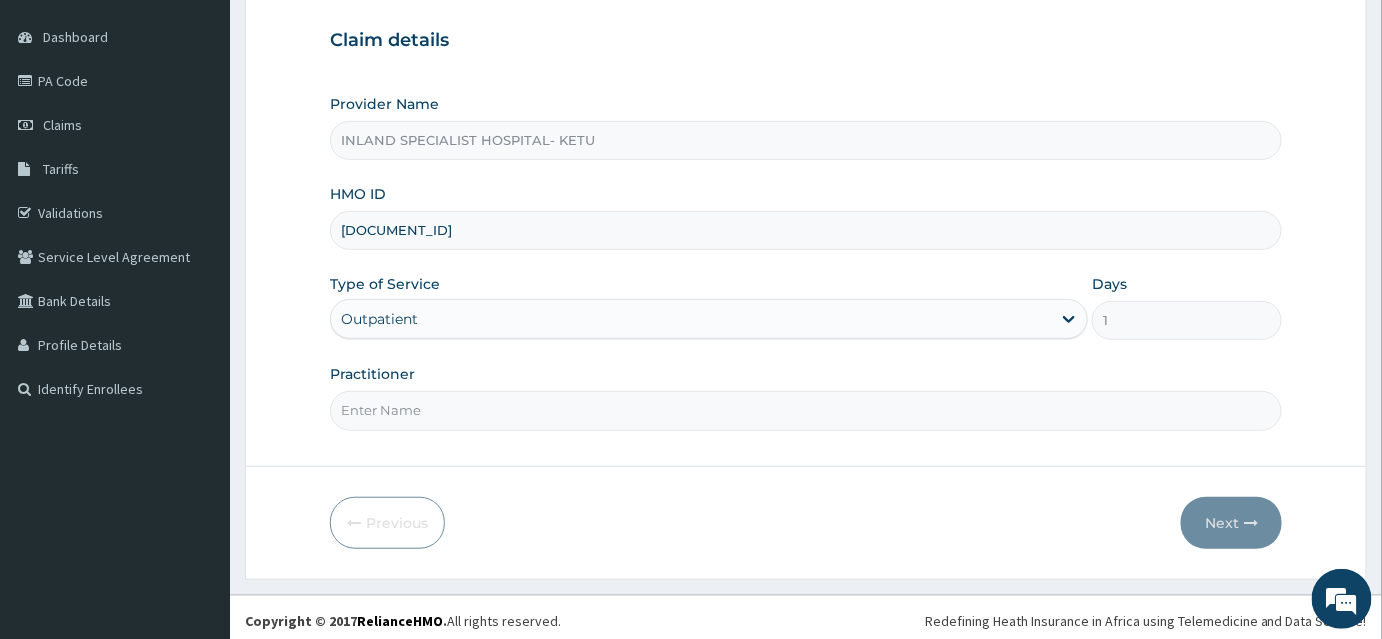 click on "Practitioner" at bounding box center (806, 410) 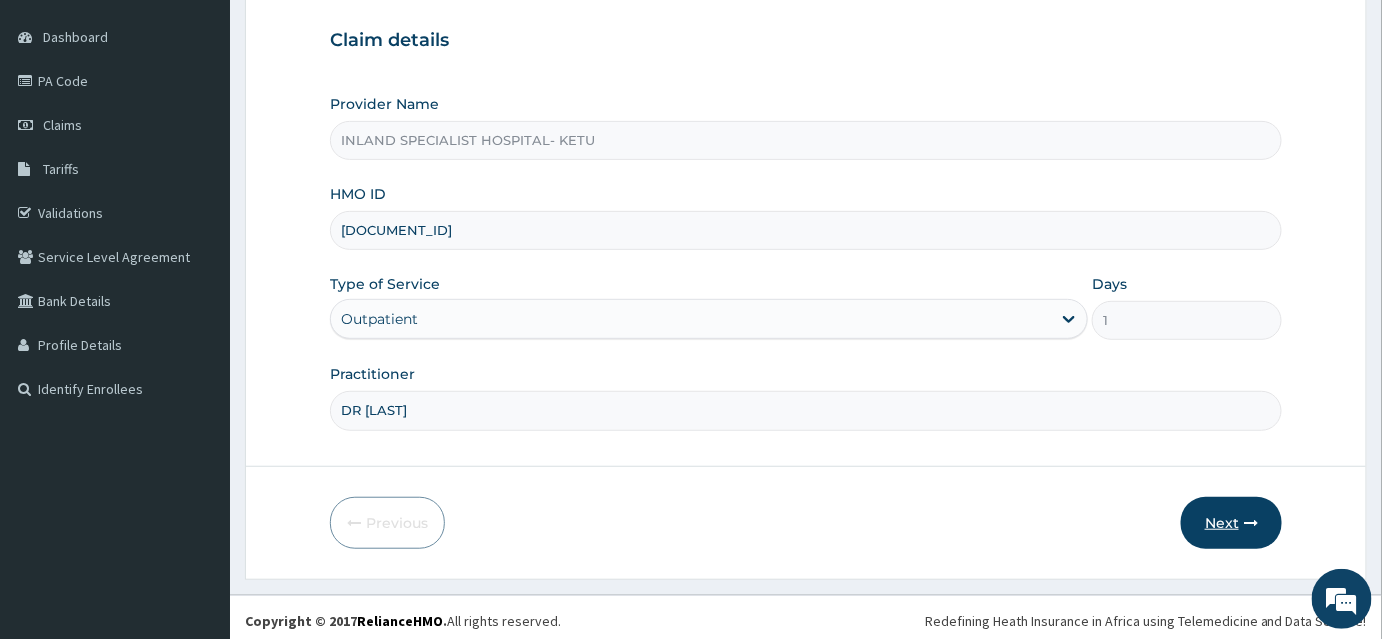 type on "DR [LAST]" 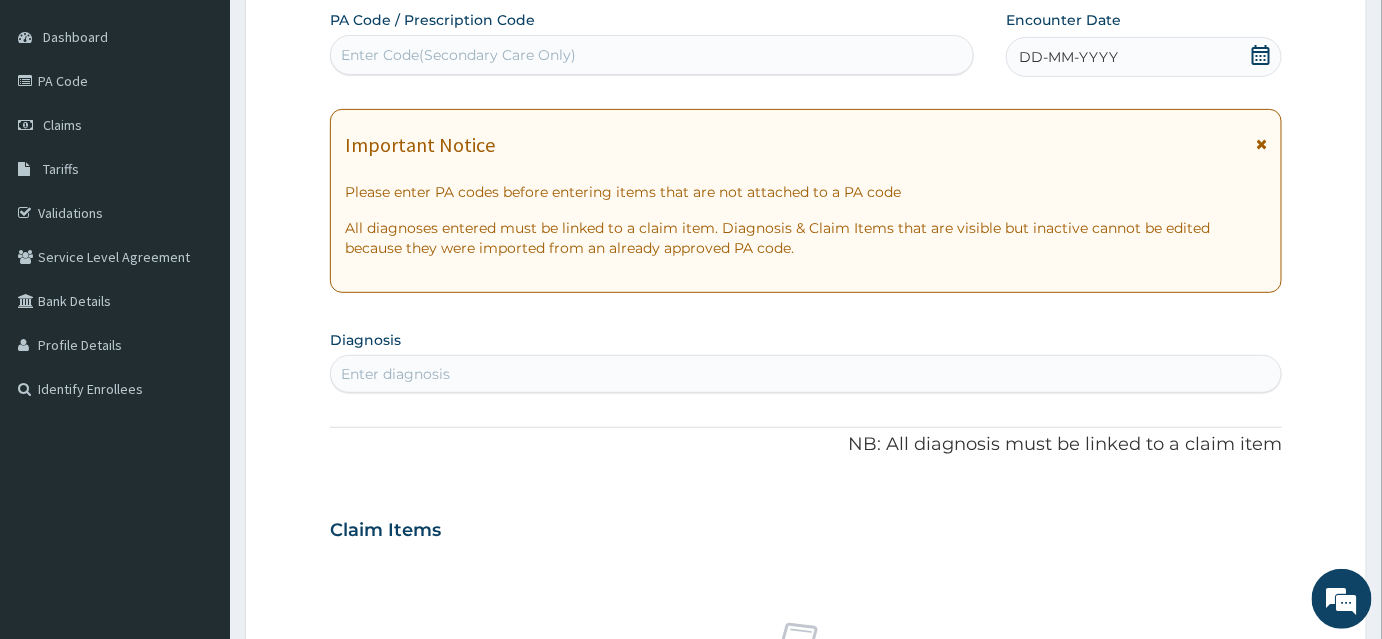 click on "DD-MM-YYYY" at bounding box center [1144, 57] 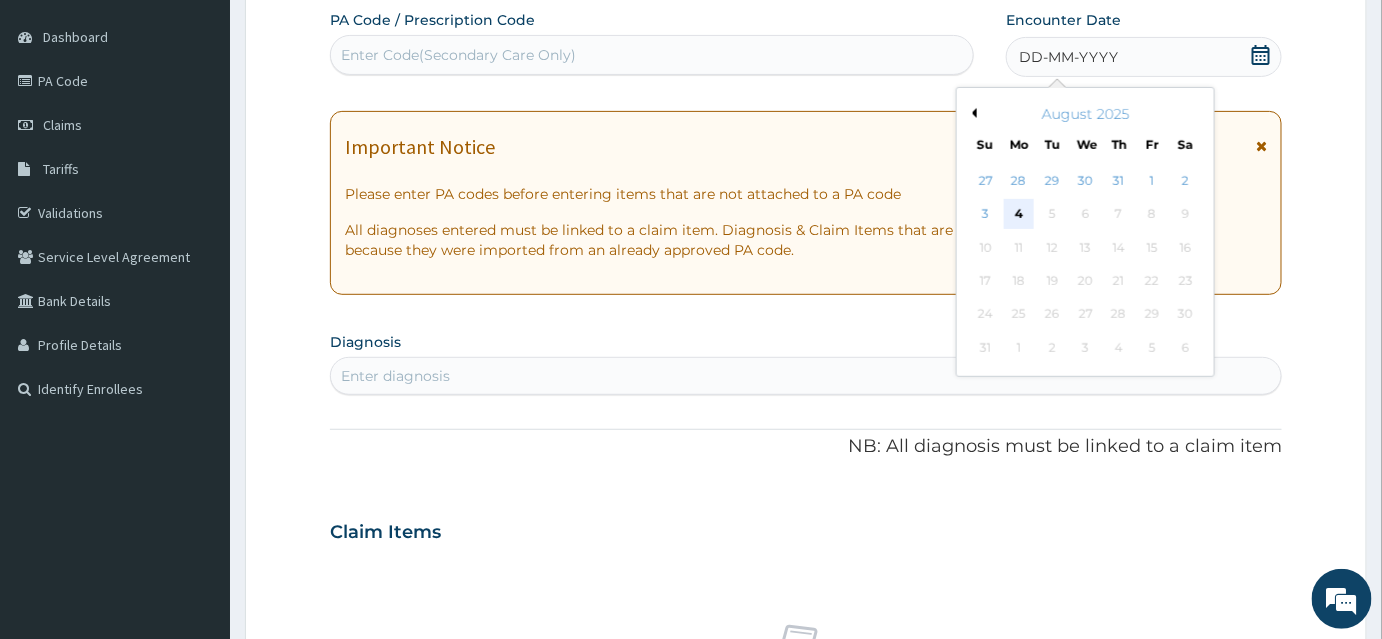 click on "4" at bounding box center [1019, 215] 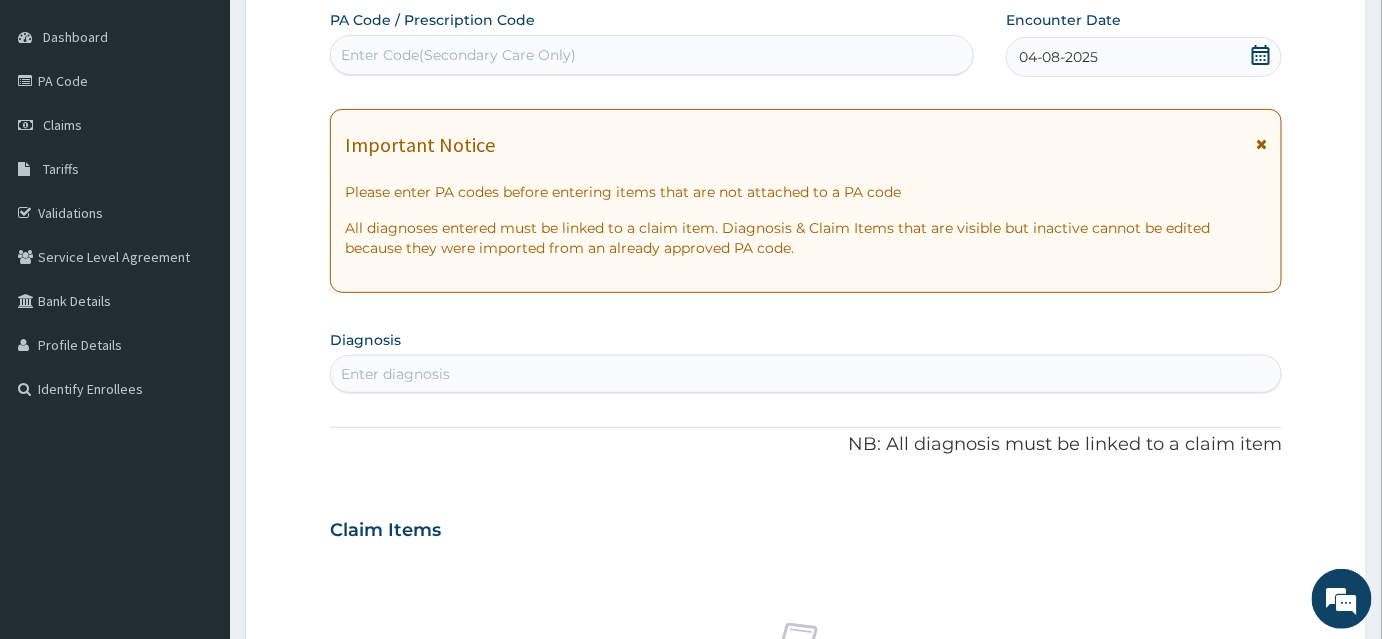 click on "Enter diagnosis" at bounding box center (395, 374) 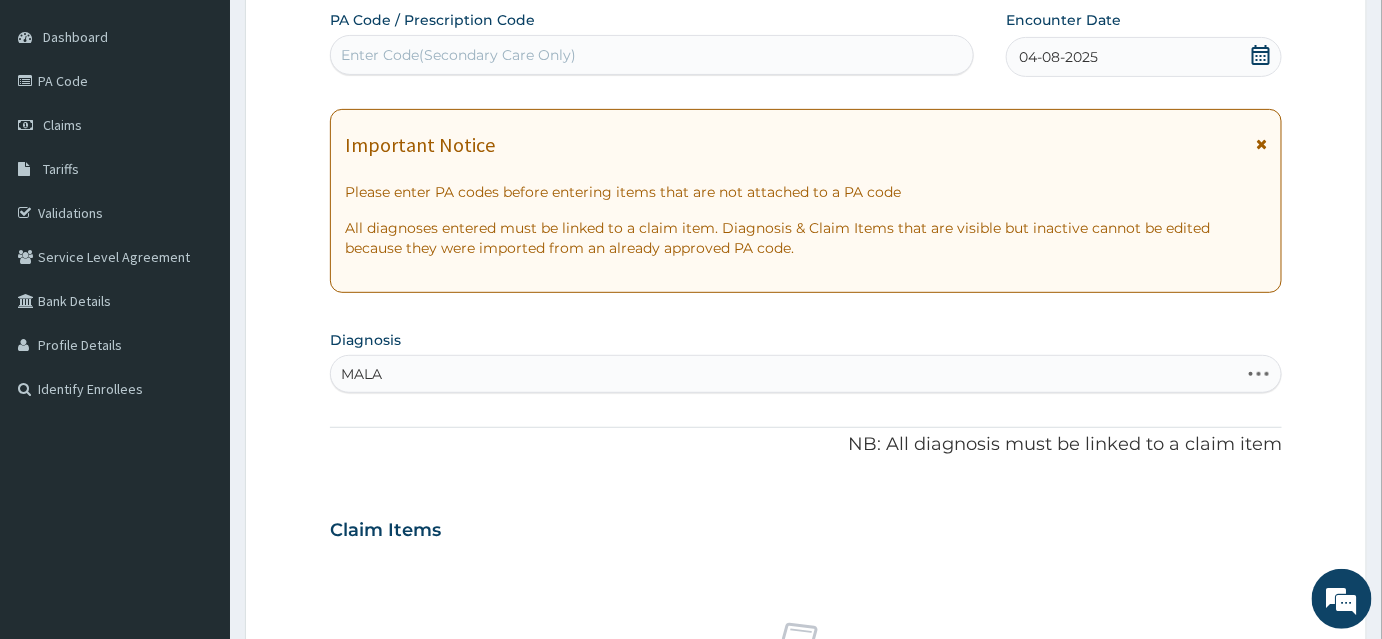 type on "MALAR" 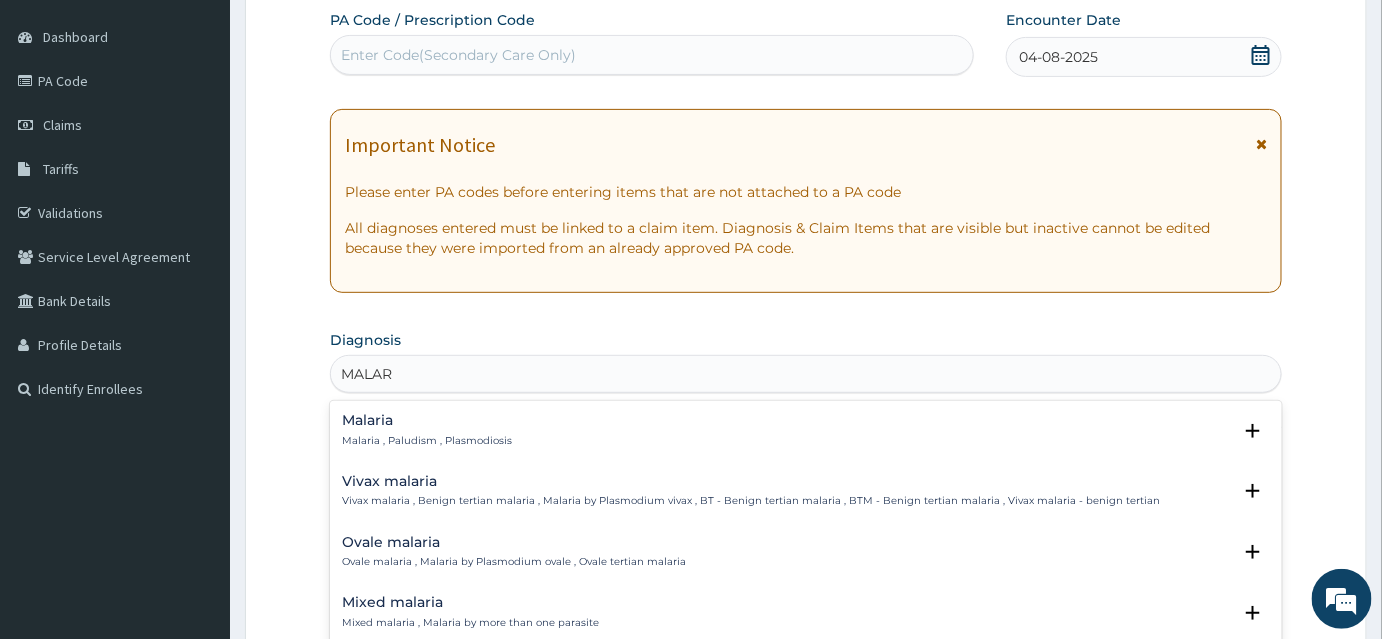 click on "Malaria" at bounding box center (427, 420) 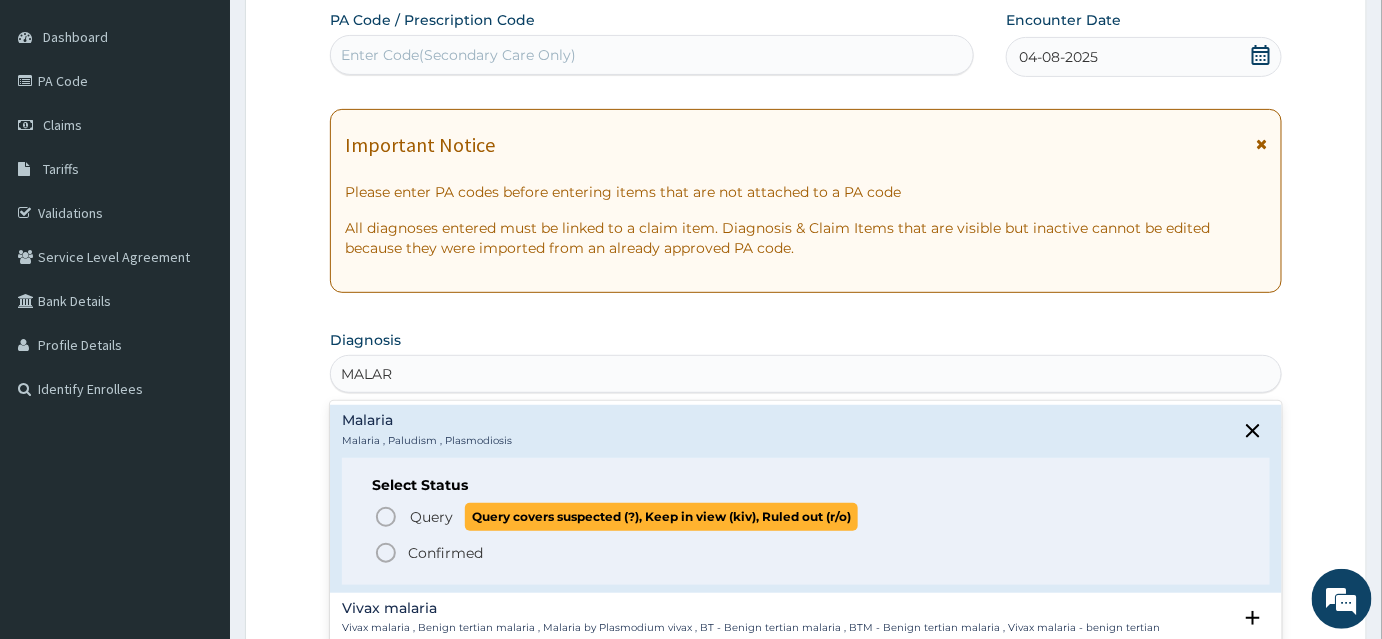 click 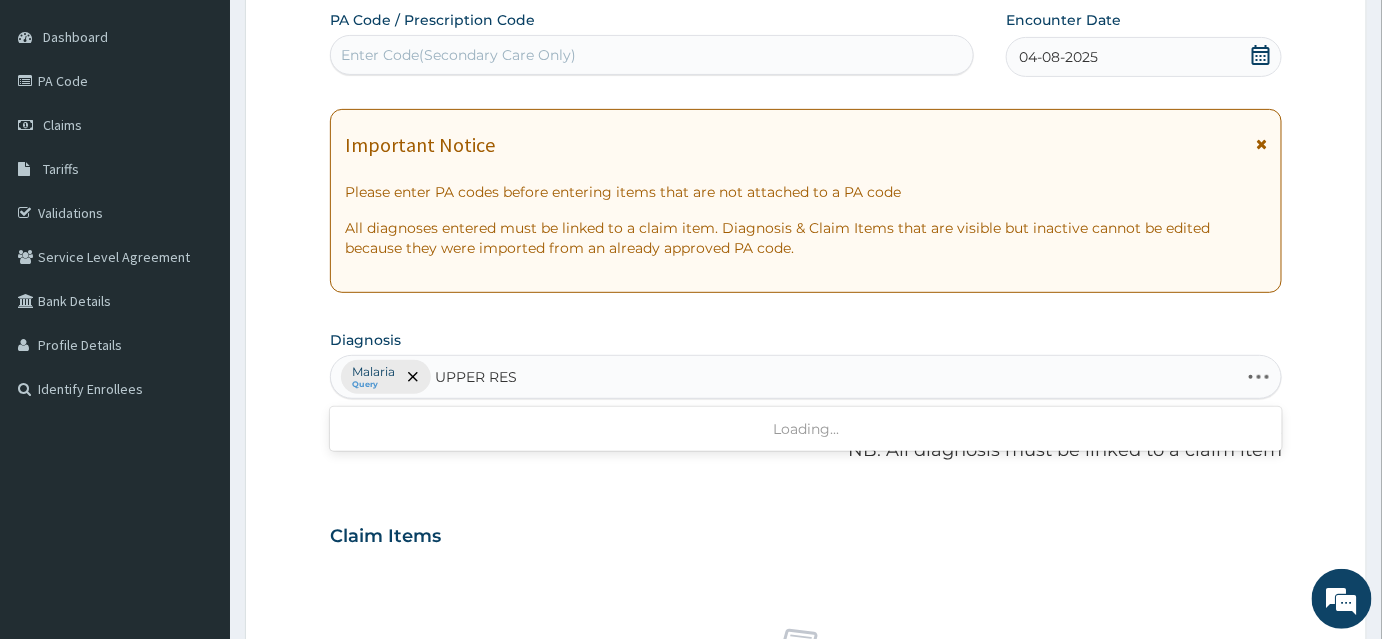 type on "UPPER RESP" 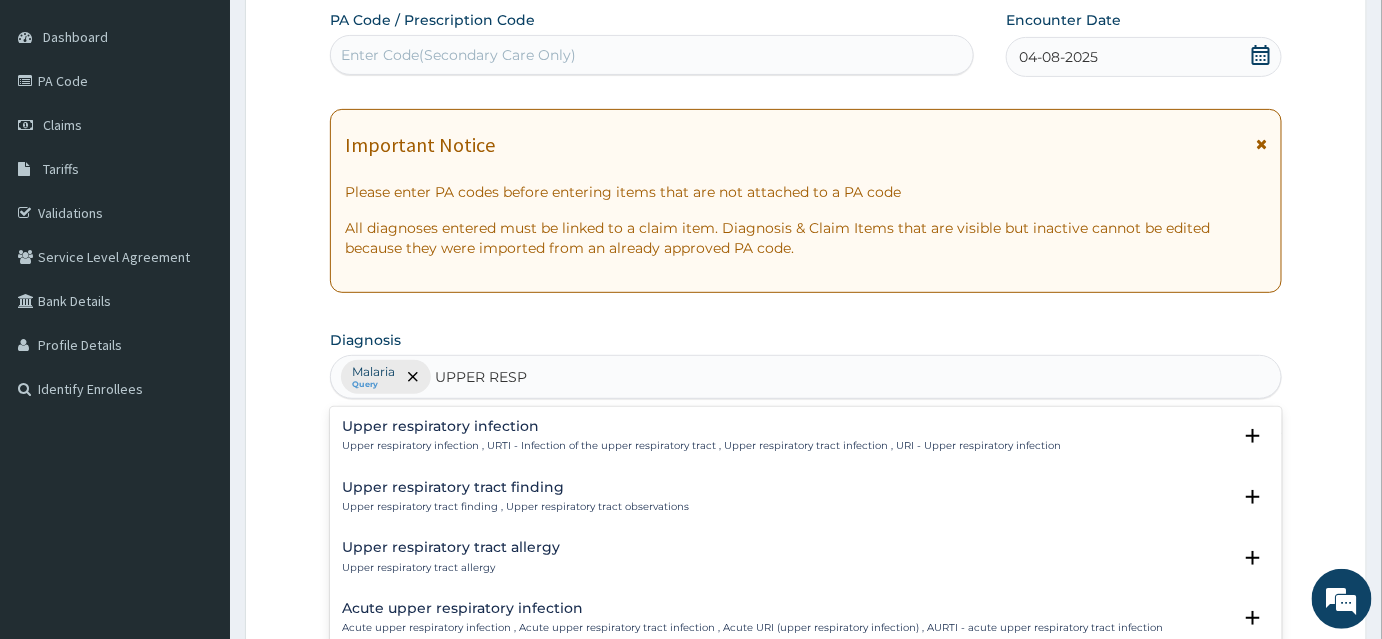 click on "Upper respiratory infection" at bounding box center (701, 426) 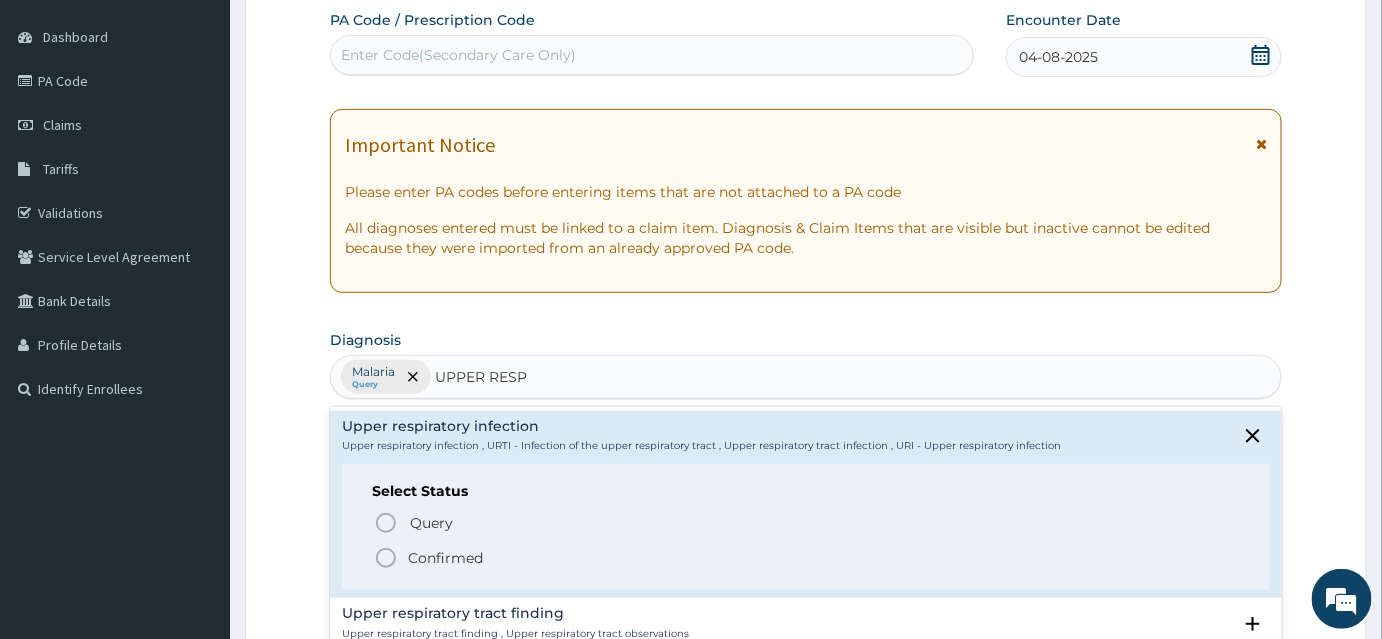 click 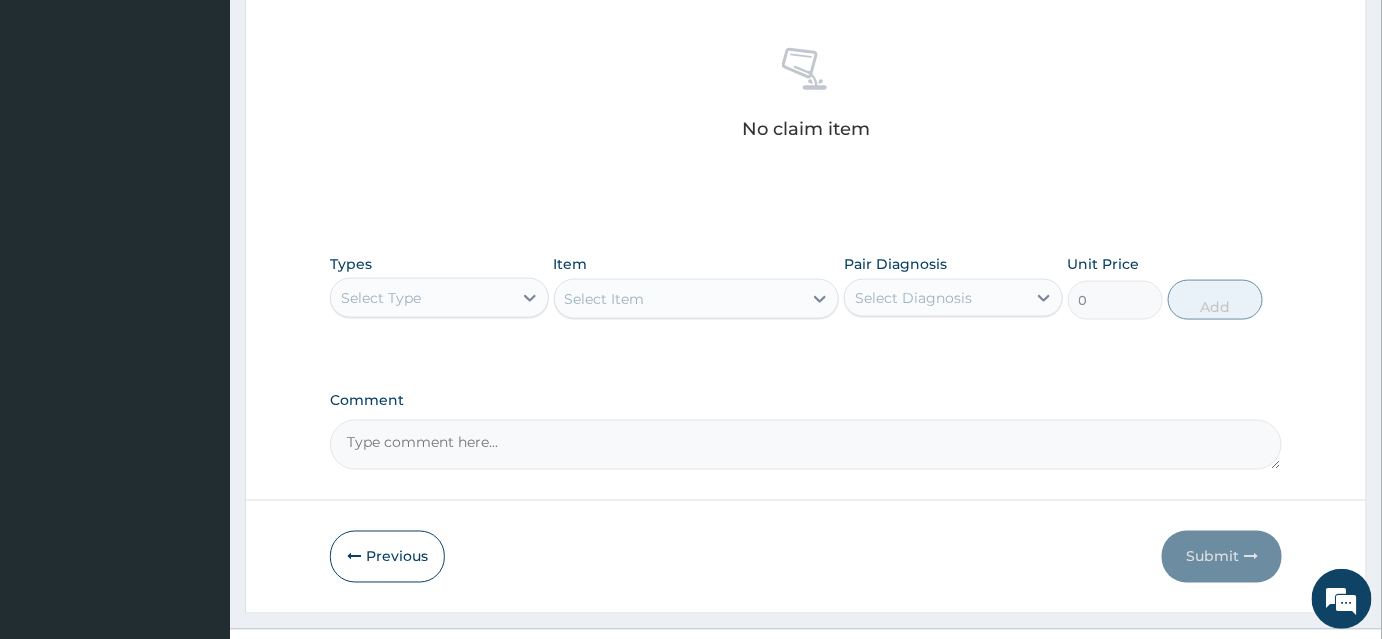 scroll, scrollTop: 800, scrollLeft: 0, axis: vertical 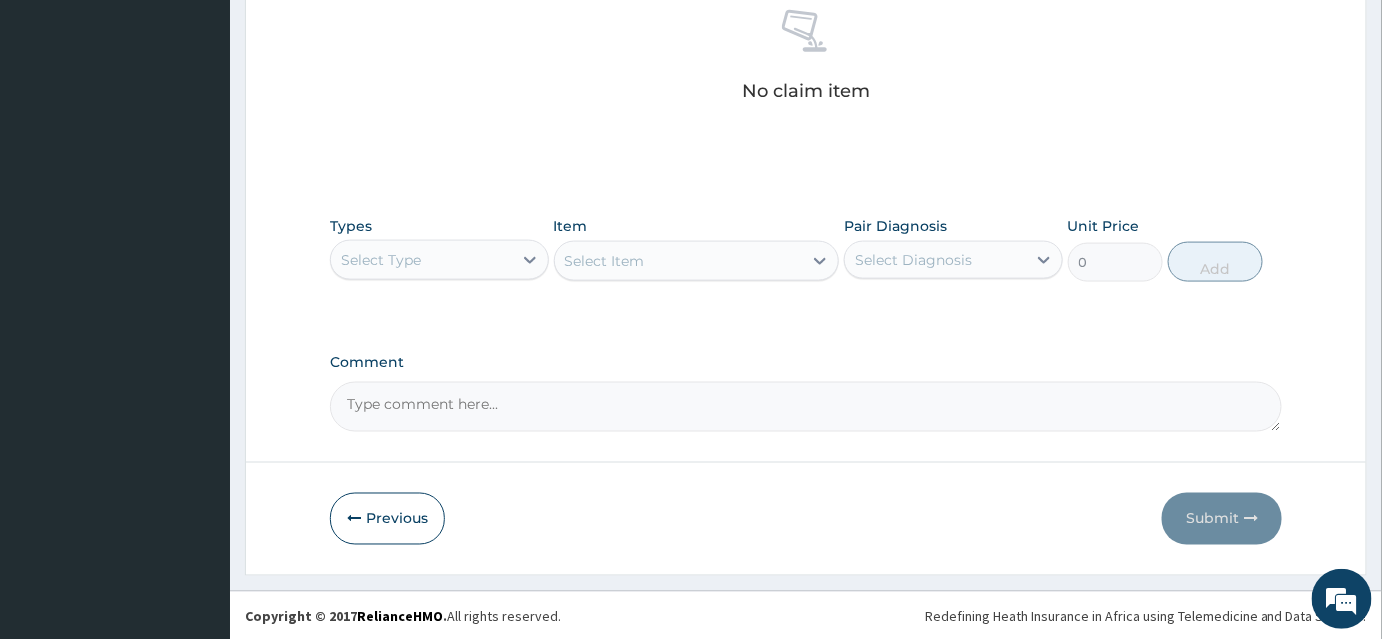 click on "Select Type" at bounding box center [421, 260] 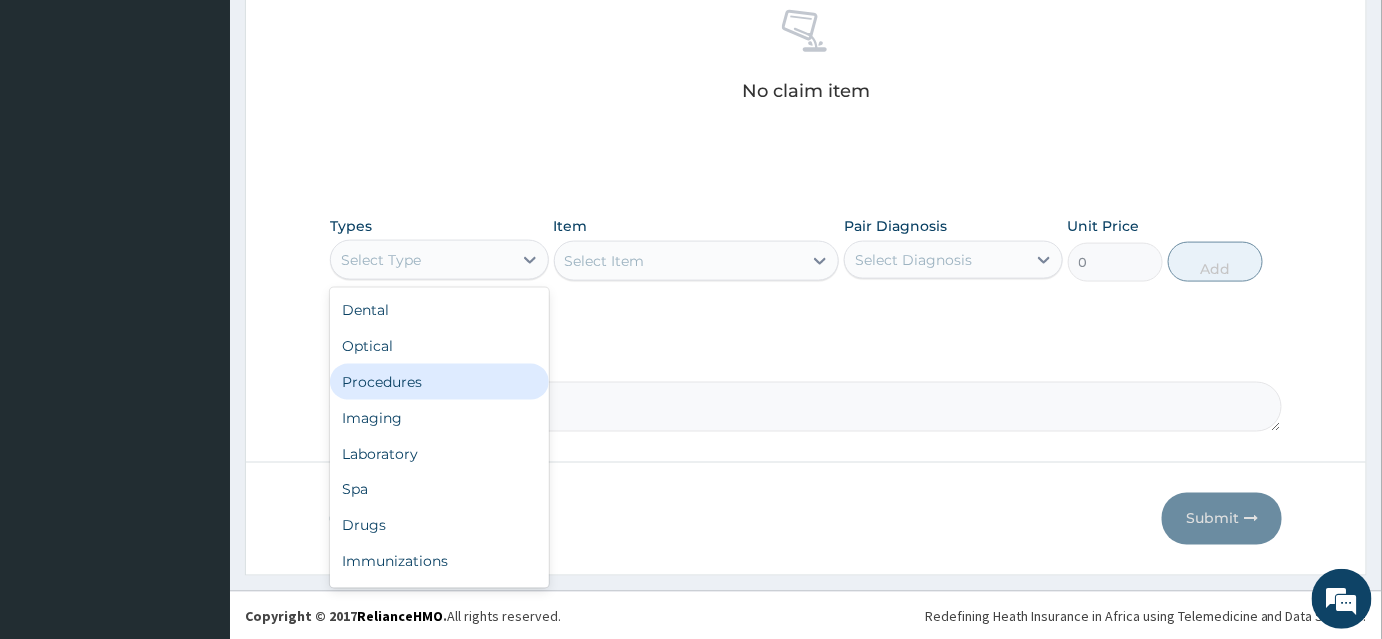click on "Procedures" at bounding box center (439, 382) 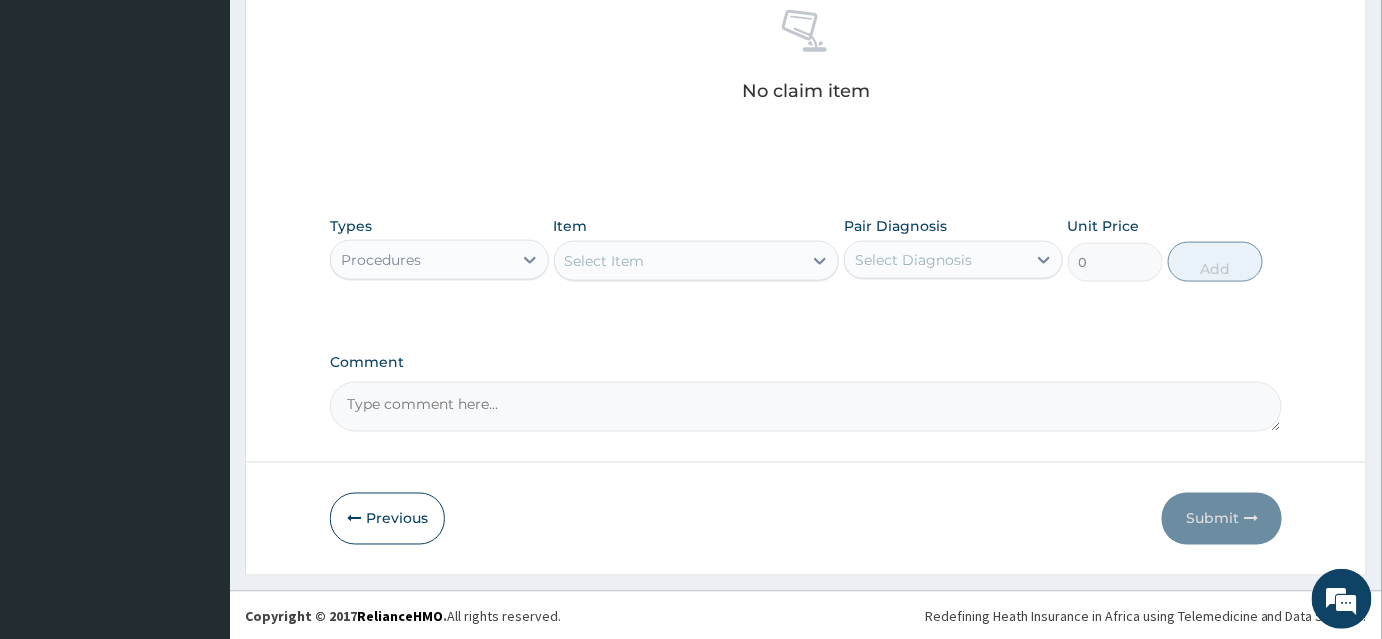 click on "Select Item" at bounding box center [679, 261] 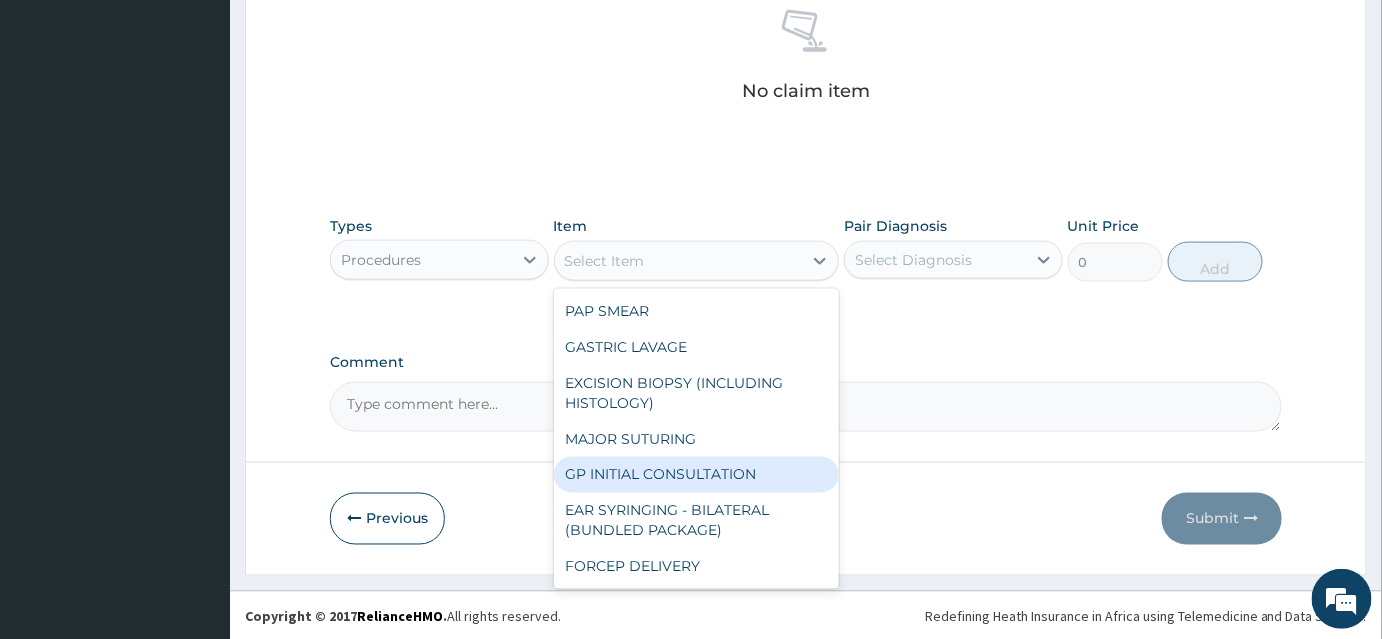 click on "GP INITIAL CONSULTATION" at bounding box center (697, 475) 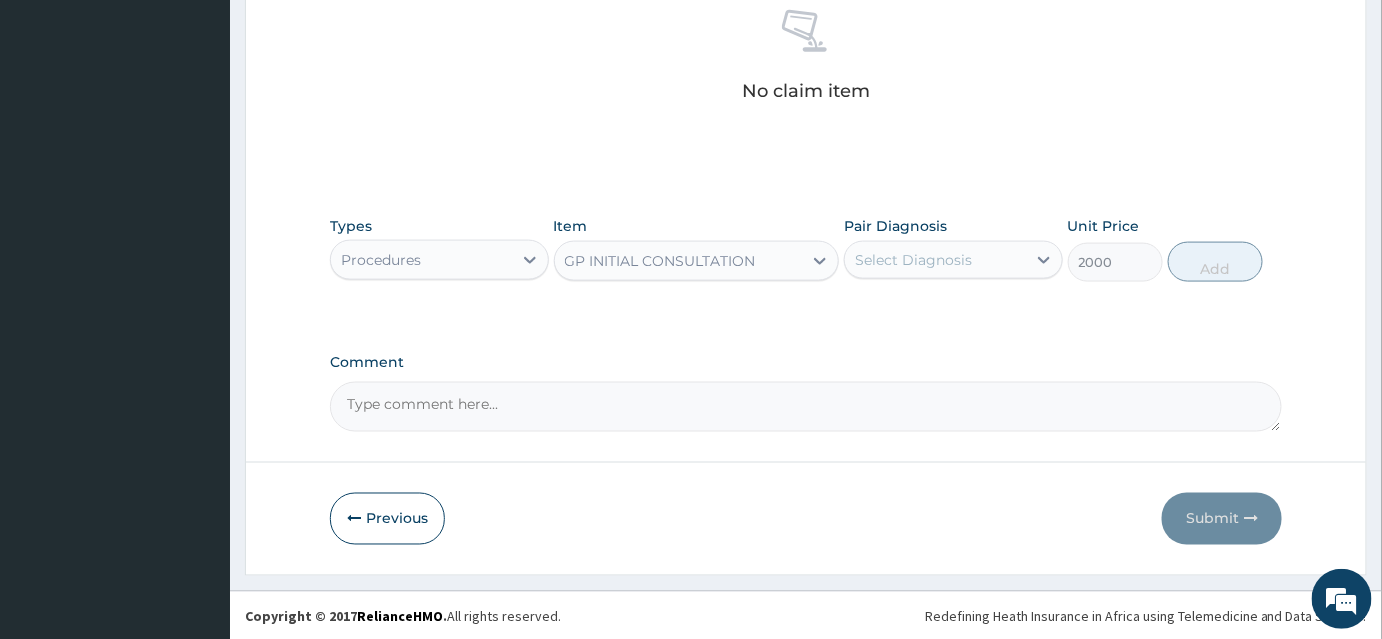 click on "Select Diagnosis" at bounding box center (913, 260) 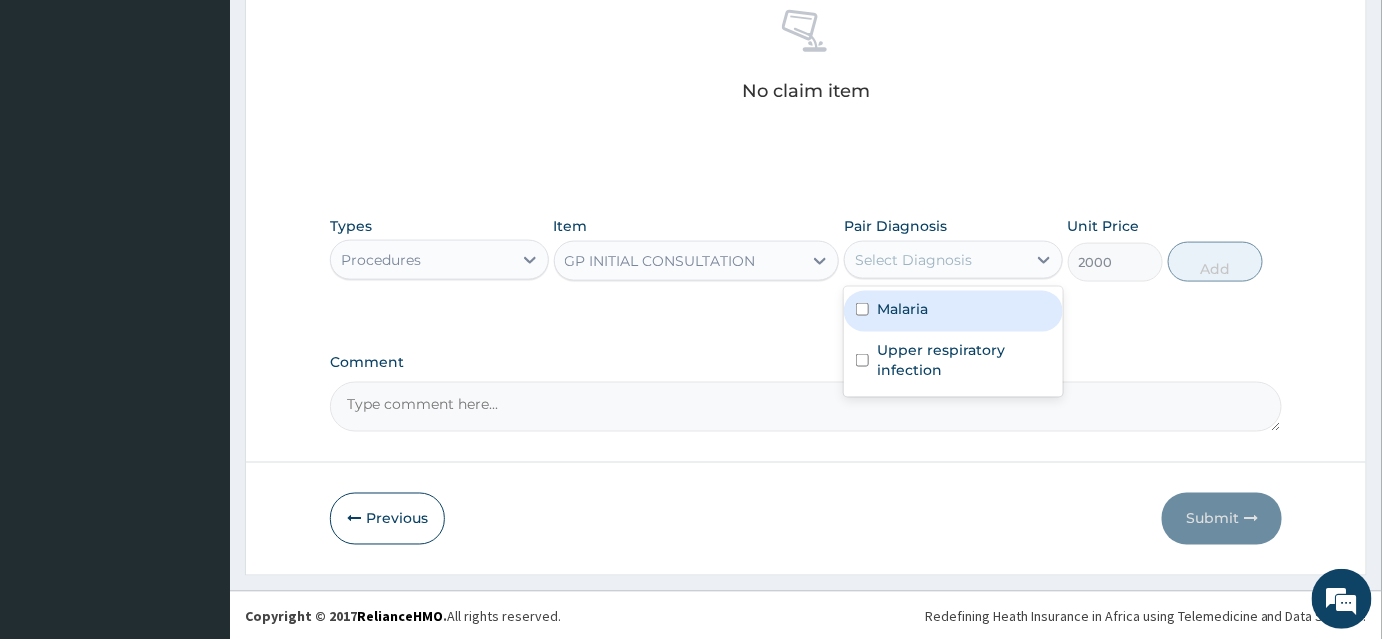 click at bounding box center (862, 309) 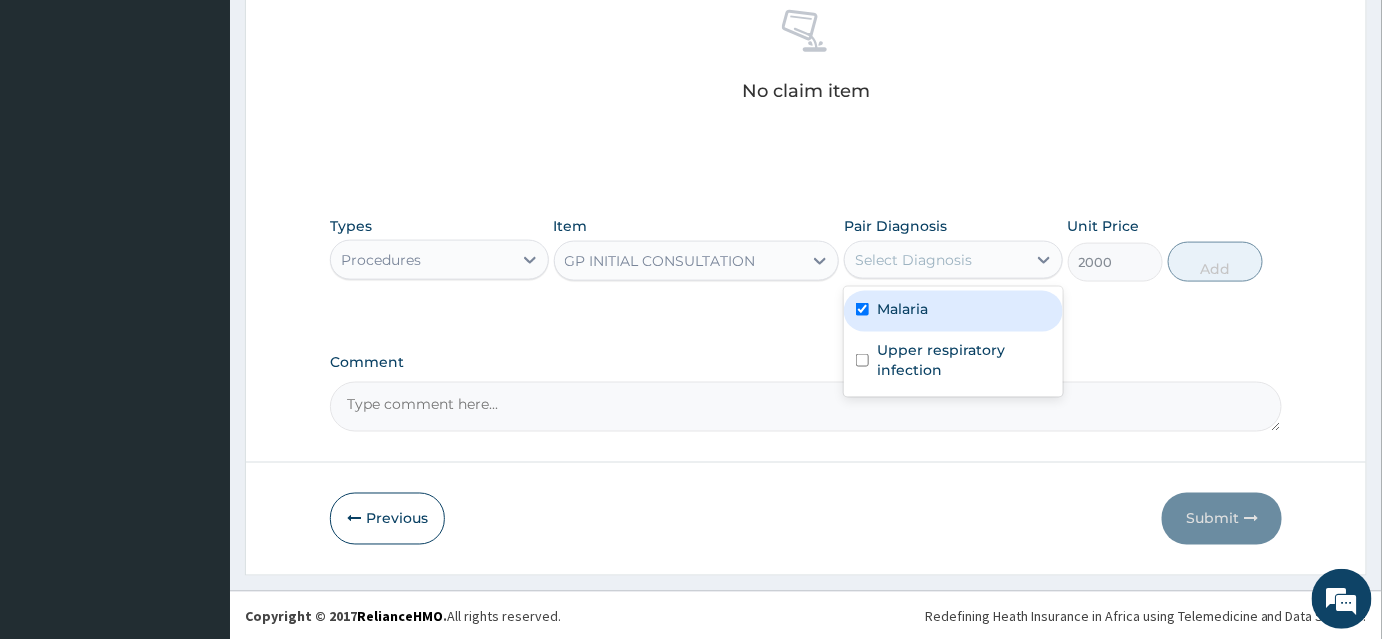 checkbox on "true" 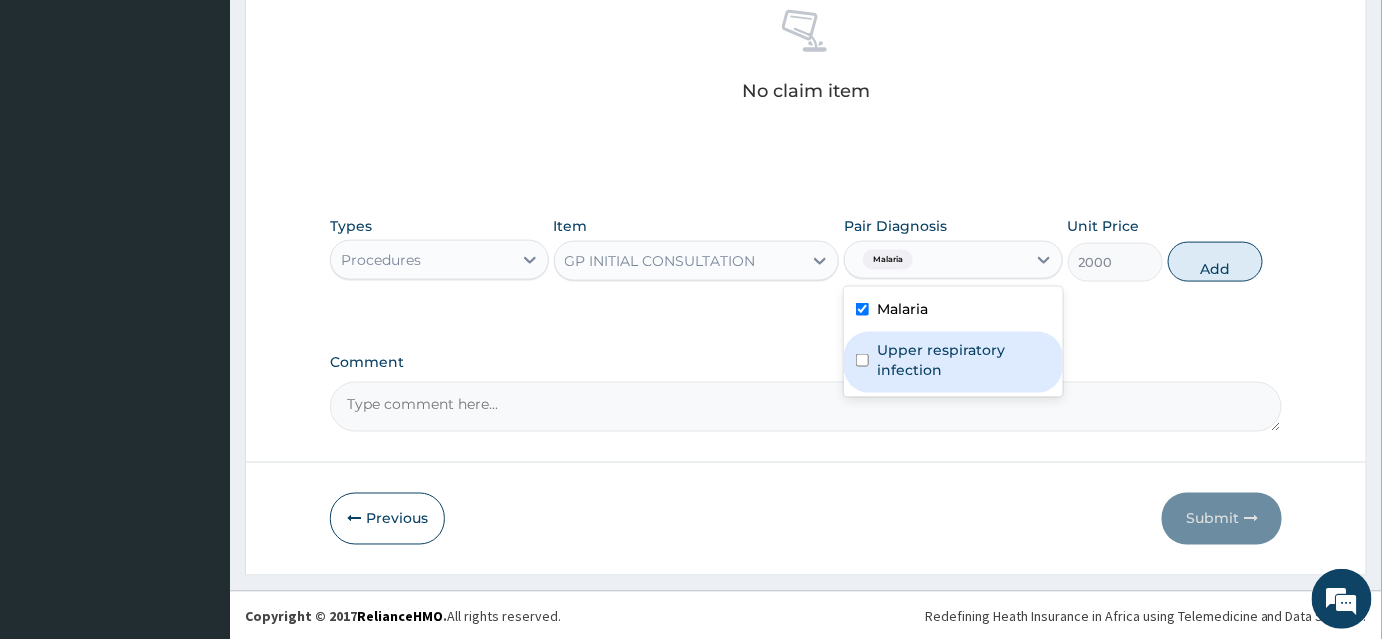 click at bounding box center (862, 360) 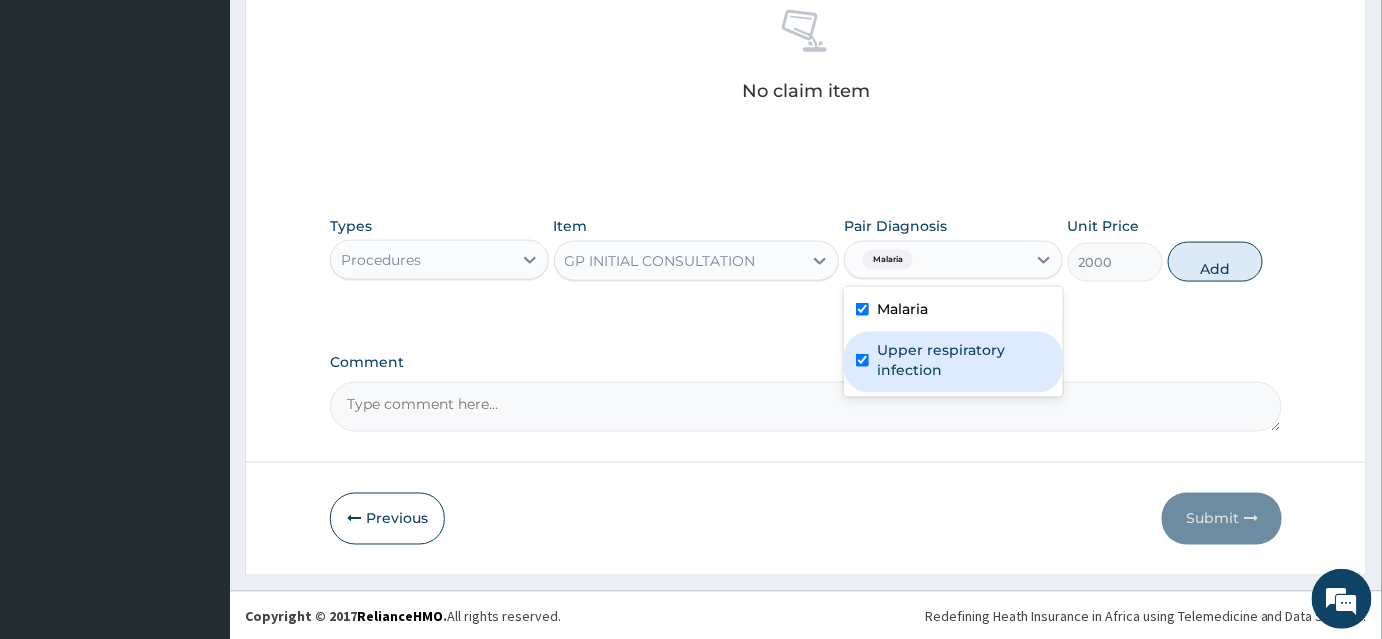 checkbox on "true" 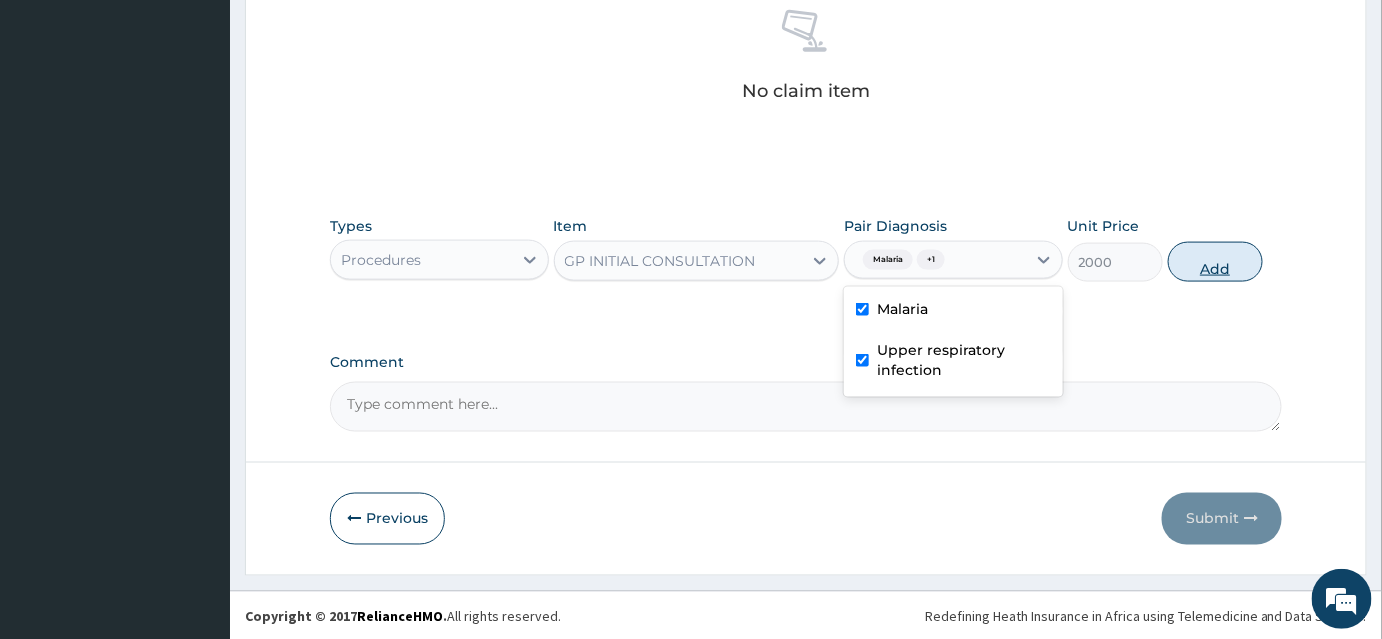 click on "Add" at bounding box center (1215, 262) 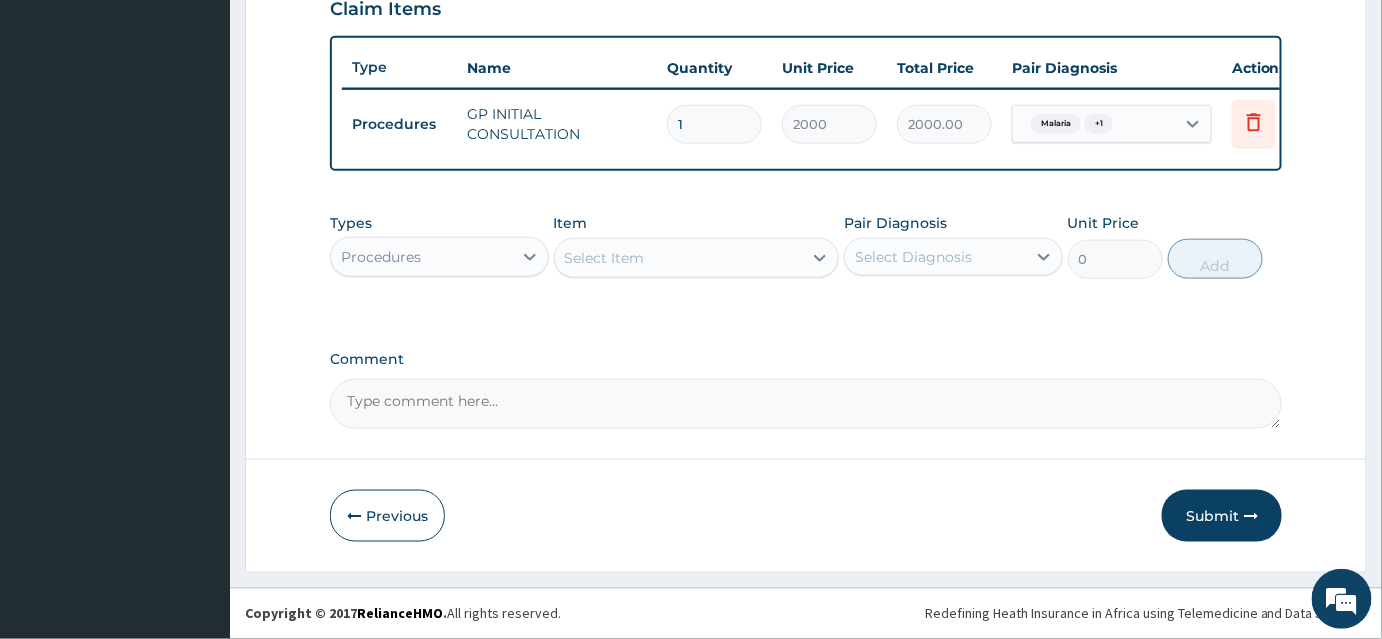 scroll, scrollTop: 717, scrollLeft: 0, axis: vertical 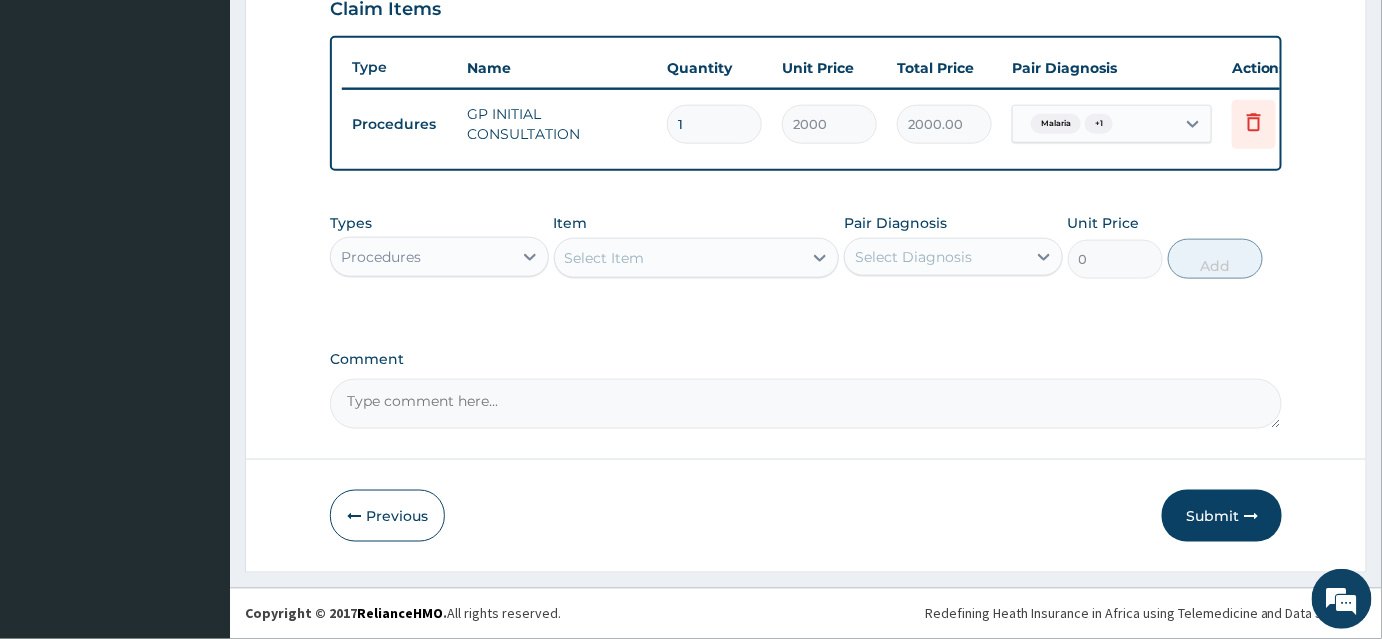 click on "Procedures" at bounding box center (421, 257) 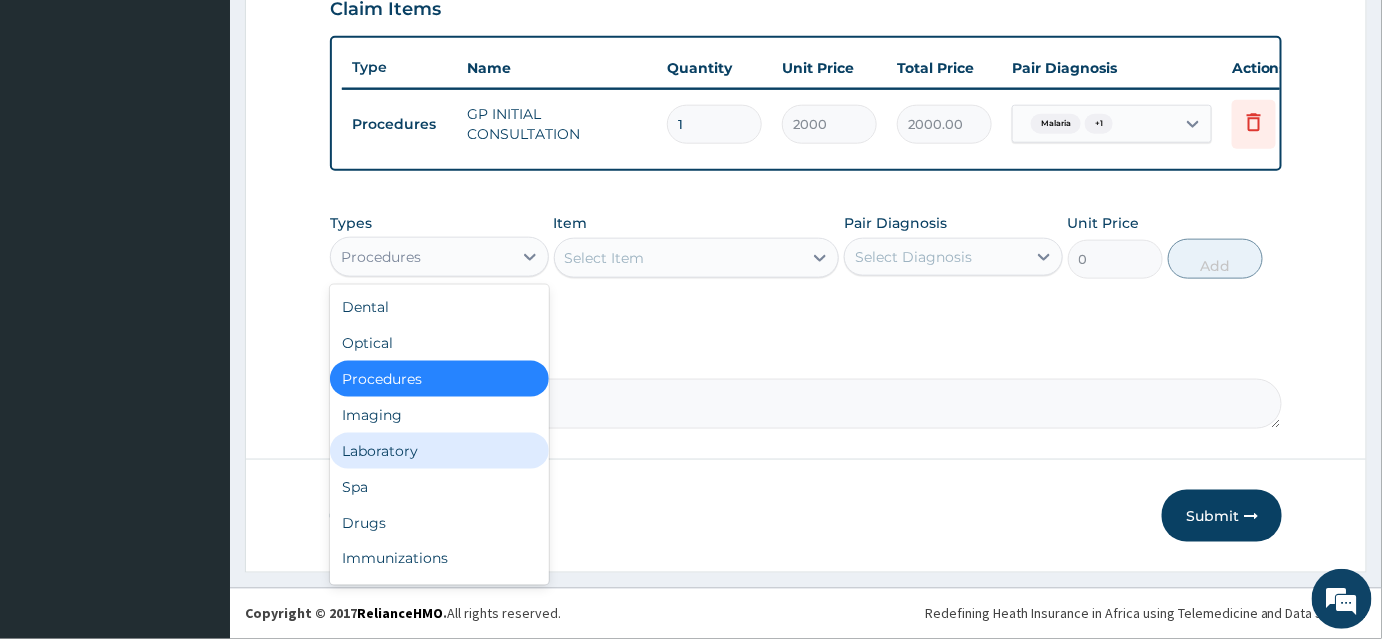 click on "Laboratory" at bounding box center (439, 451) 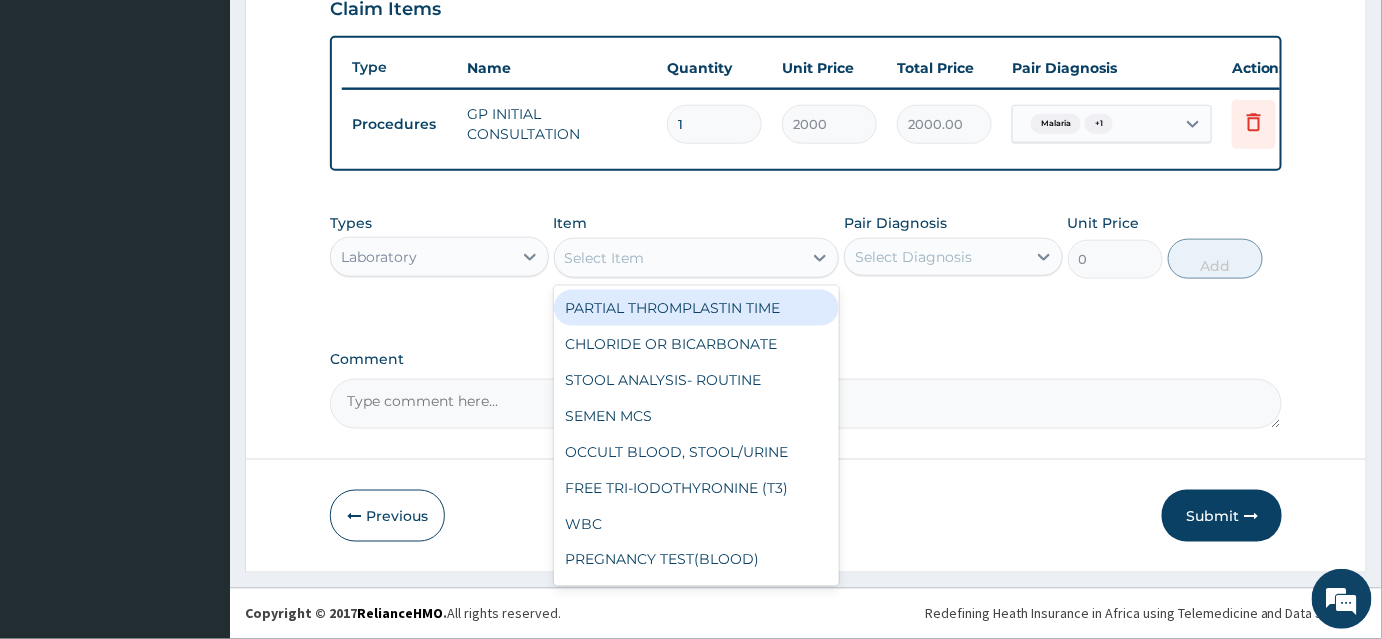 click on "Select Item" at bounding box center [679, 258] 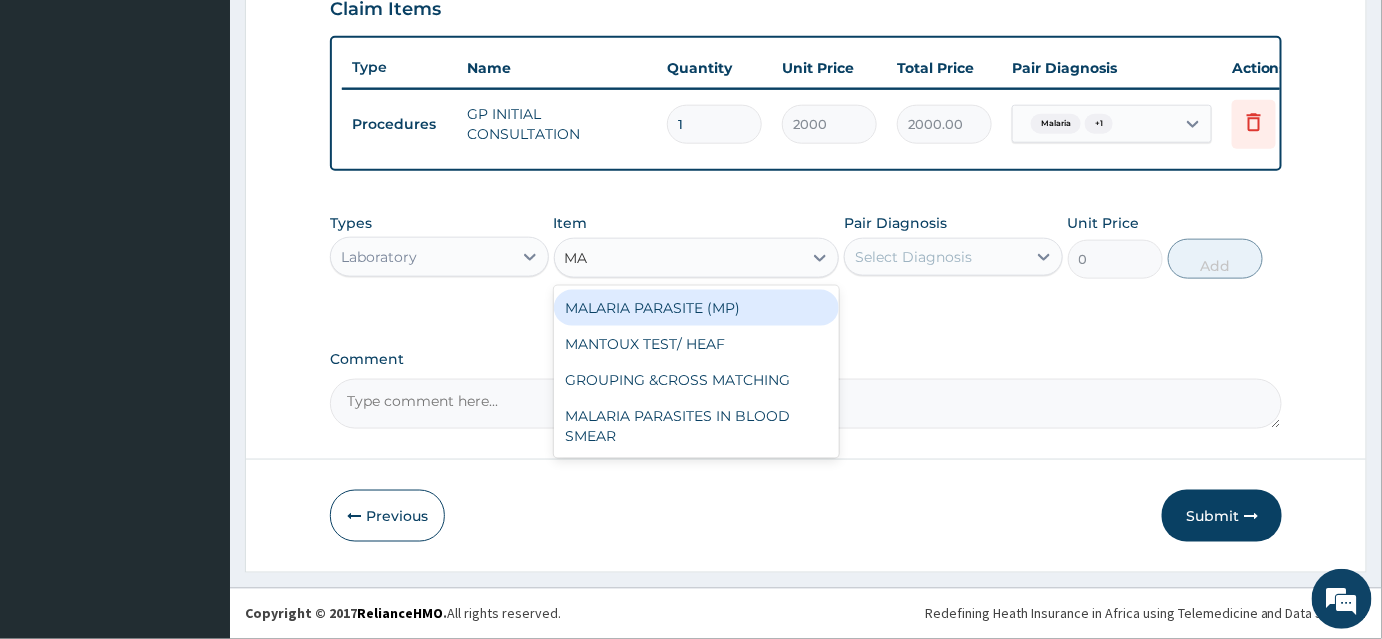 type on "MAL" 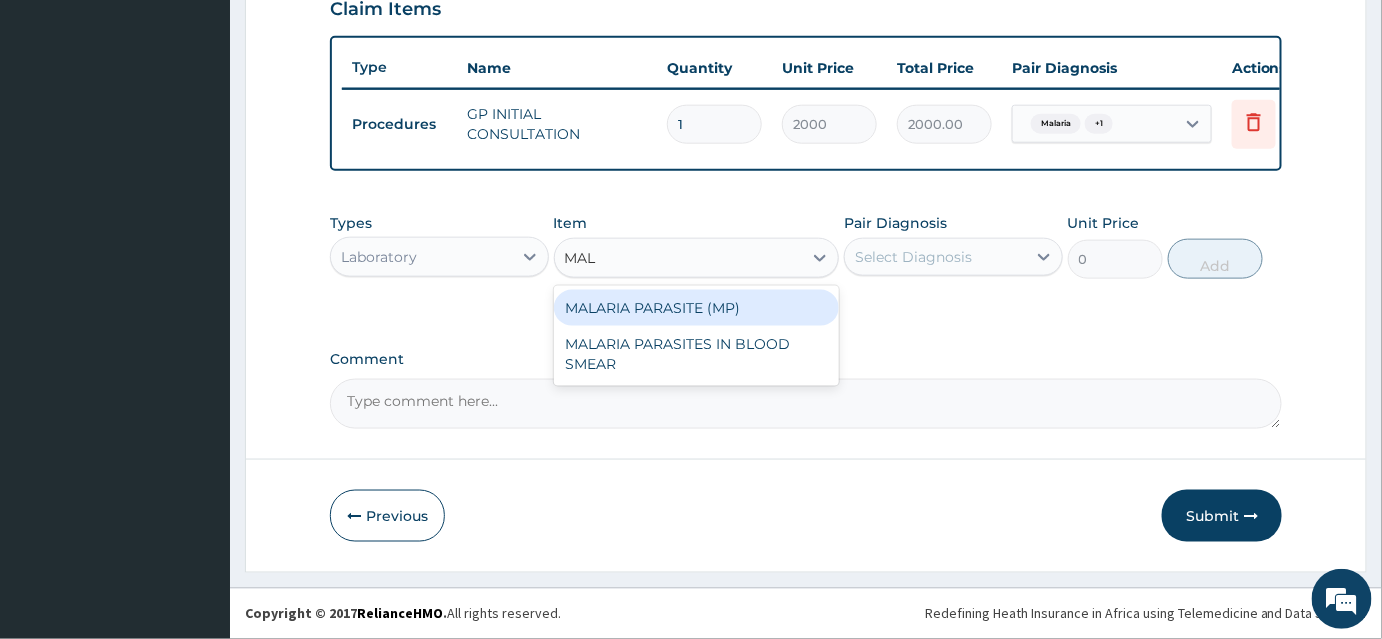 click on "MALARIA PARASITE (MP)" at bounding box center (697, 308) 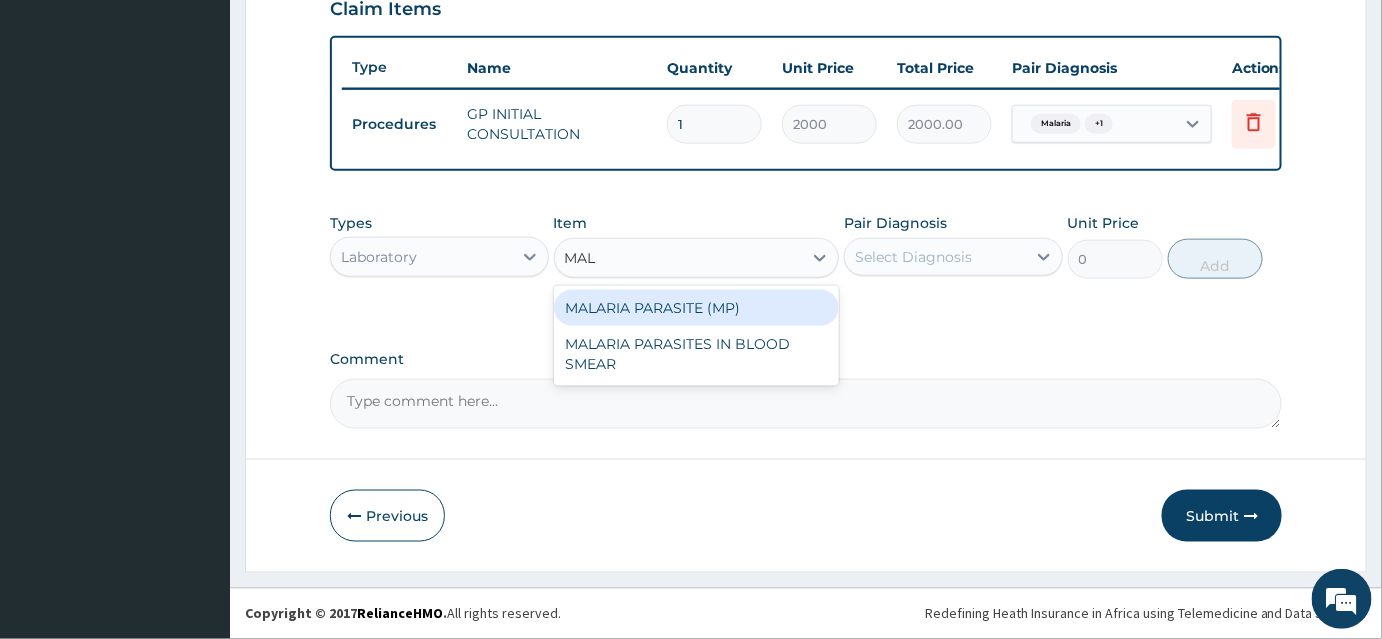 type 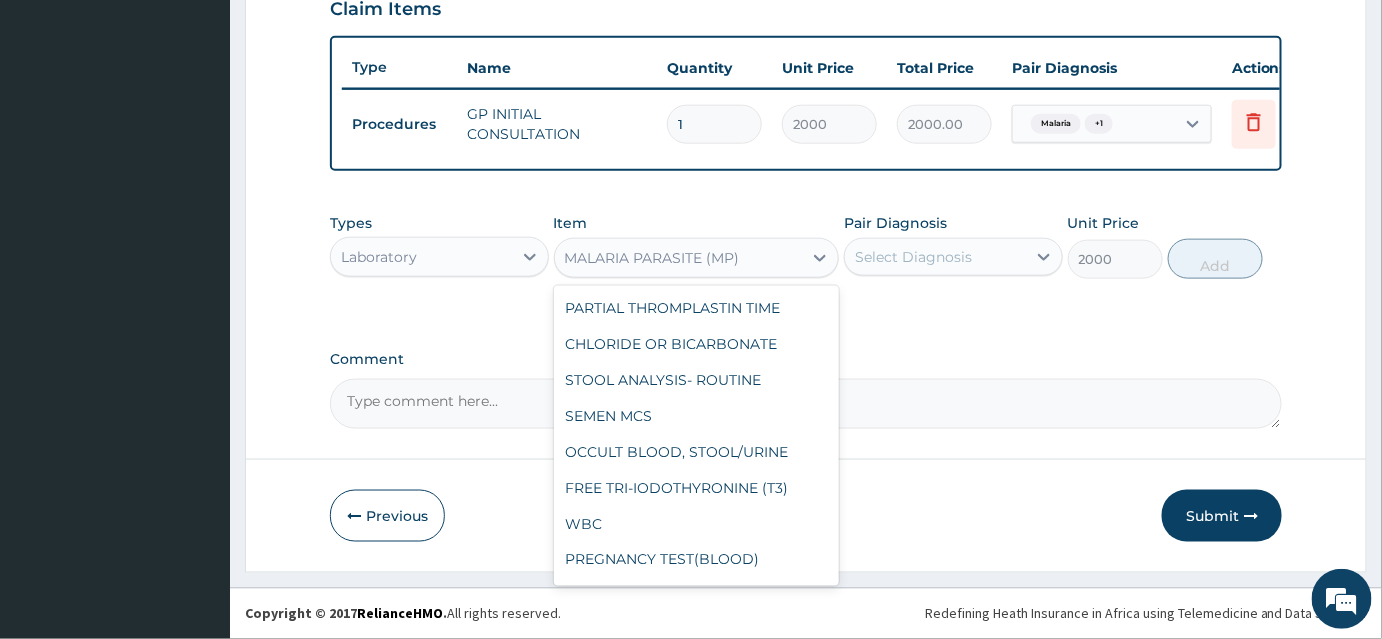 click on "MALARIA PARASITE (MP)" at bounding box center (679, 258) 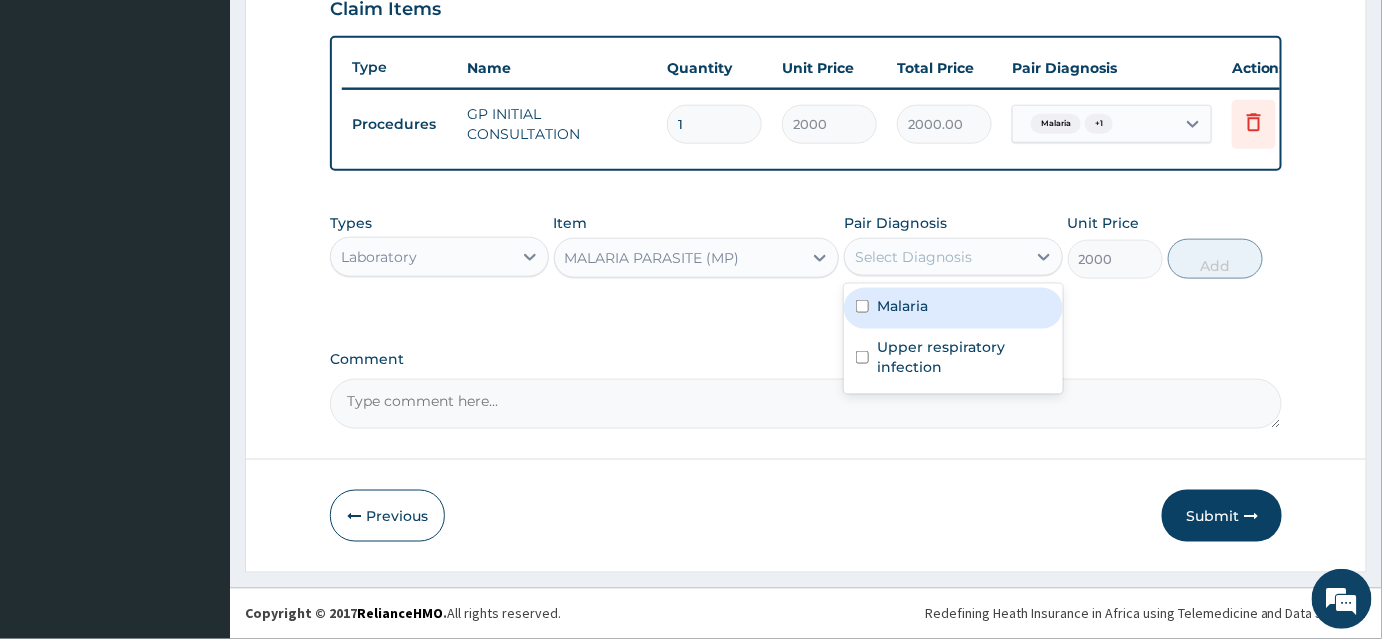 click on "Select Diagnosis" at bounding box center [935, 257] 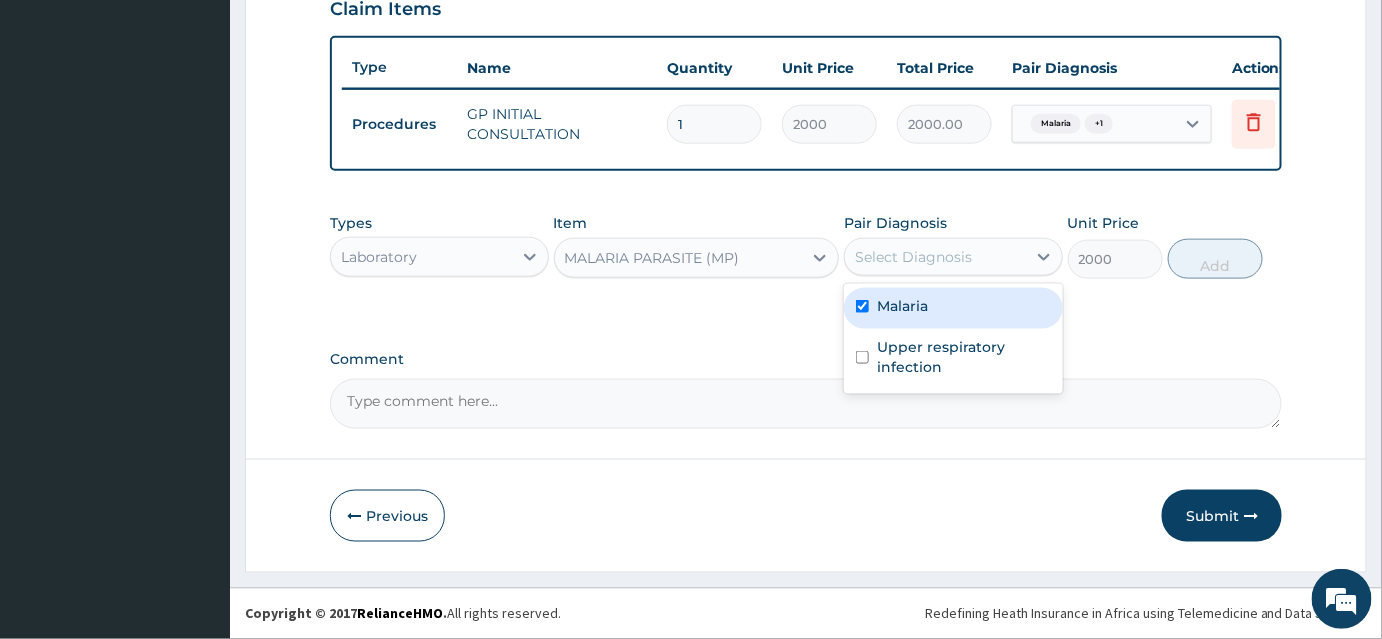 checkbox on "true" 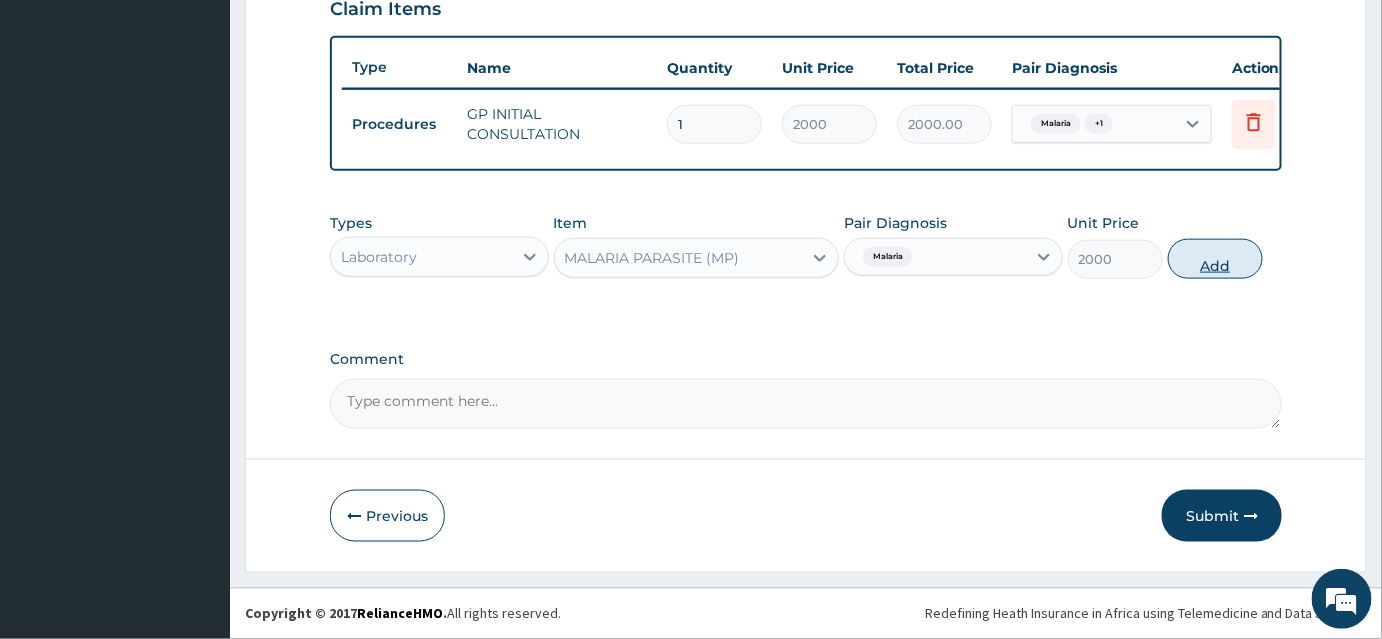 click on "Add" at bounding box center (1215, 259) 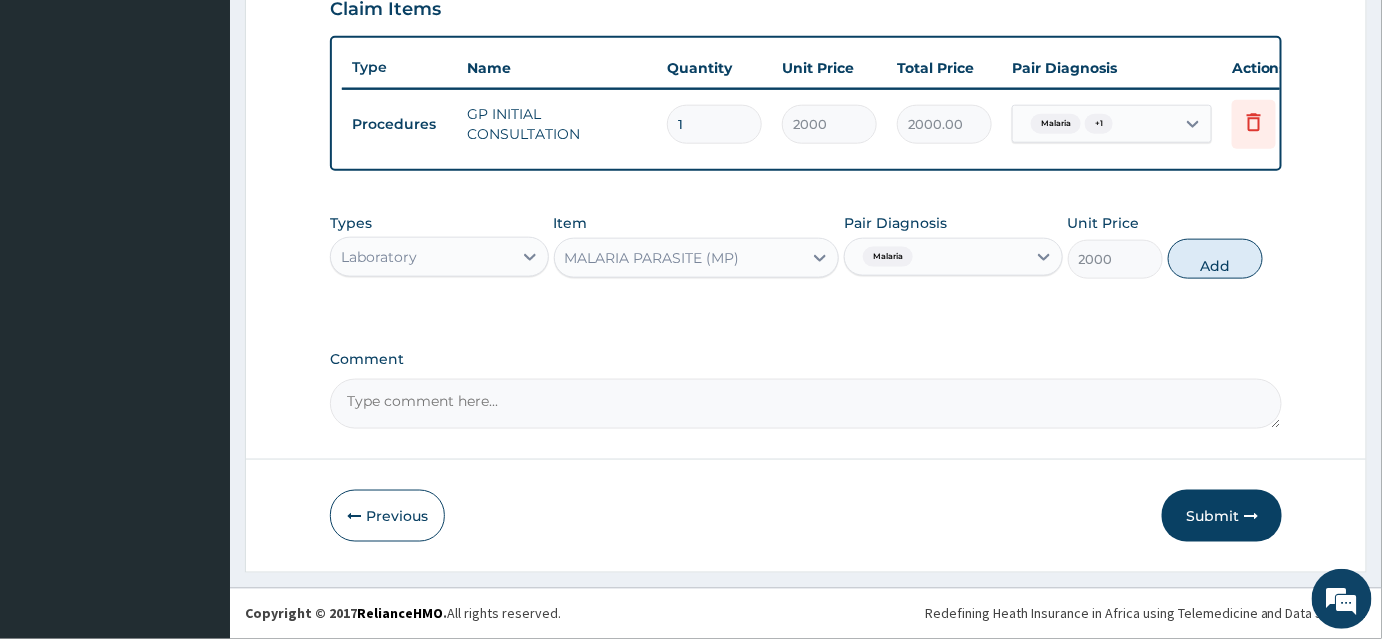 type on "0" 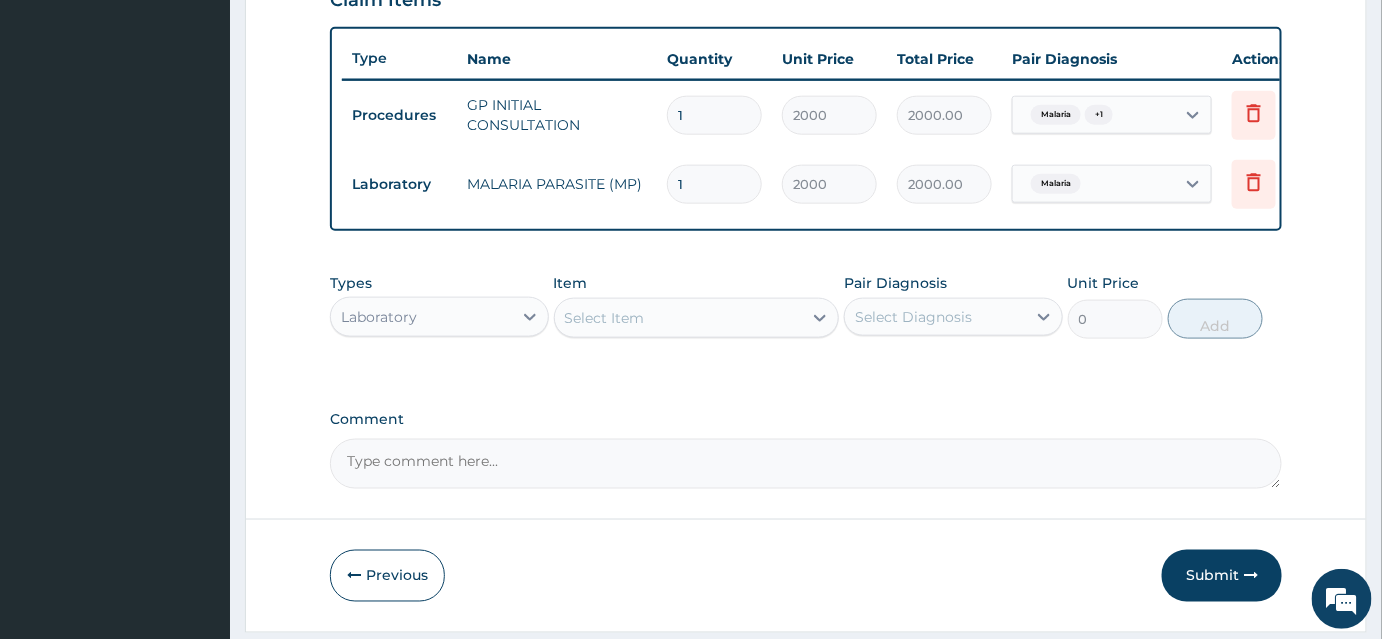 click on "Select Item" at bounding box center (679, 318) 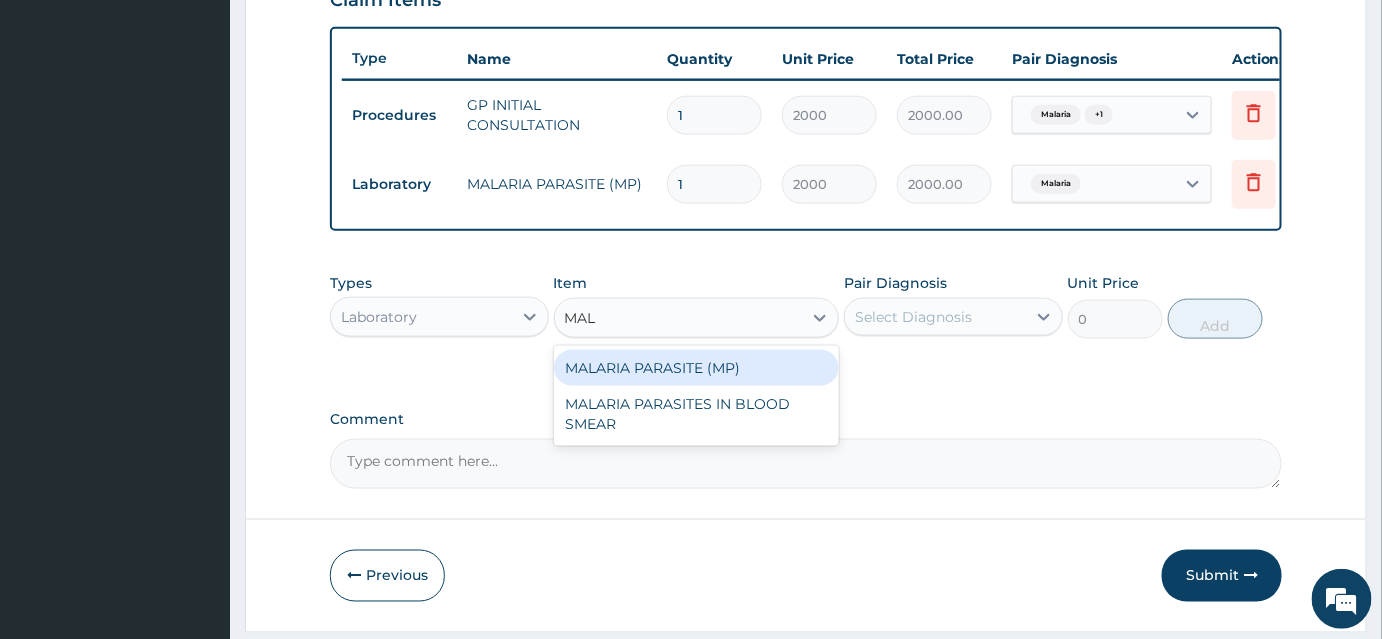 type on "MALA" 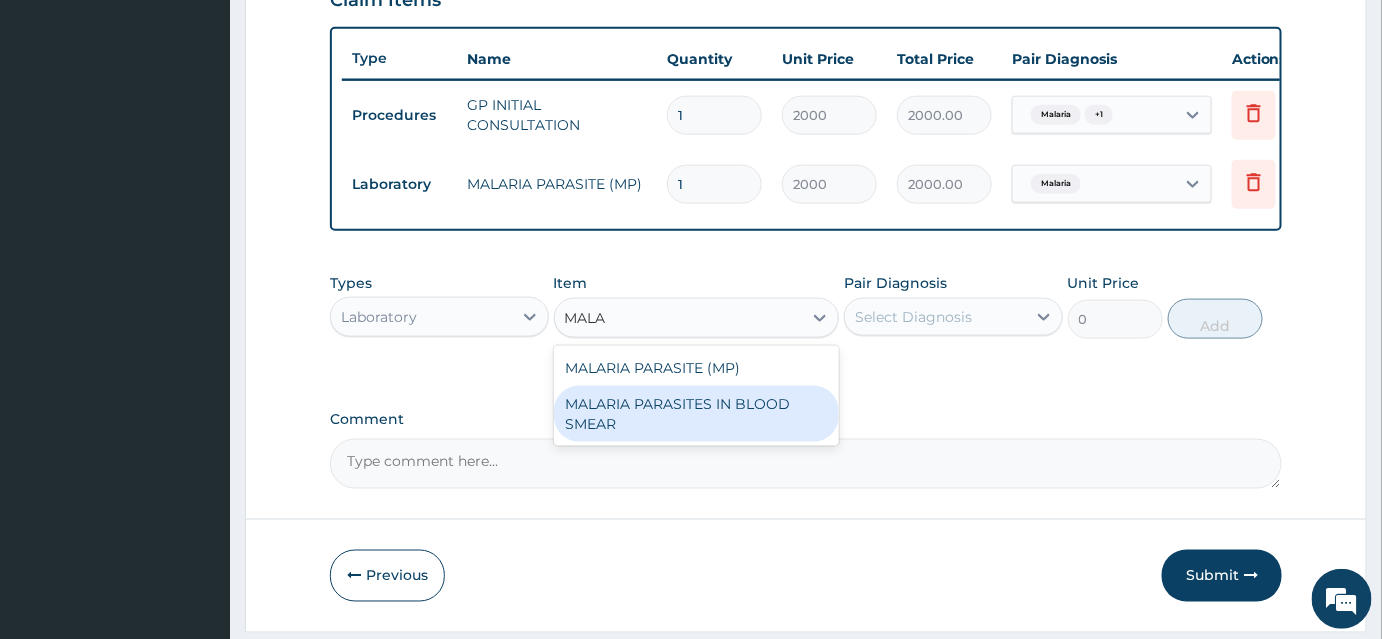 click on "MALARIA PARASITES IN BLOOD SMEAR" at bounding box center [697, 414] 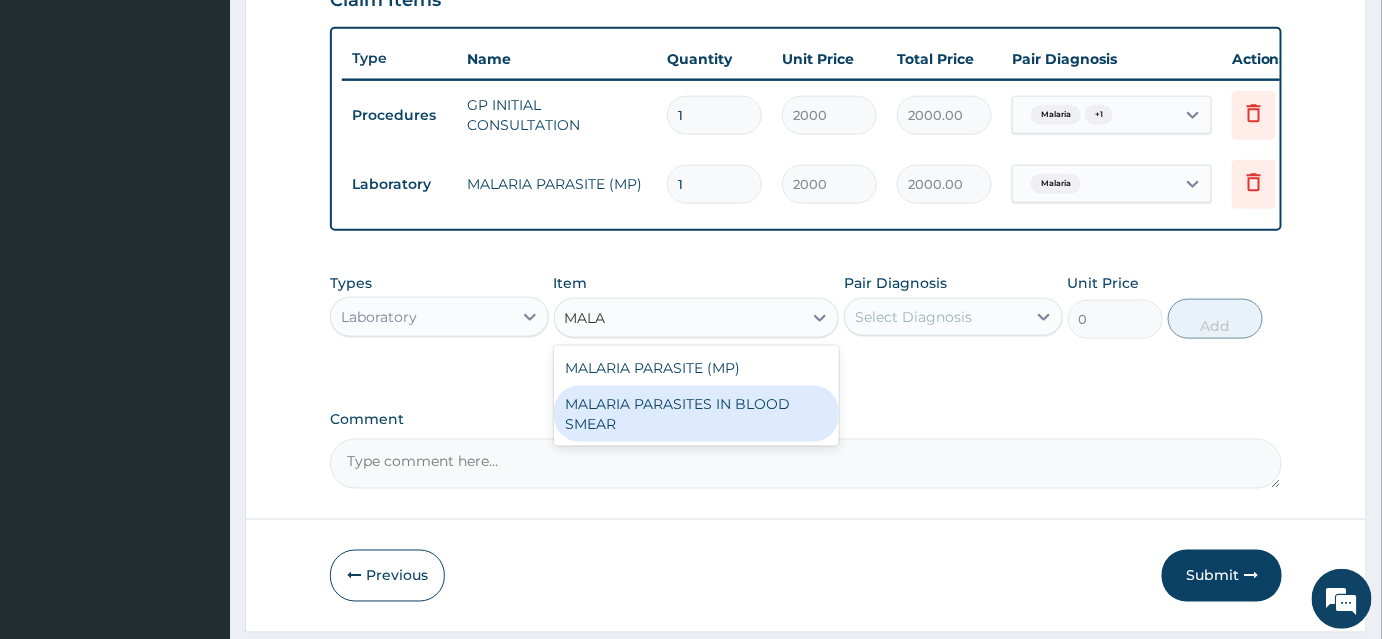 type 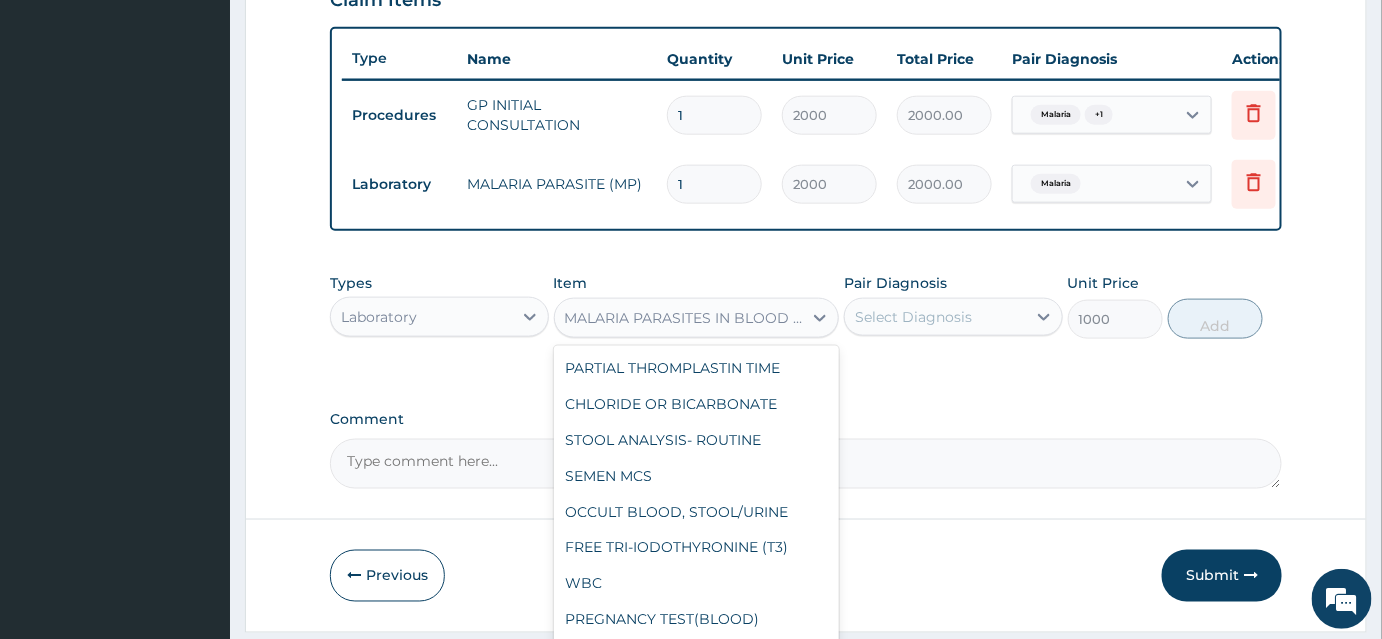 scroll, scrollTop: 2374, scrollLeft: 0, axis: vertical 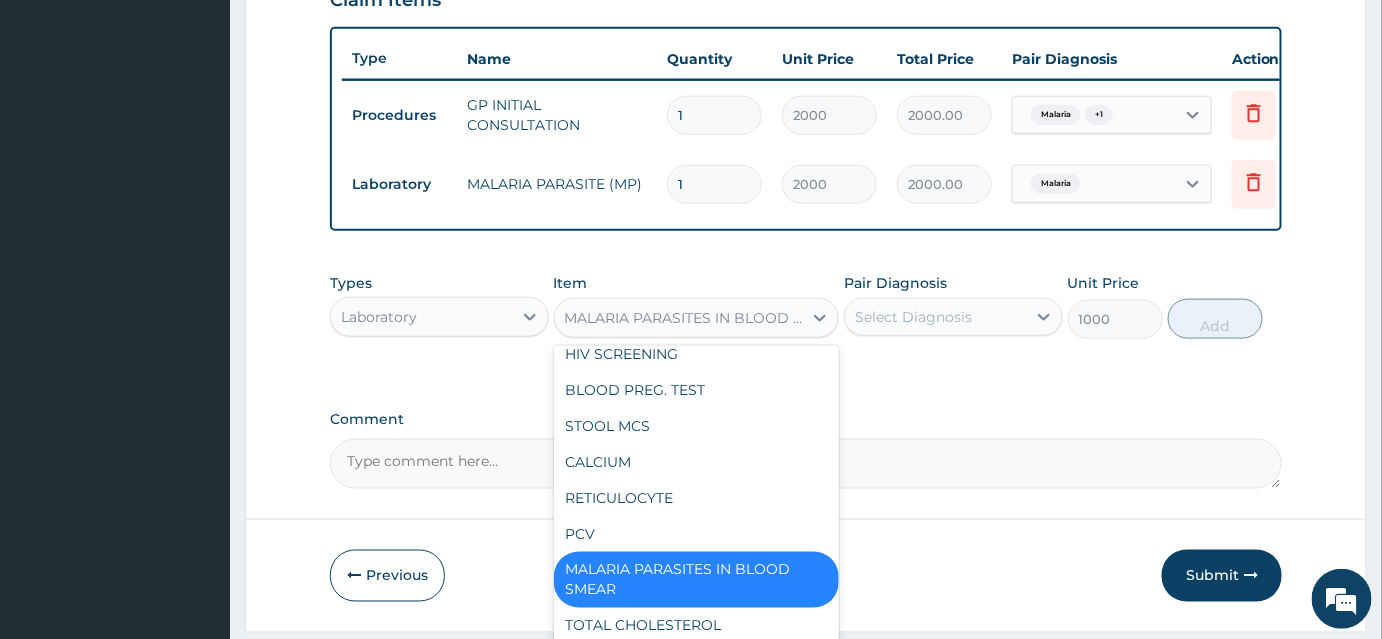 click on "MALARIA PARASITES IN BLOOD SMEAR" at bounding box center (685, 318) 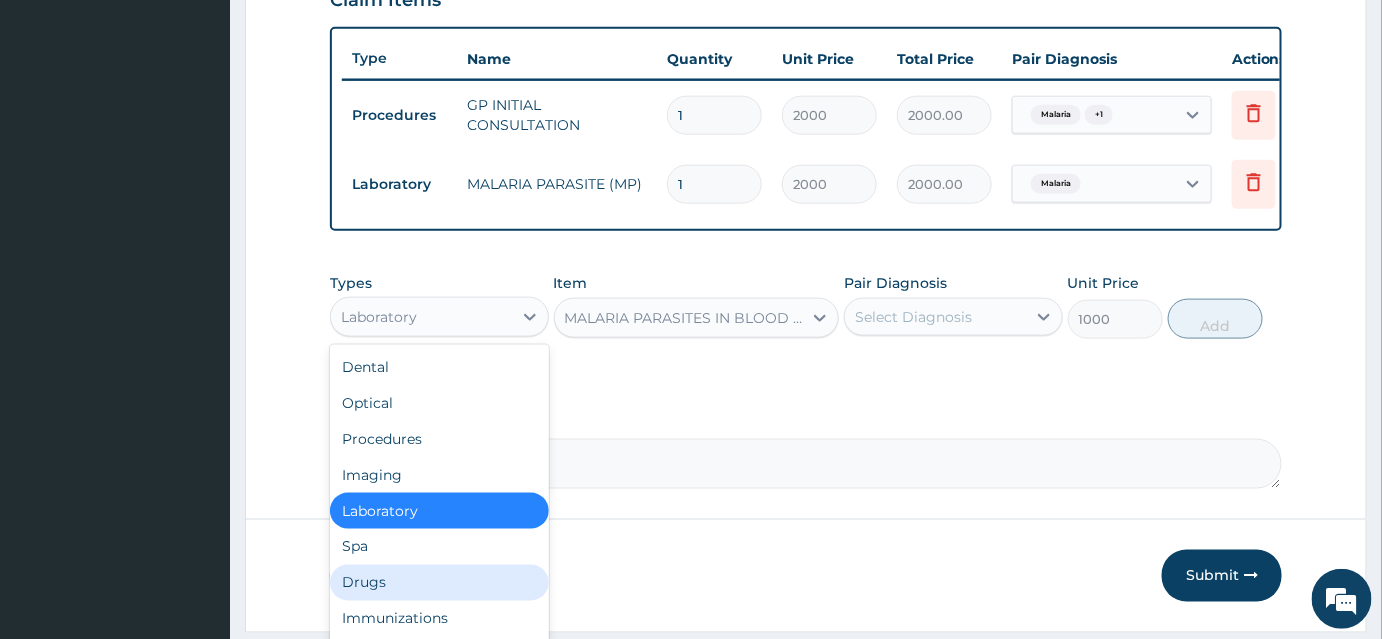 click on "Drugs" at bounding box center (439, 583) 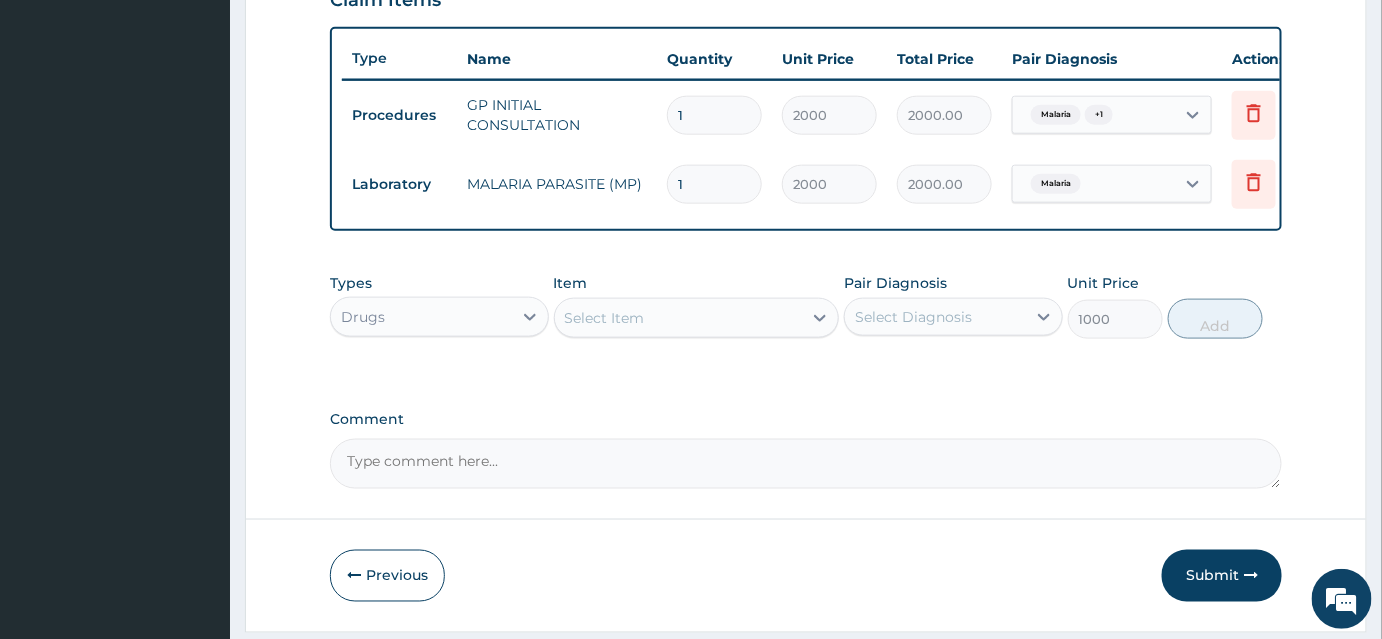 type on "0" 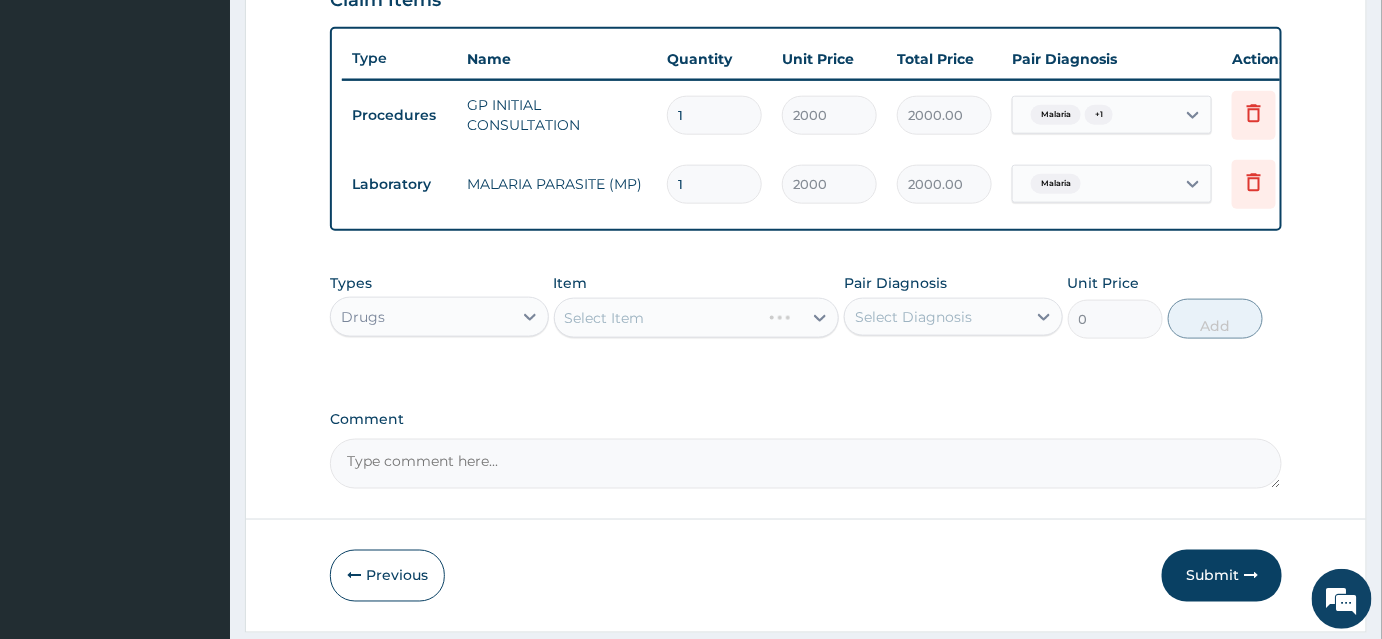 click on "Select Item" at bounding box center [697, 318] 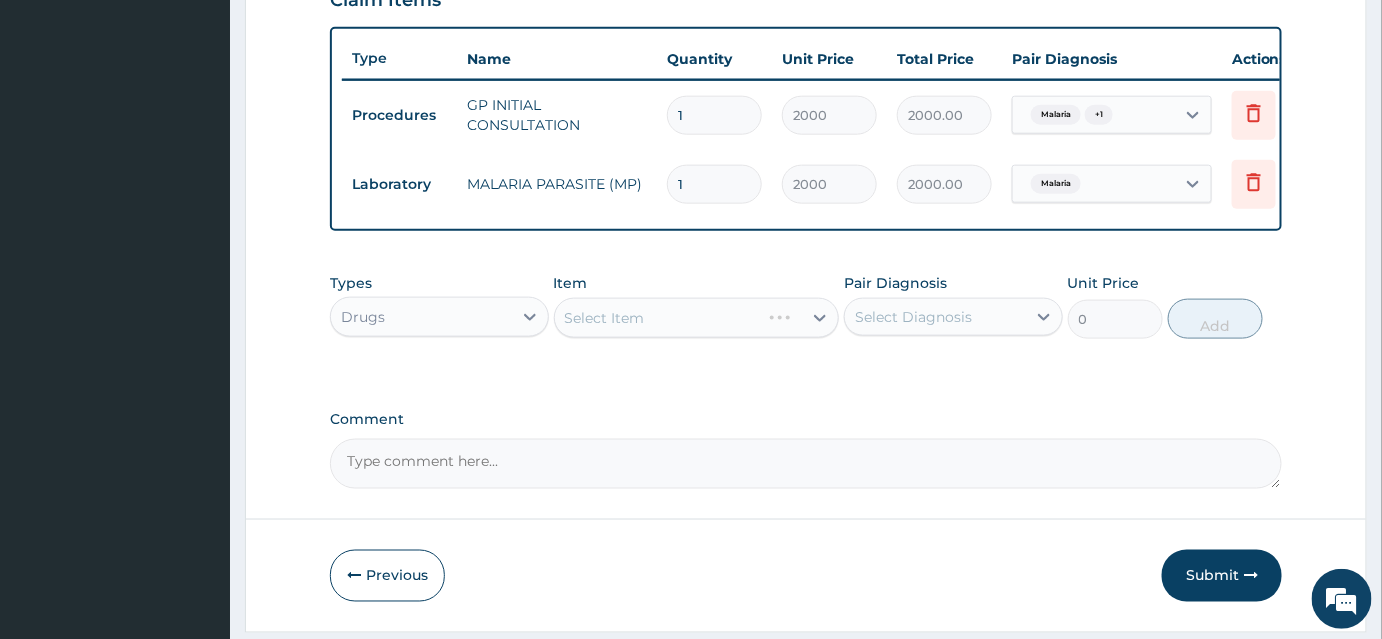 click on "Select Item" at bounding box center (697, 318) 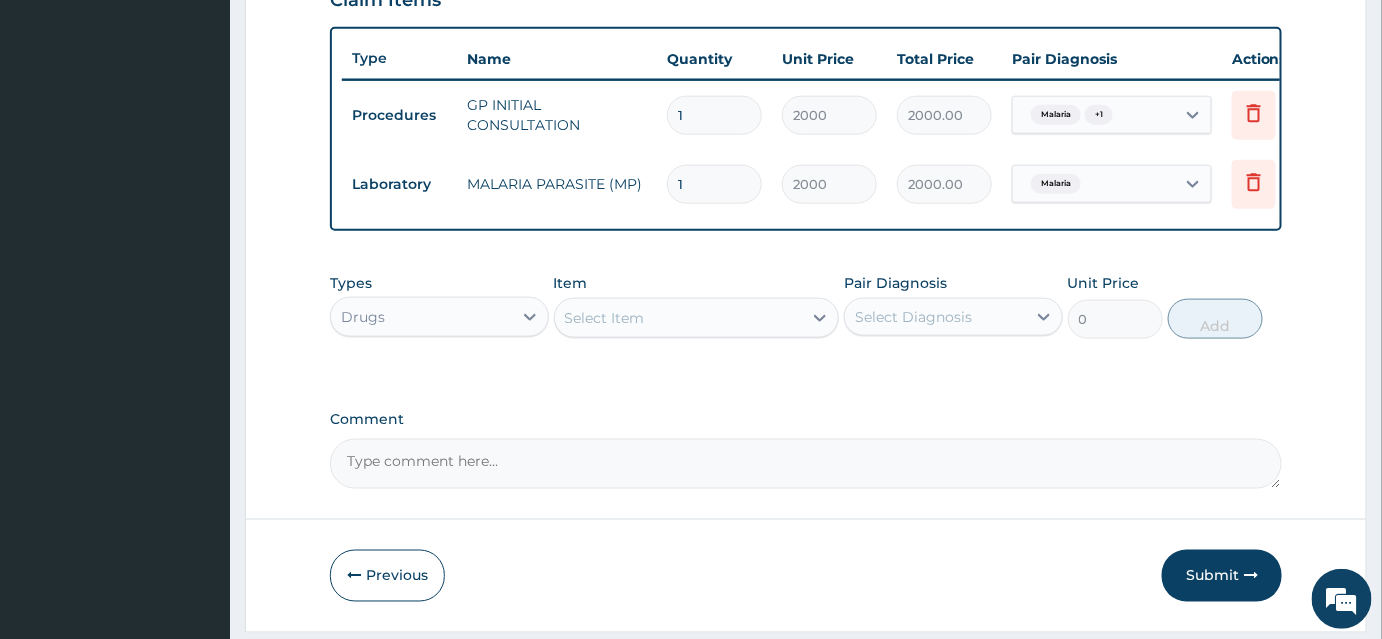 click on "Select Item" at bounding box center (679, 318) 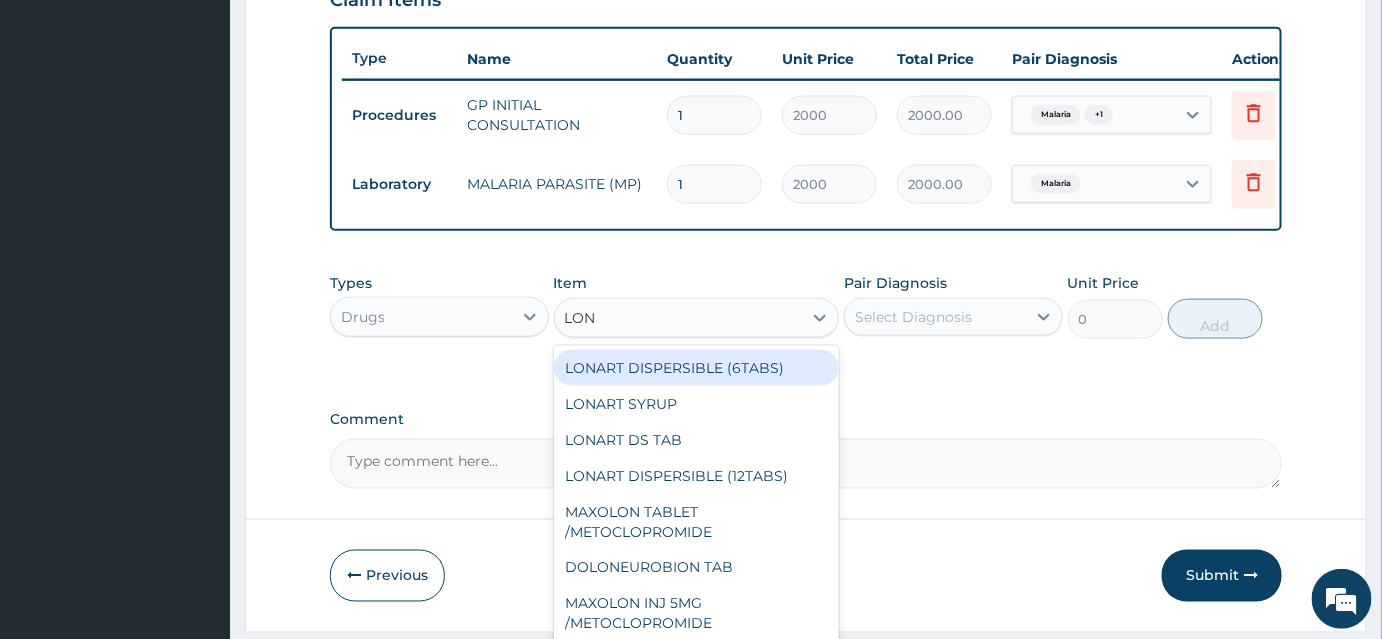 type on "LONA" 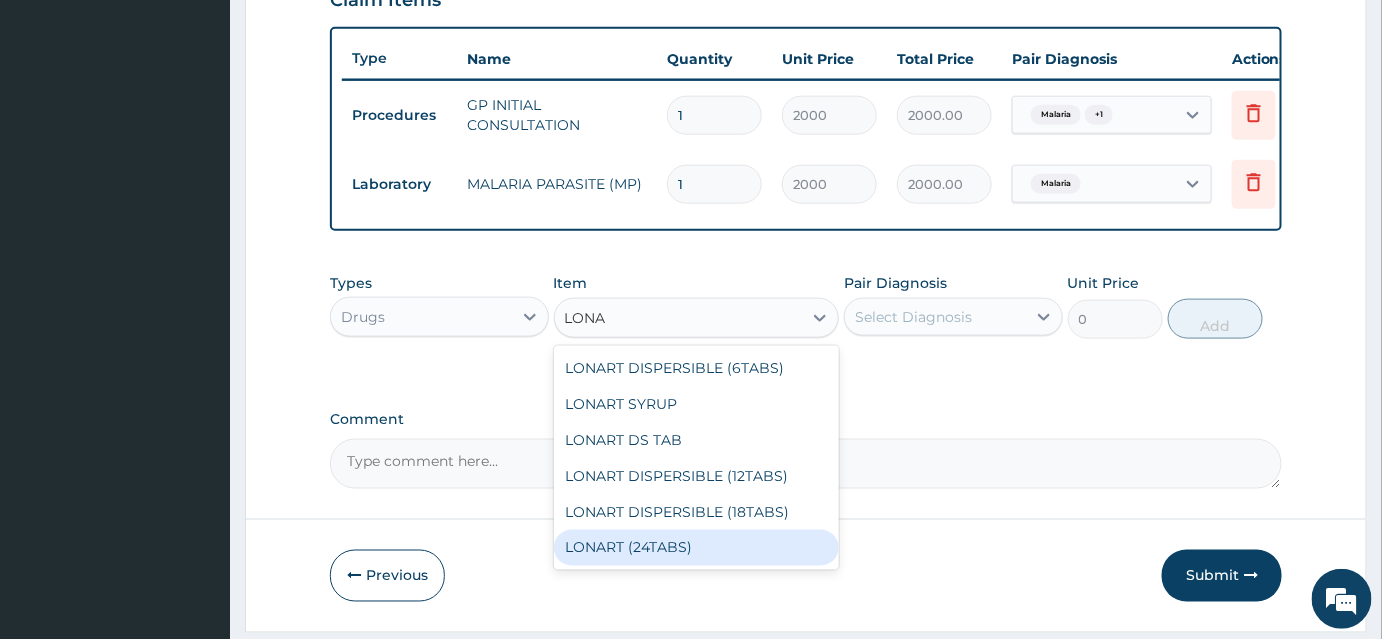 click on "LONART   (24TABS)" at bounding box center [697, 548] 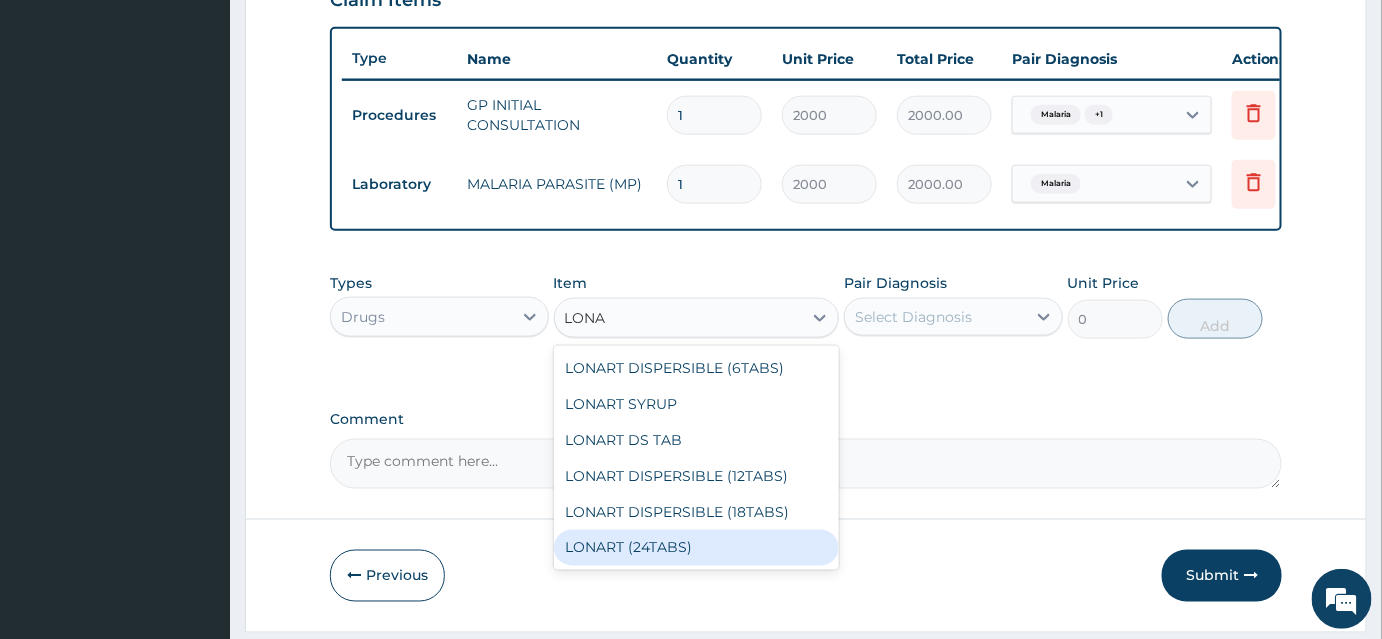 type 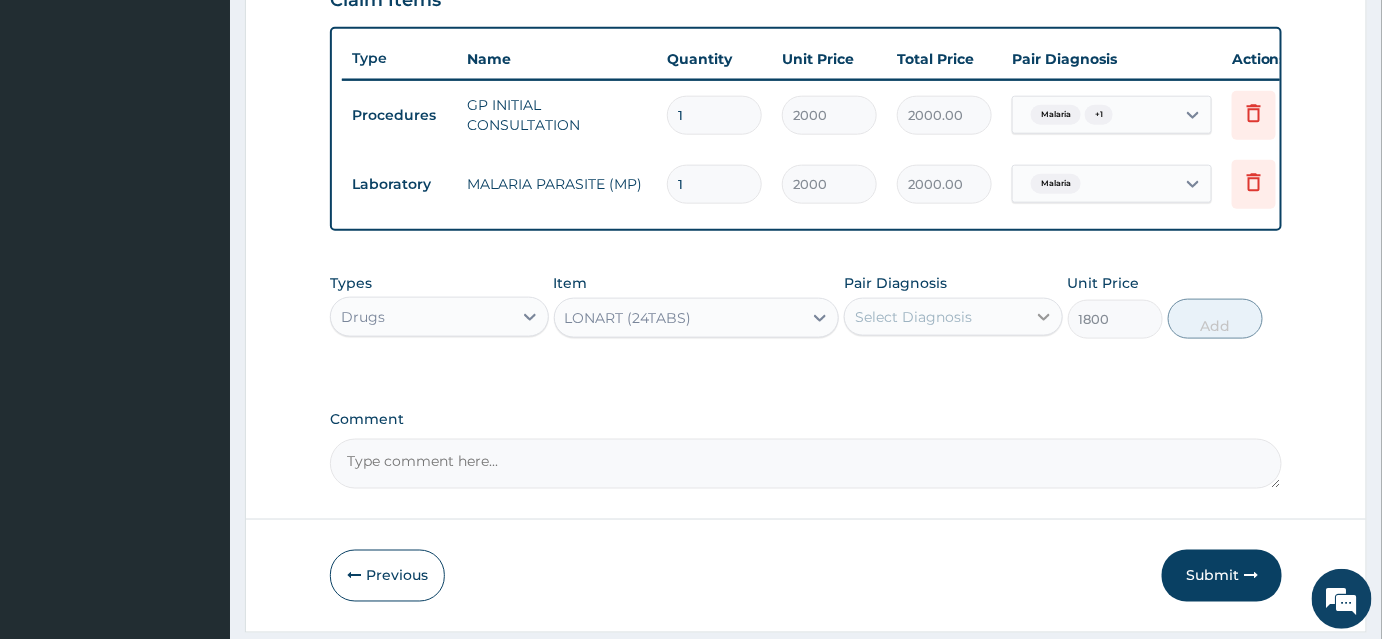 click 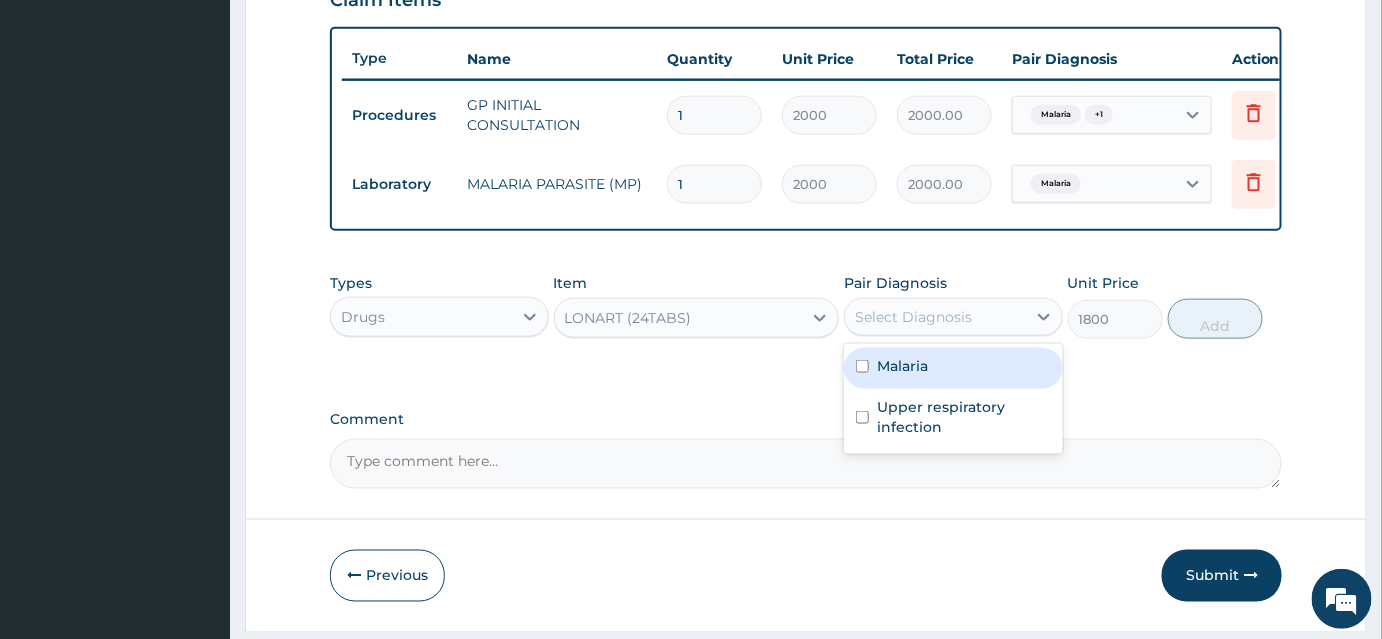 click on "Malaria" at bounding box center [902, 366] 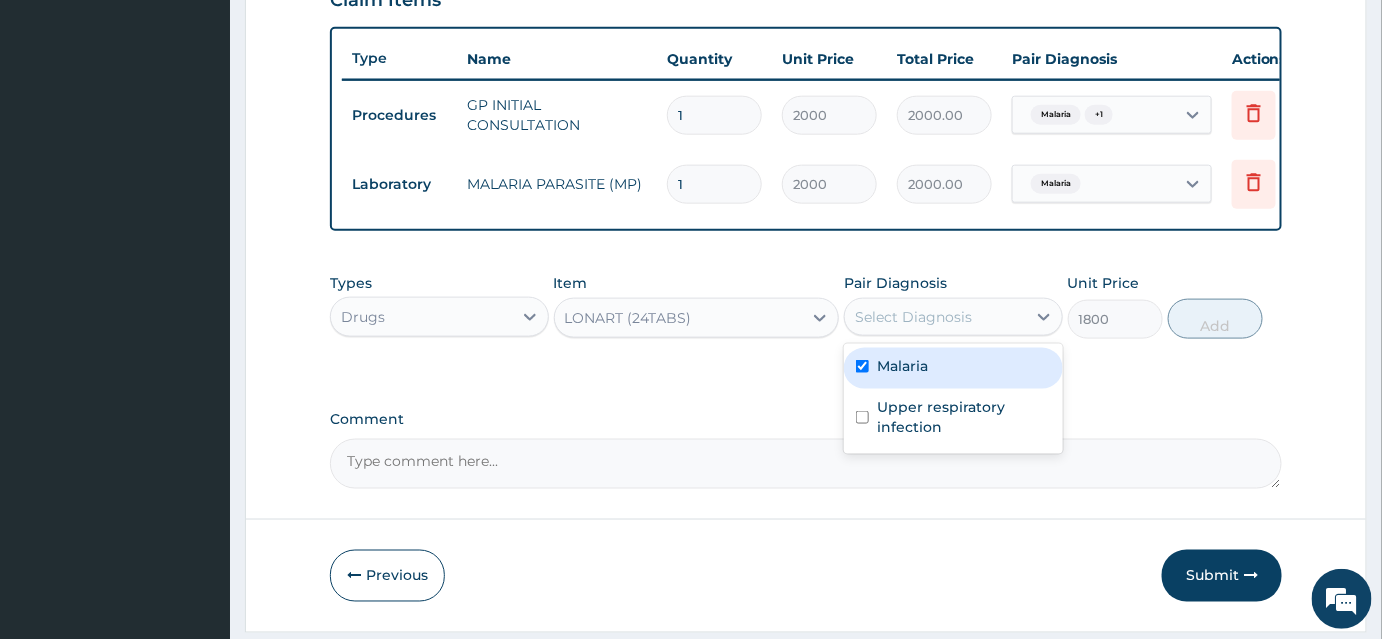 checkbox on "true" 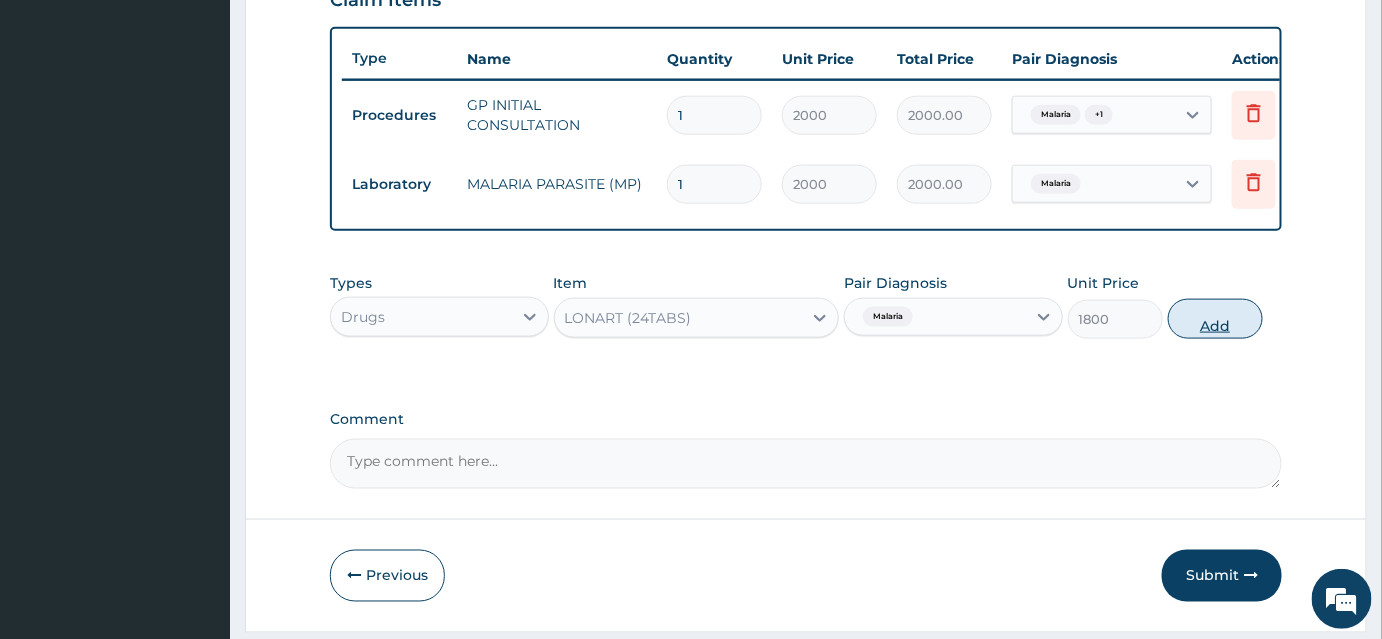 click on "Add" at bounding box center [1215, 319] 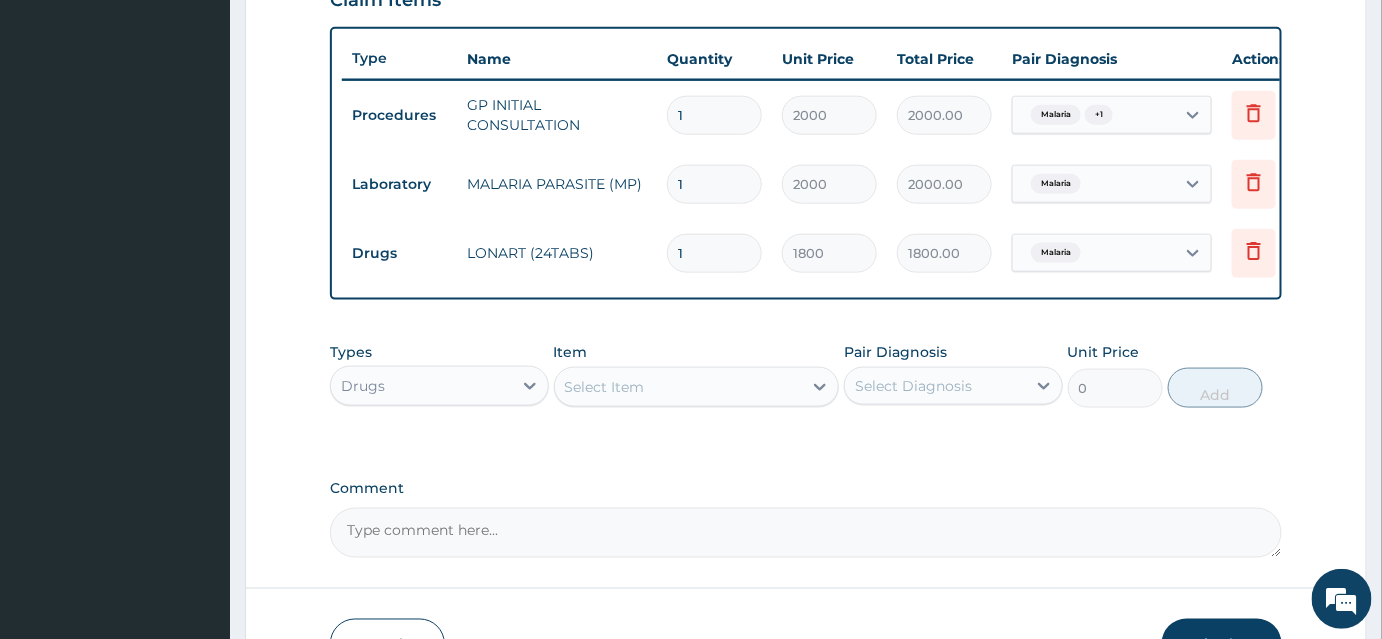 click on "Select Item" at bounding box center (679, 387) 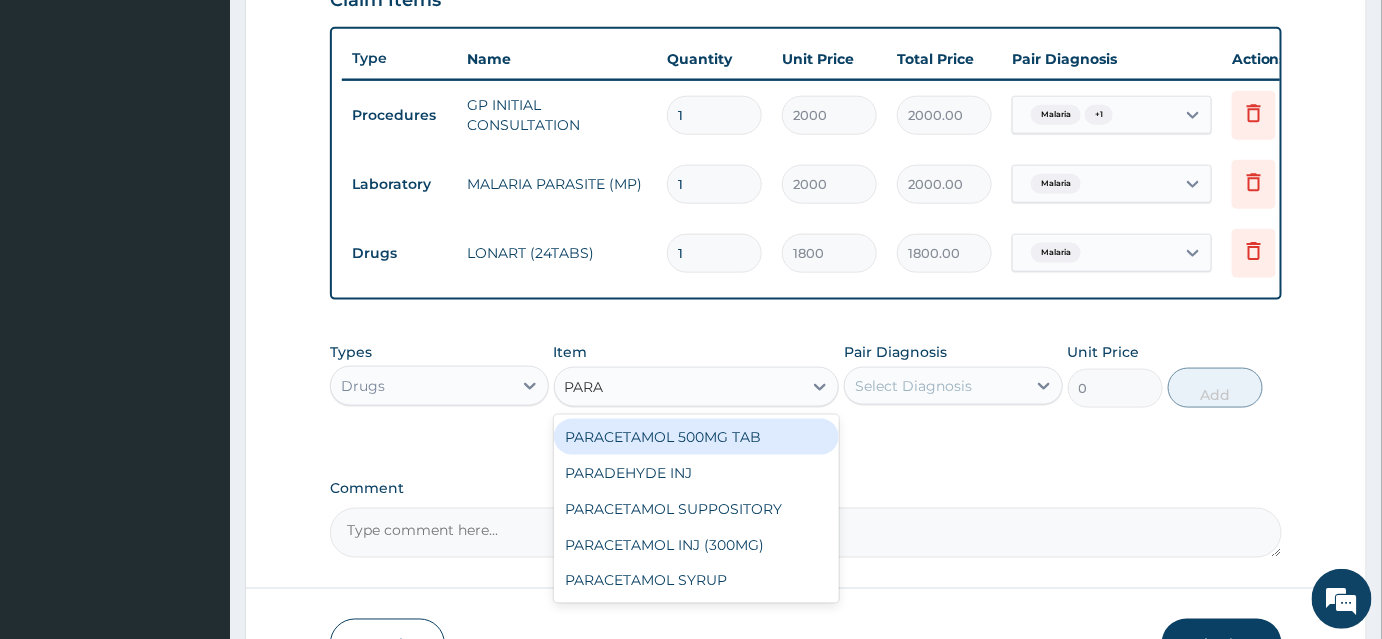 type on "PARAC" 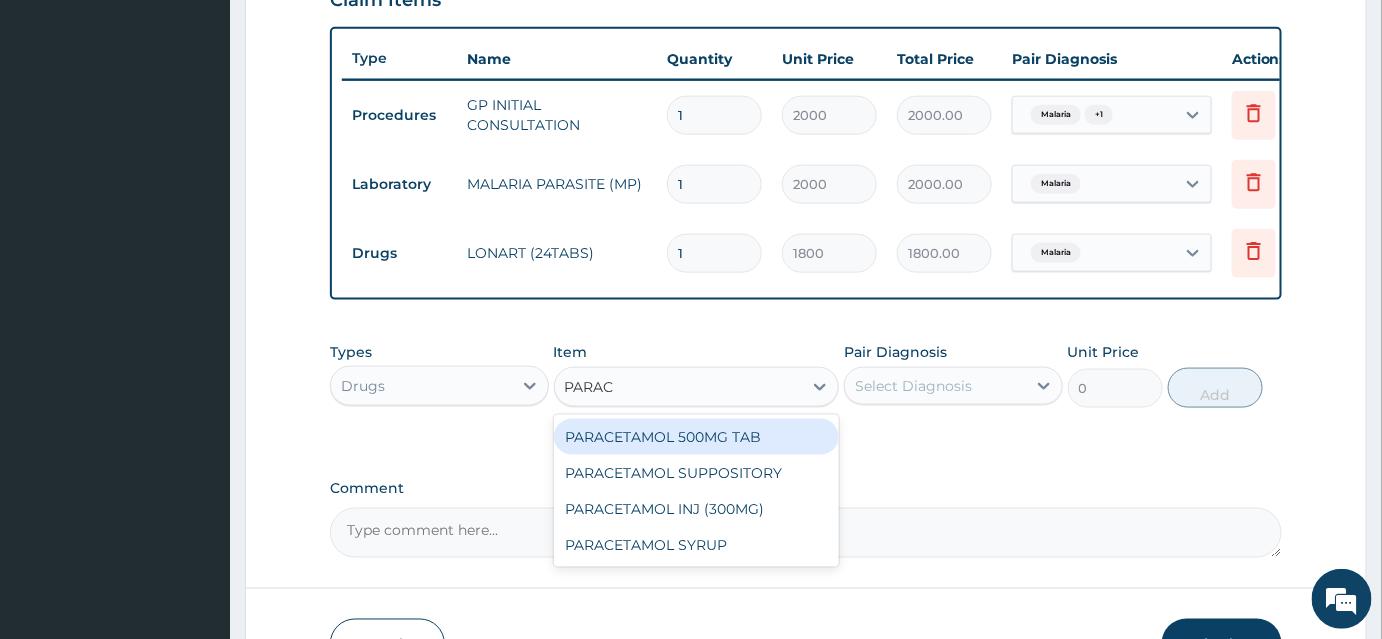 click on "PARACETAMOL 500MG TAB" at bounding box center (697, 437) 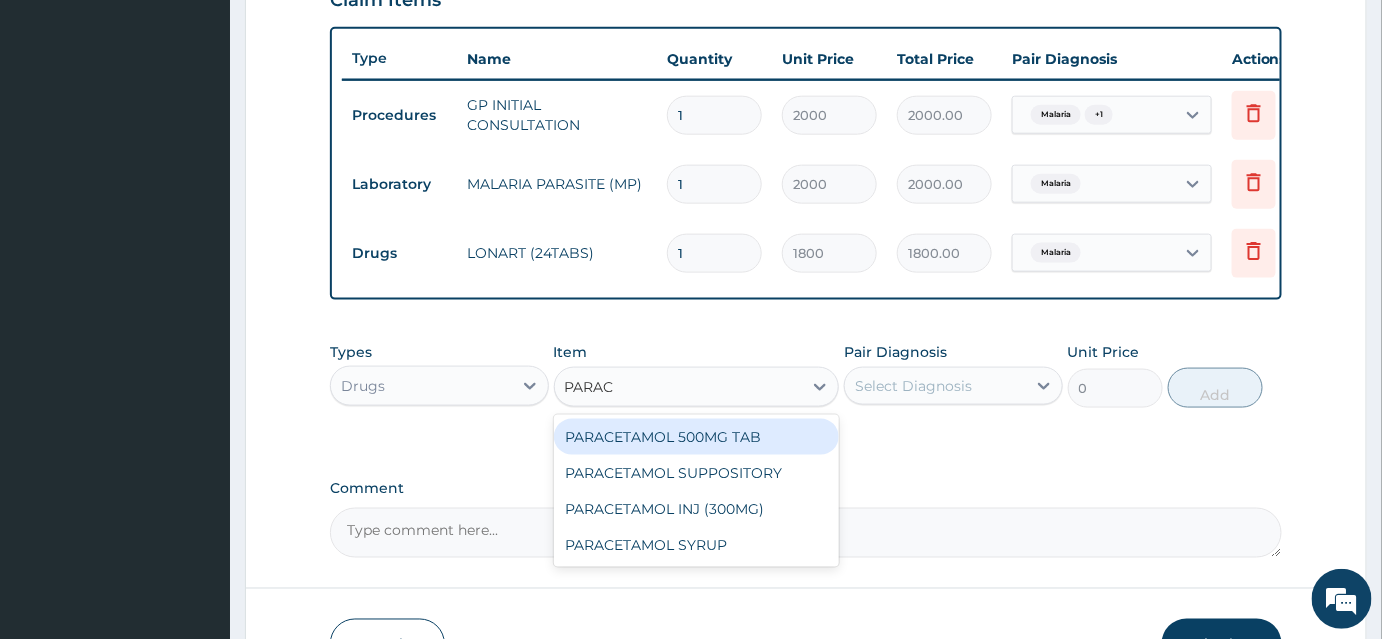 type 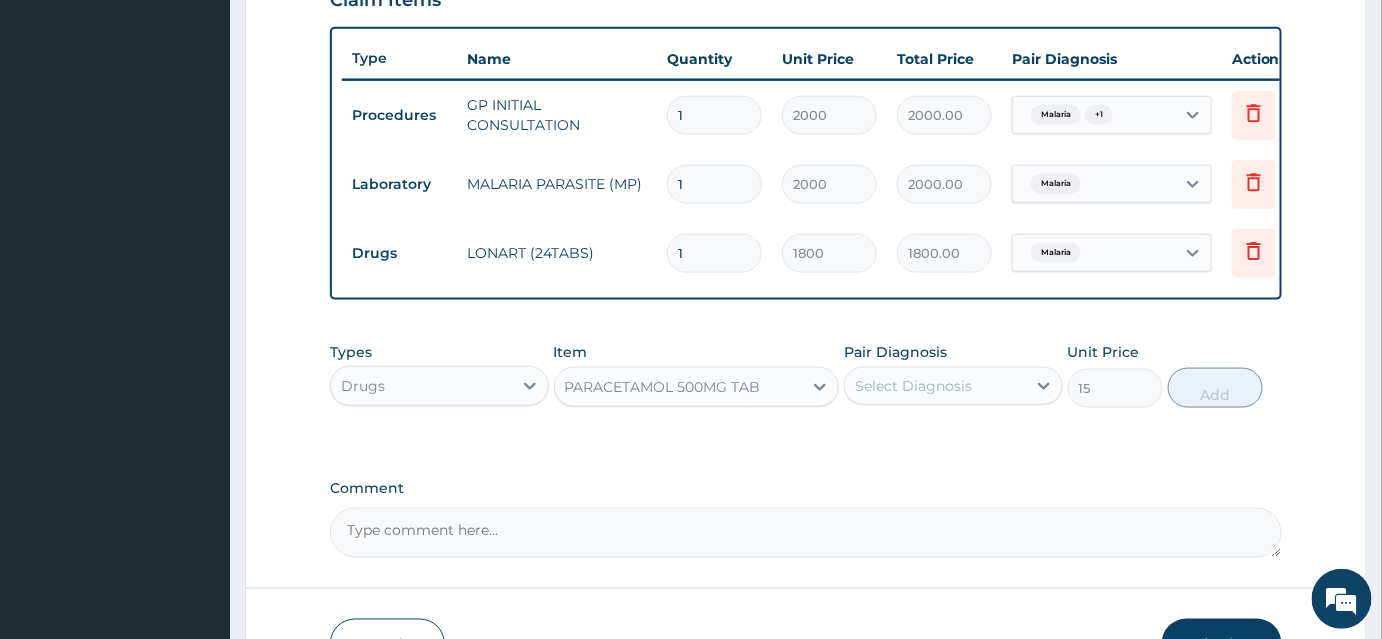 click on "Select Diagnosis" at bounding box center [913, 386] 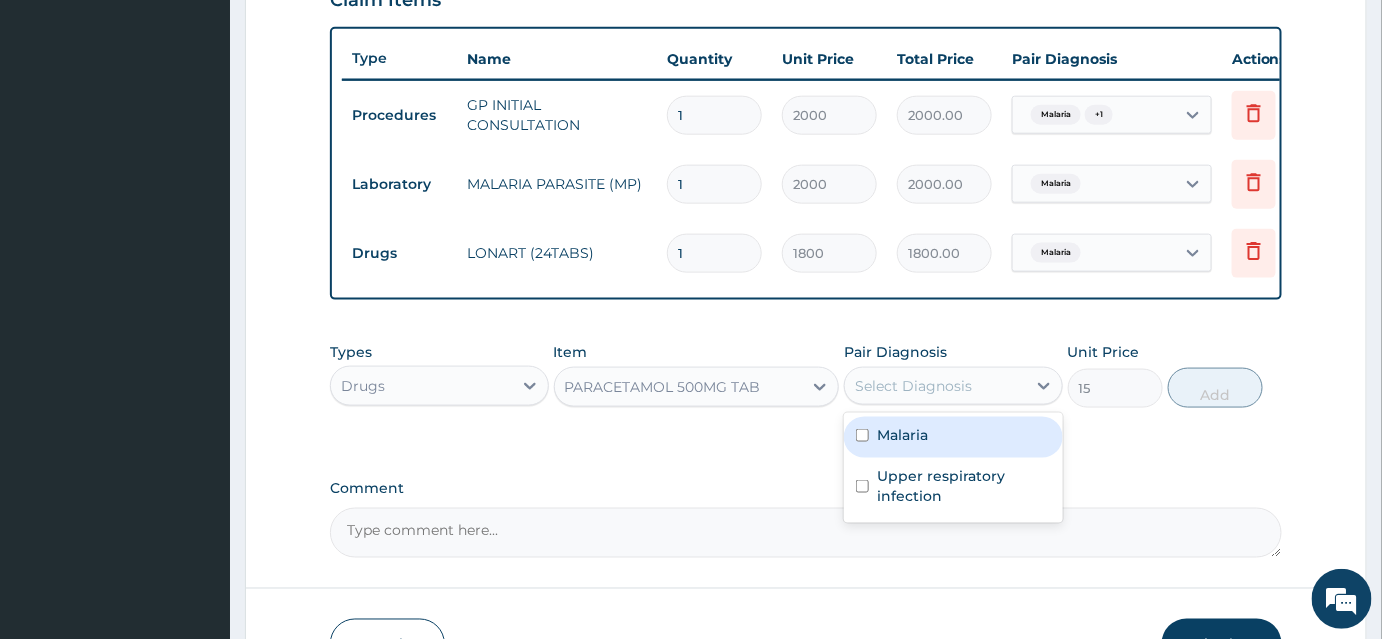 click on "Malaria" at bounding box center [953, 437] 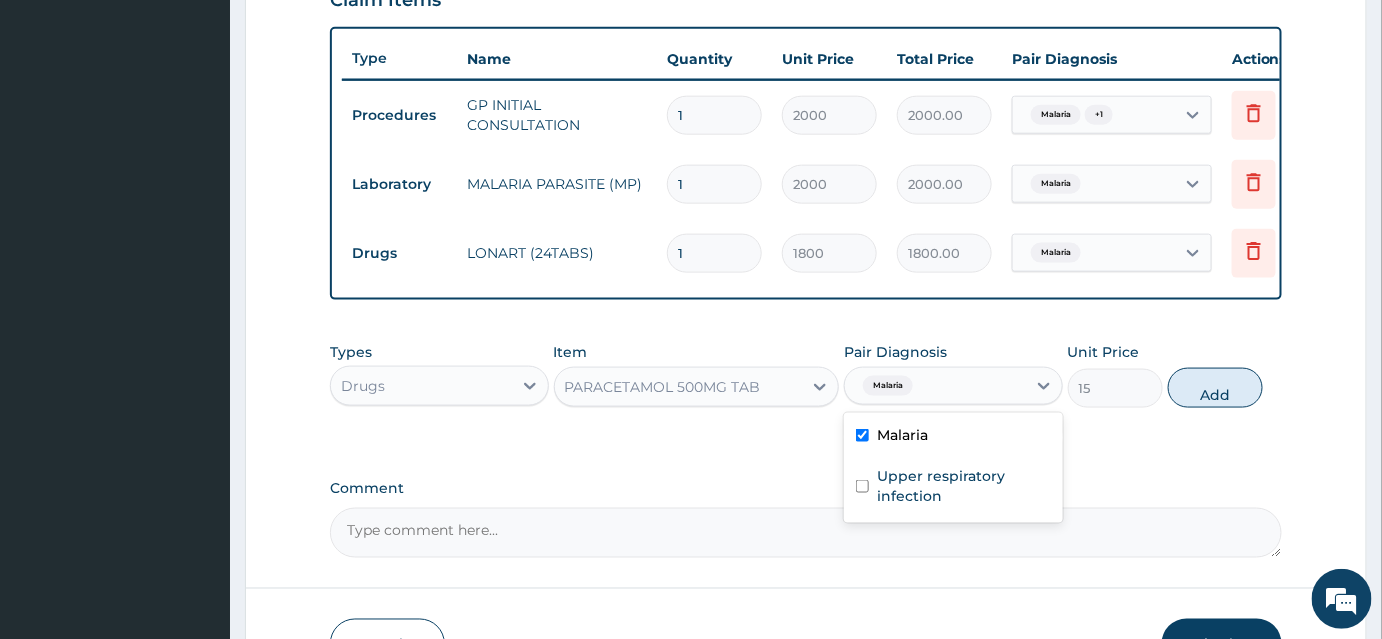 checkbox on "true" 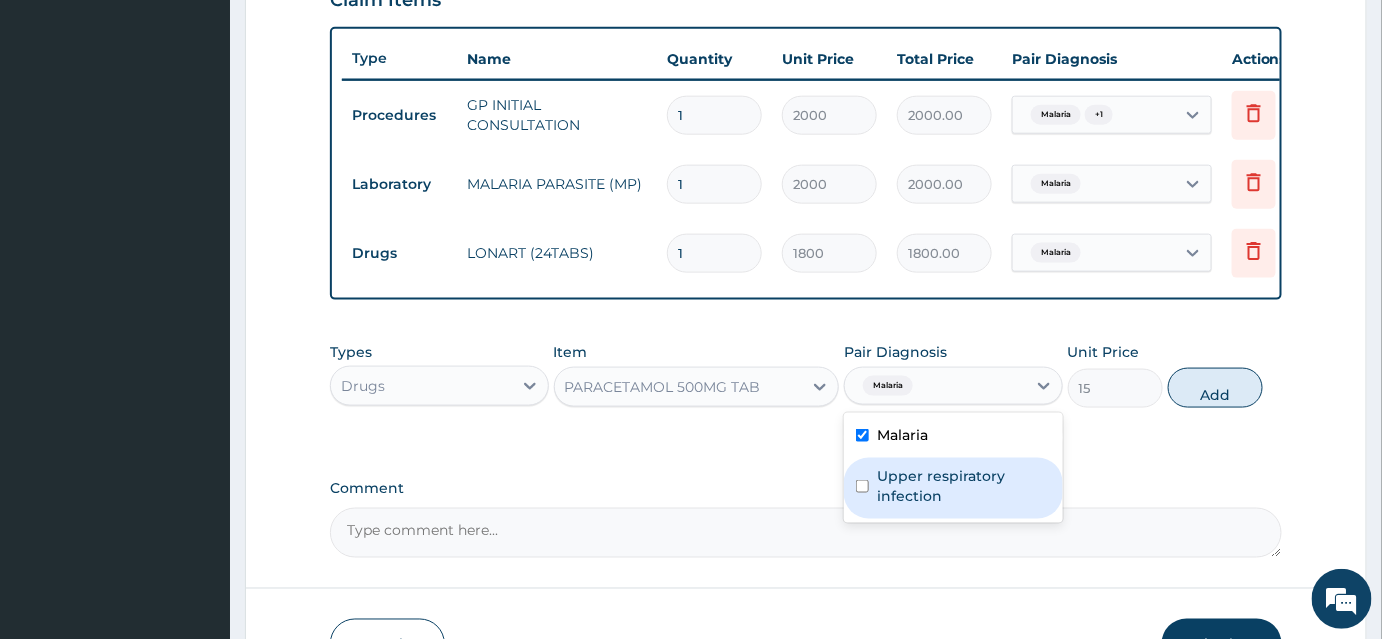 click on "Upper respiratory infection" at bounding box center [953, 488] 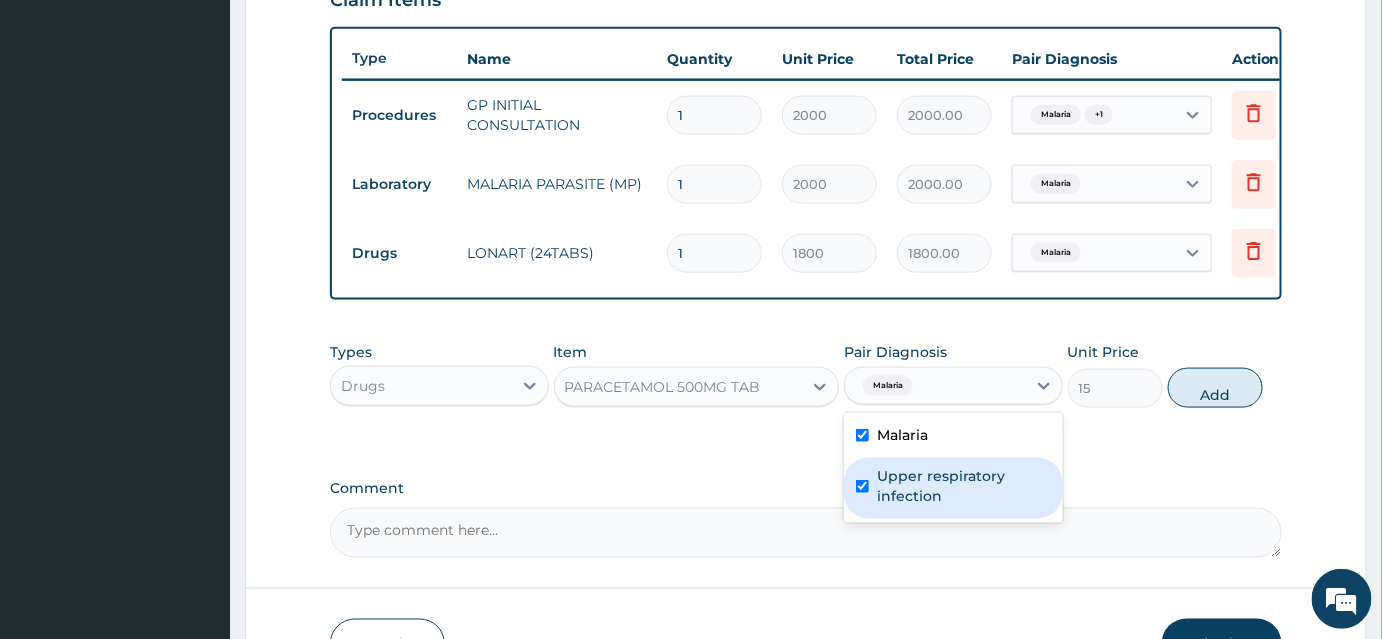 checkbox on "true" 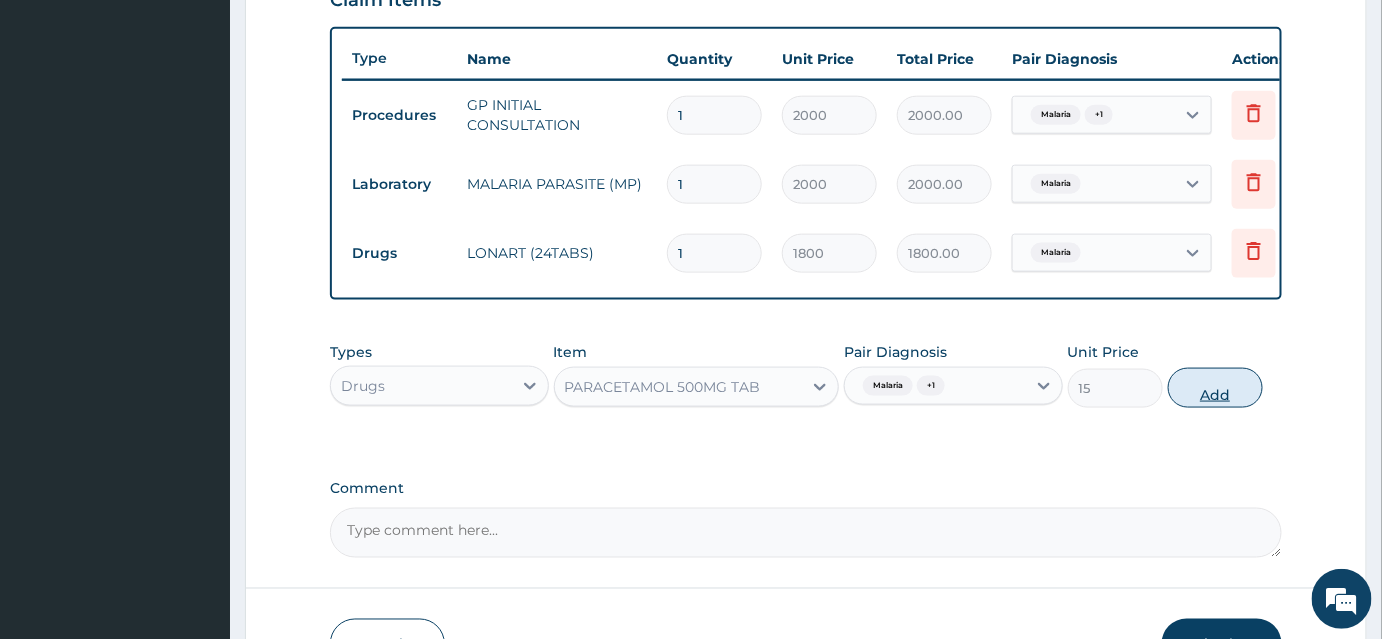 click on "Add" at bounding box center (1215, 388) 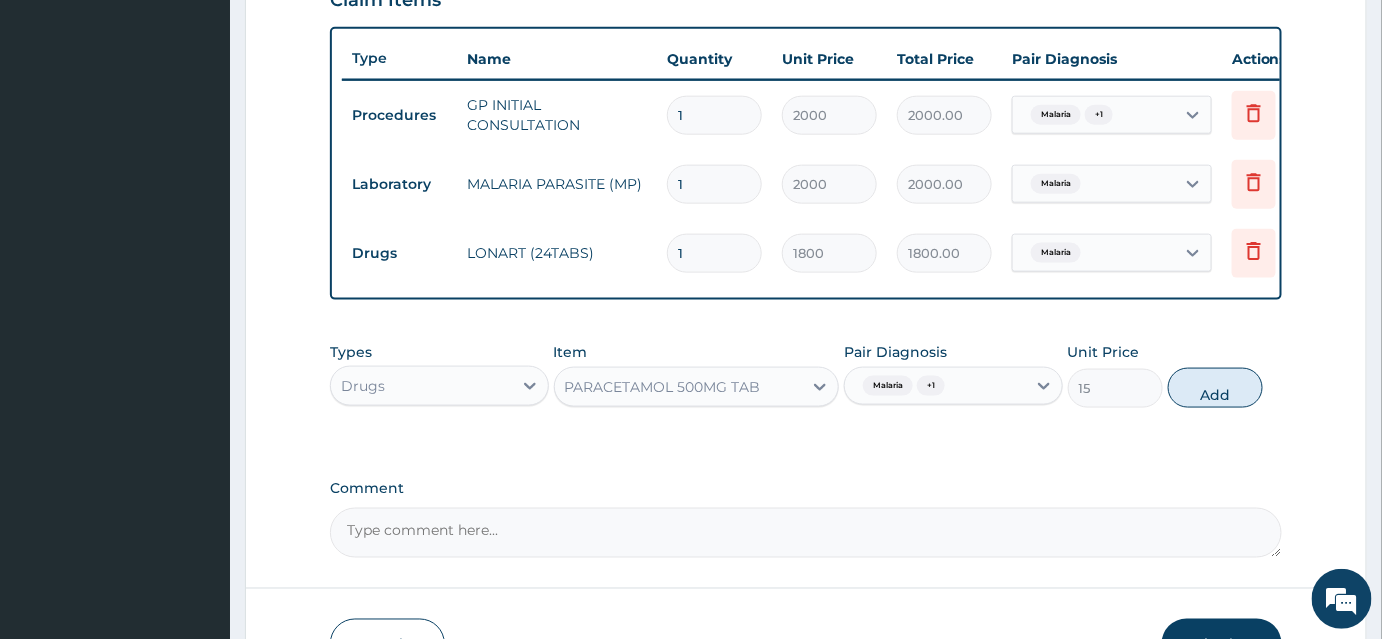 type on "0" 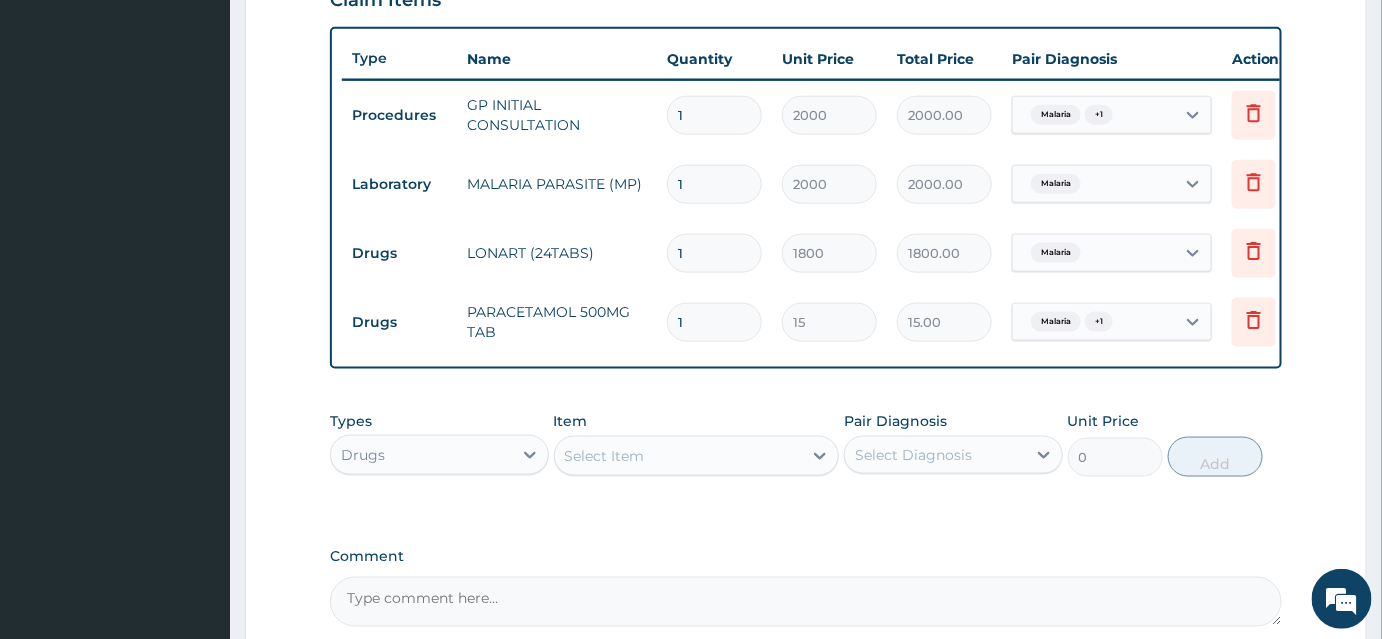 type on "18" 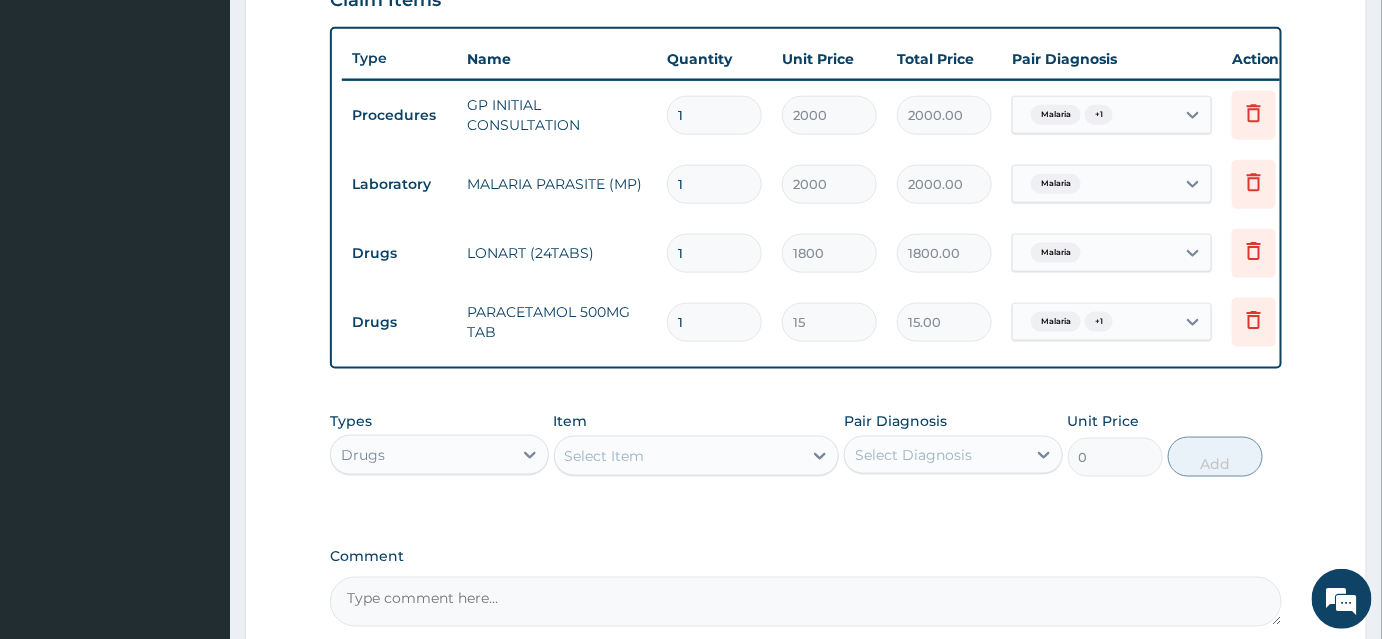 type on "270.00" 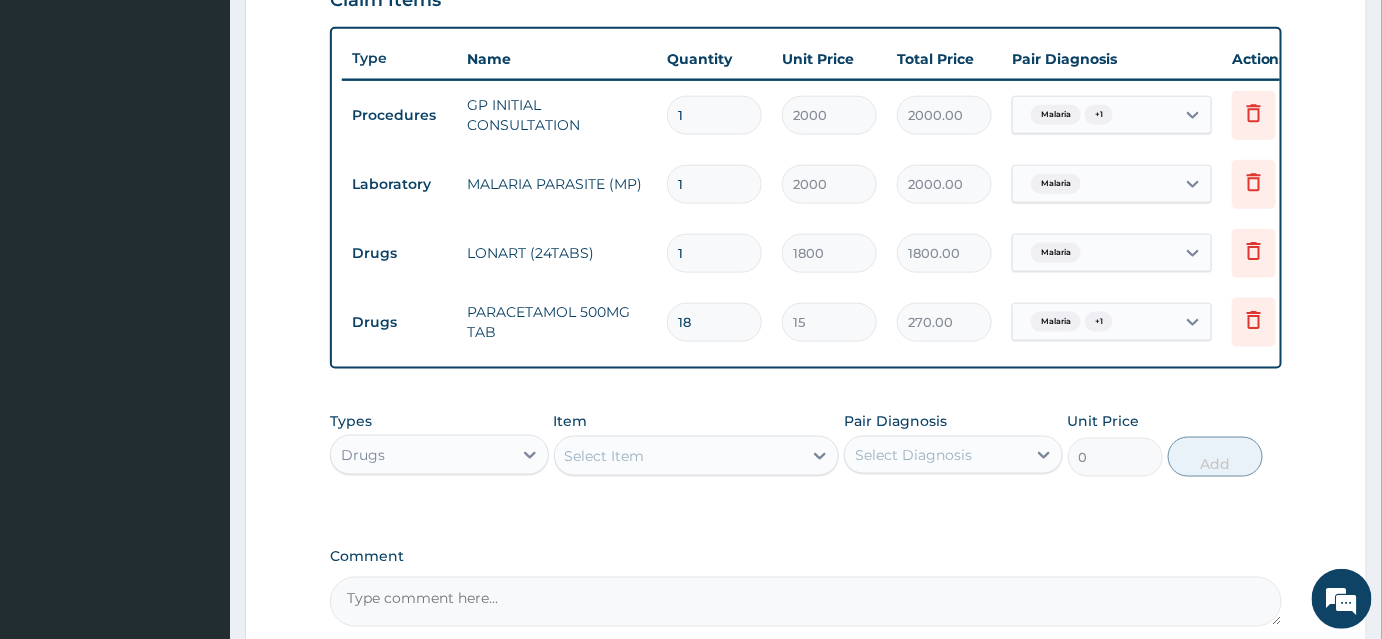 type on "18" 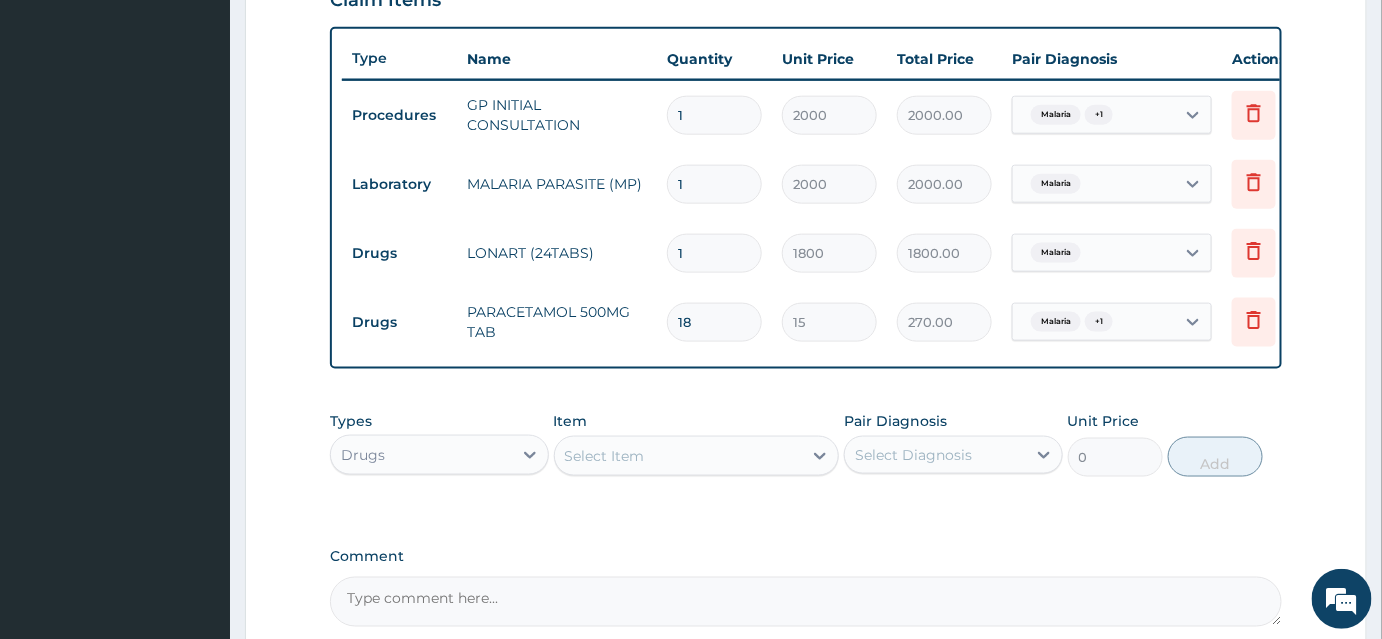 click on "Select Item" at bounding box center (605, 456) 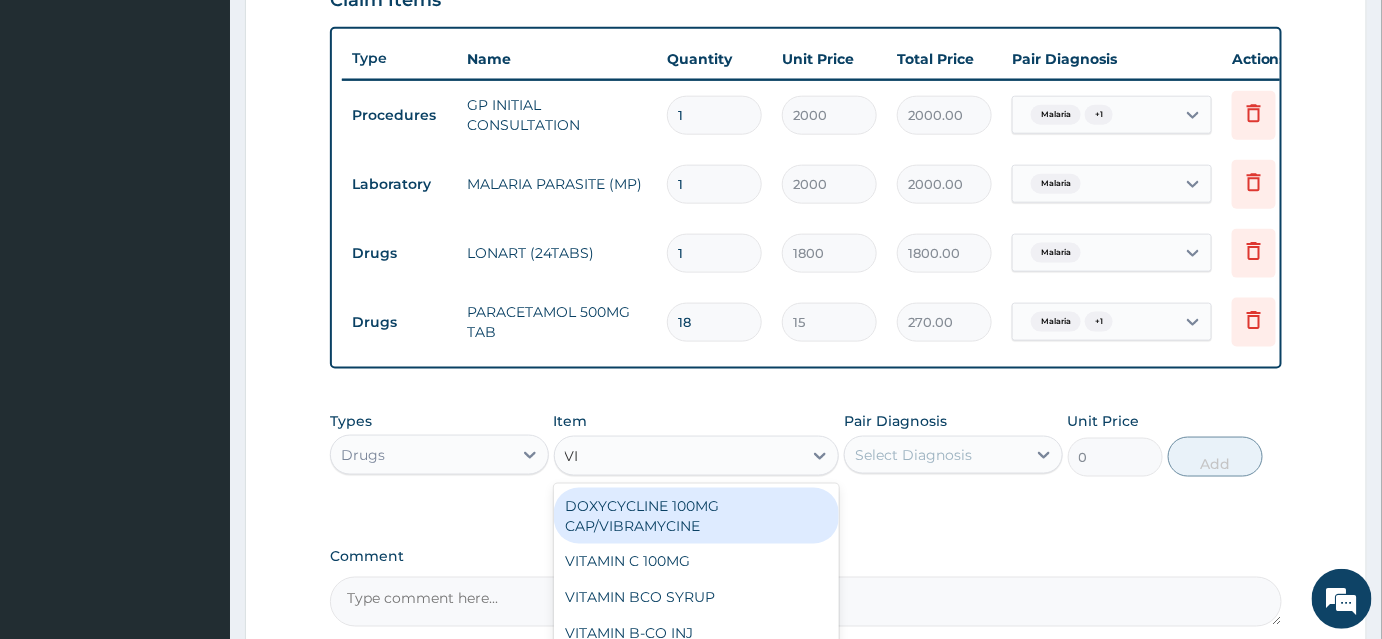 type on "VIT" 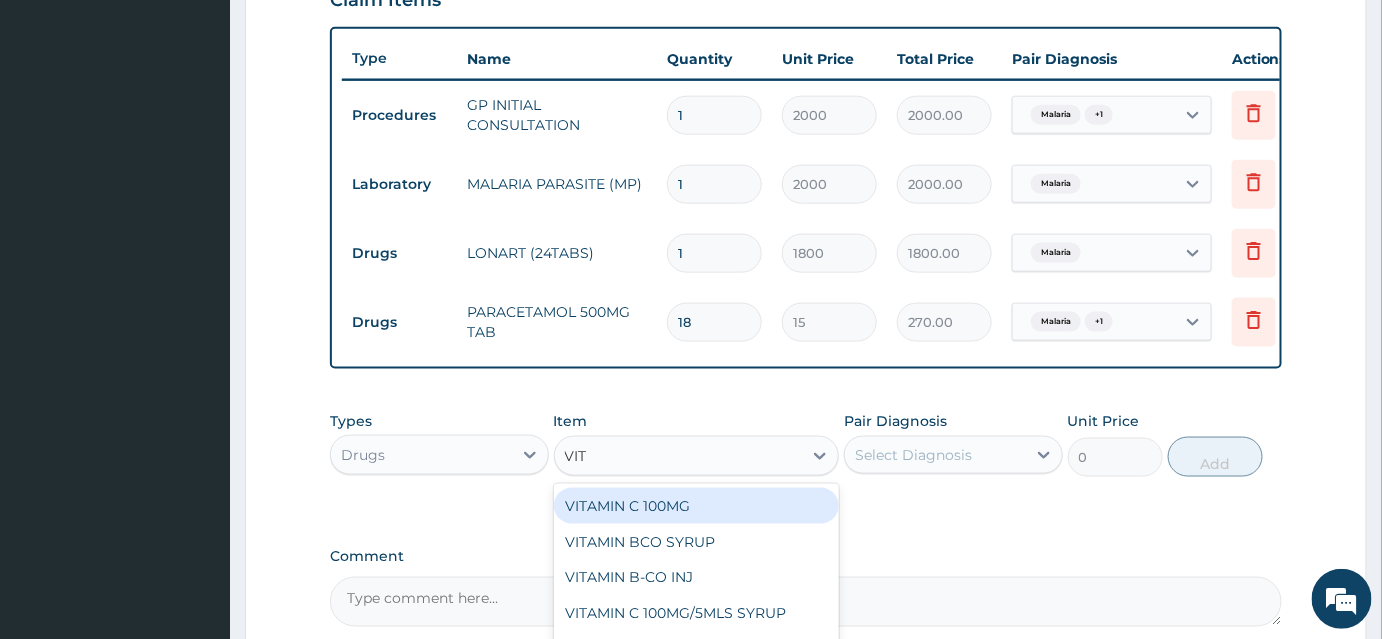 drag, startPoint x: 643, startPoint y: 515, endPoint x: 654, endPoint y: 508, distance: 13.038404 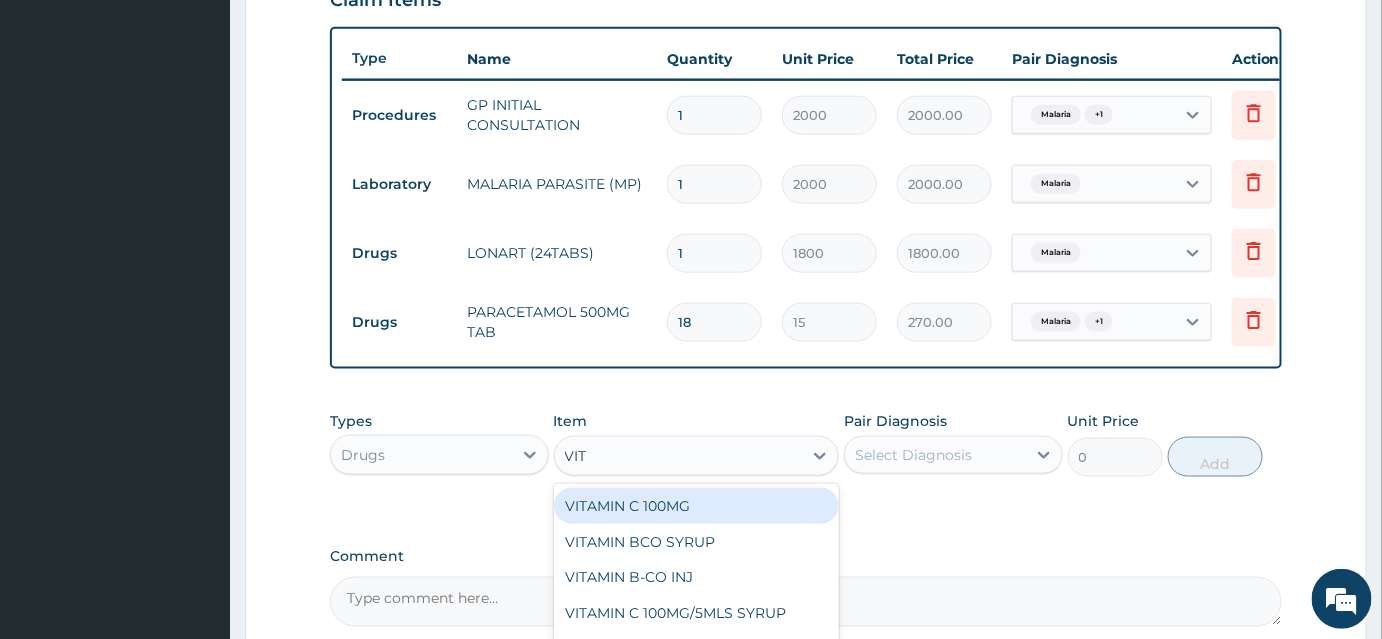 click on "VITAMIN C 100MG" at bounding box center (697, 506) 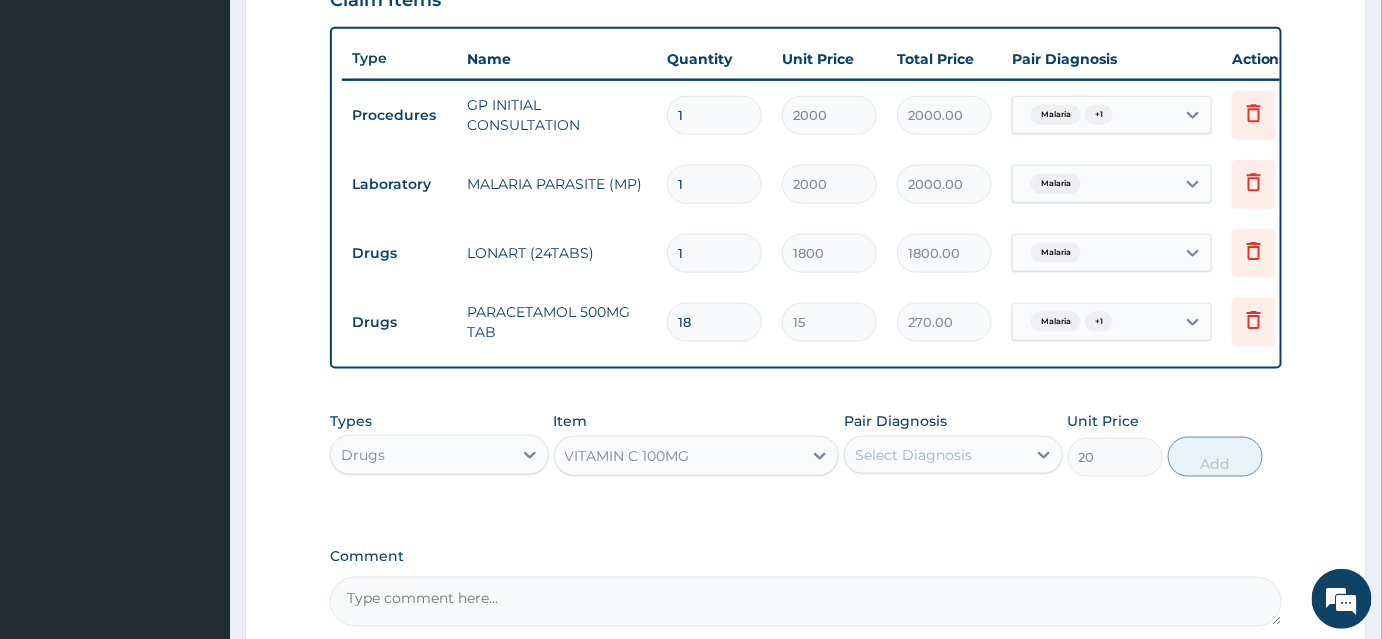 click on "Select Diagnosis" at bounding box center (913, 455) 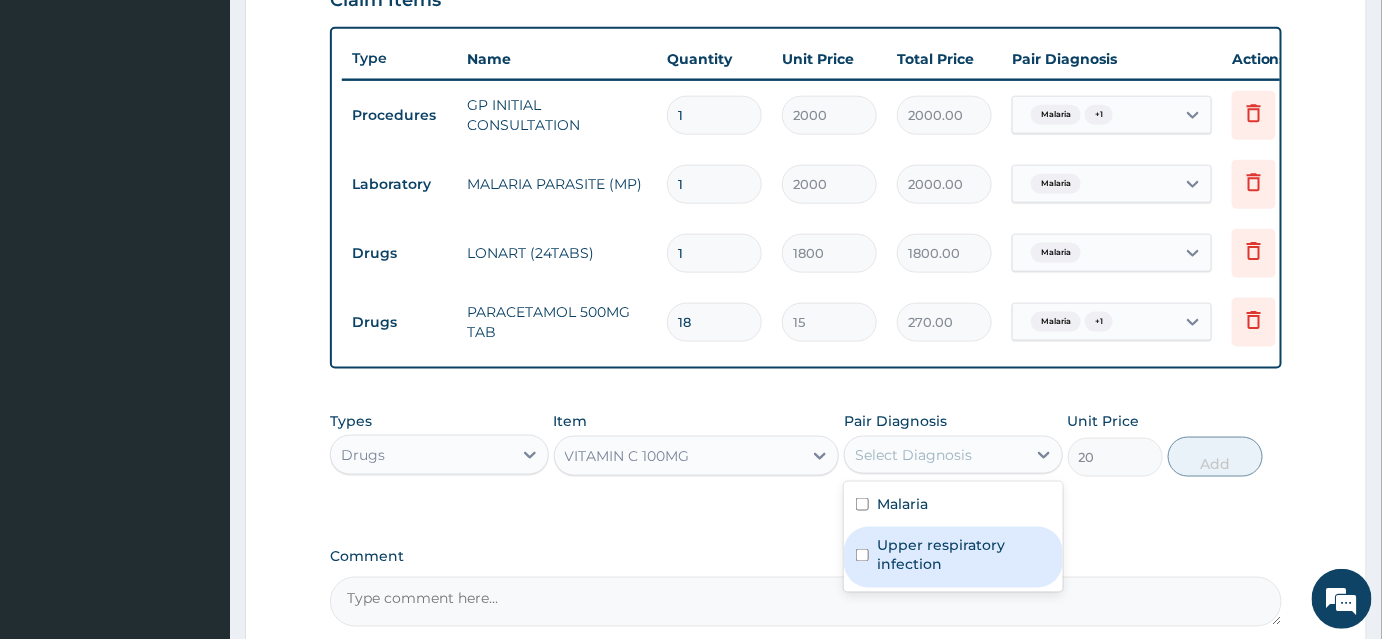 click at bounding box center (862, 555) 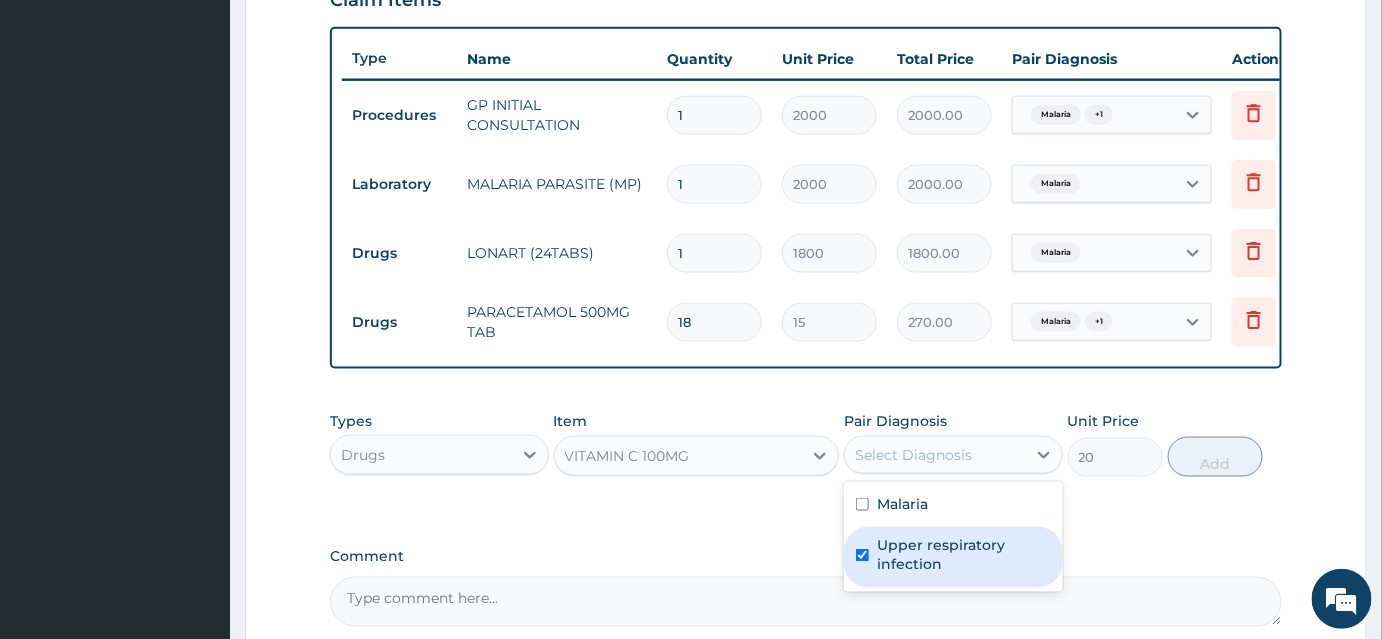 checkbox on "true" 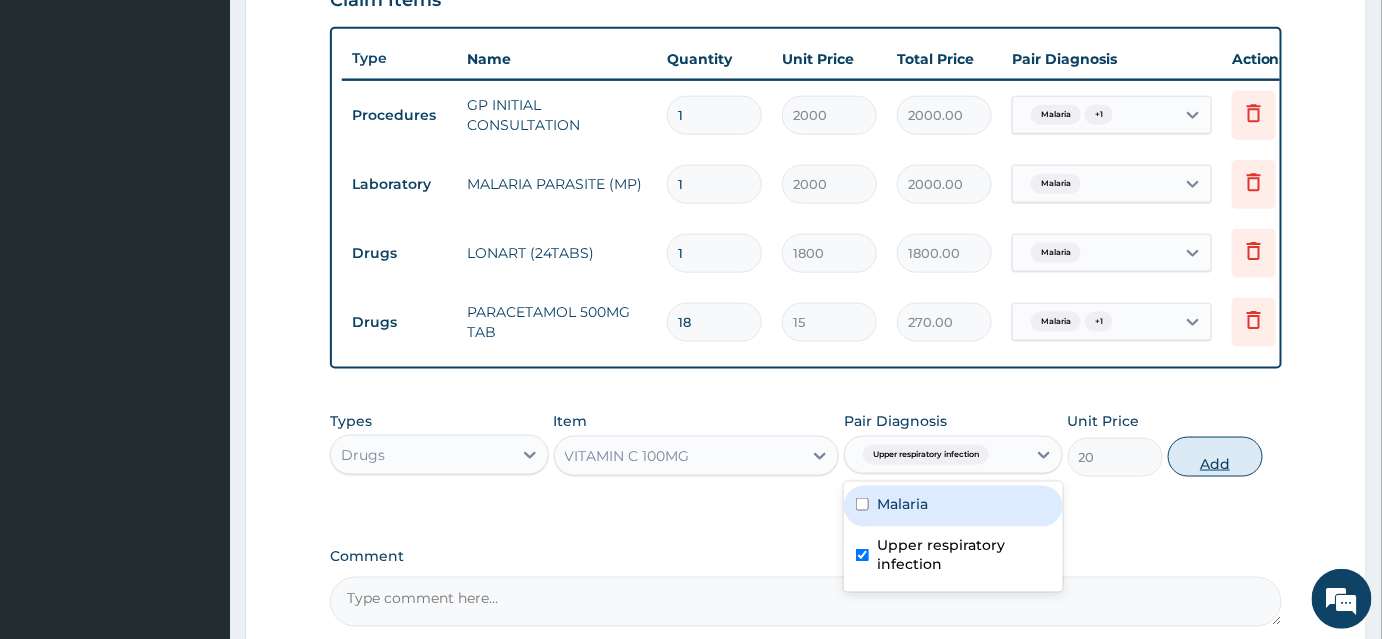click on "Add" at bounding box center (1215, 457) 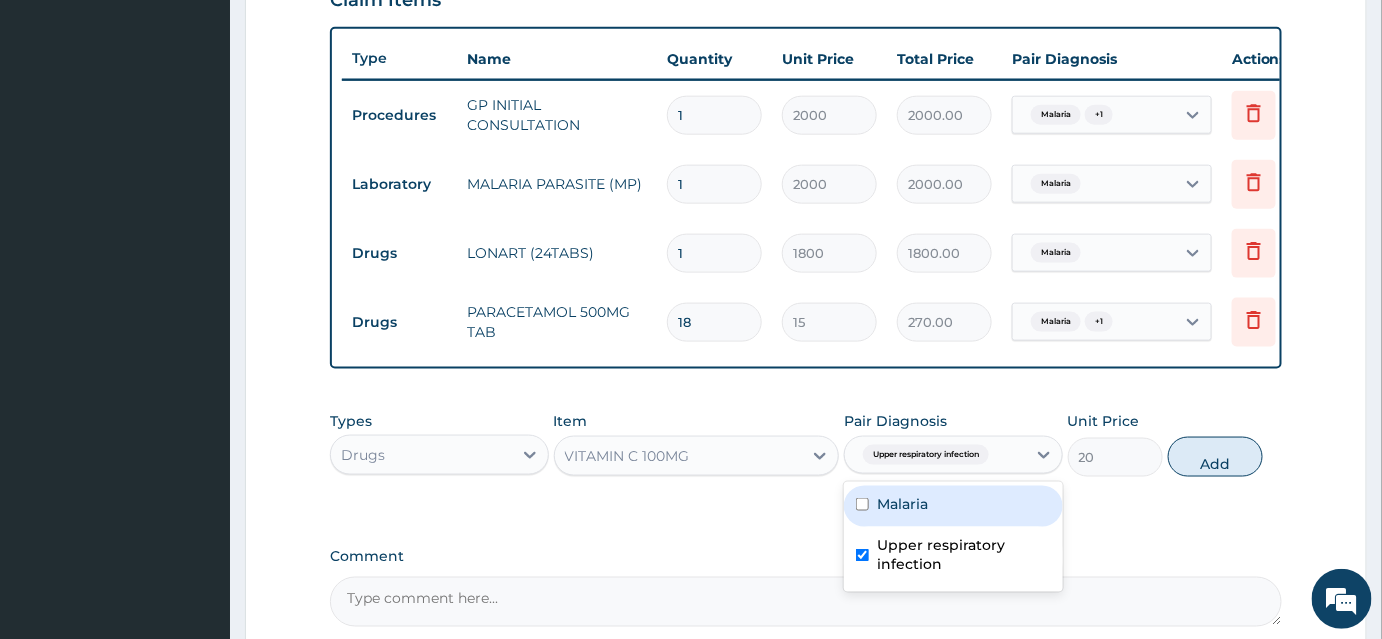 type on "0" 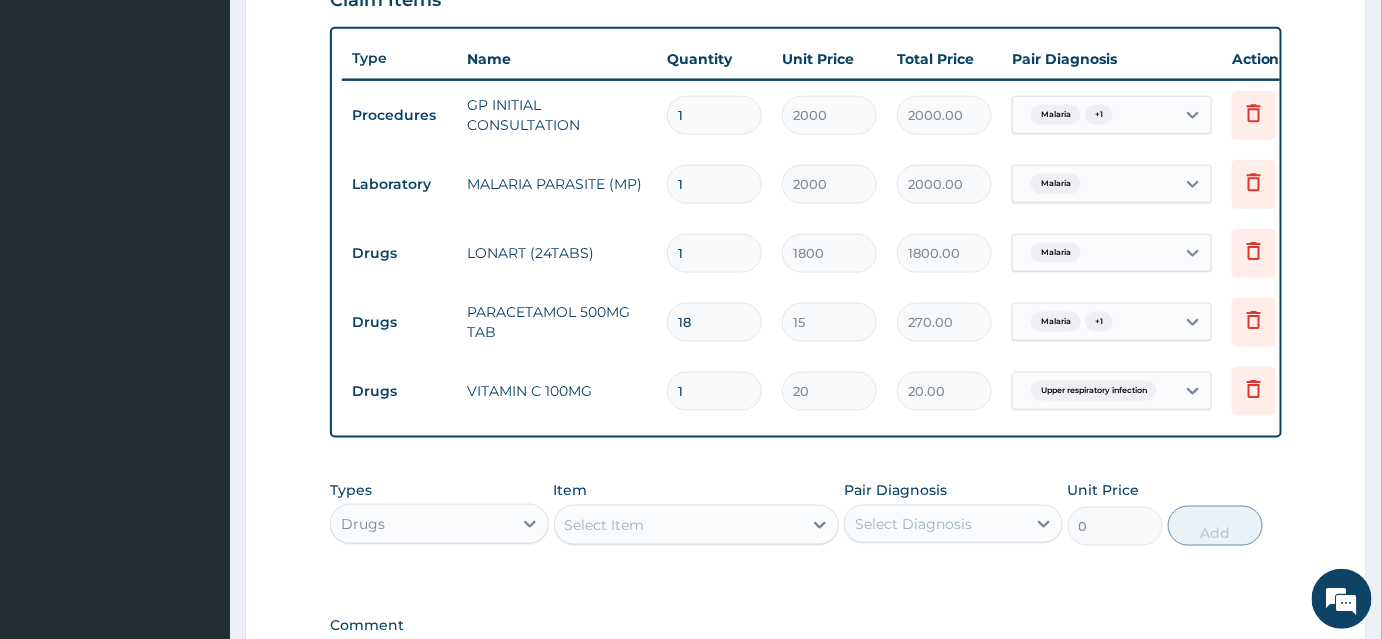 type on "18" 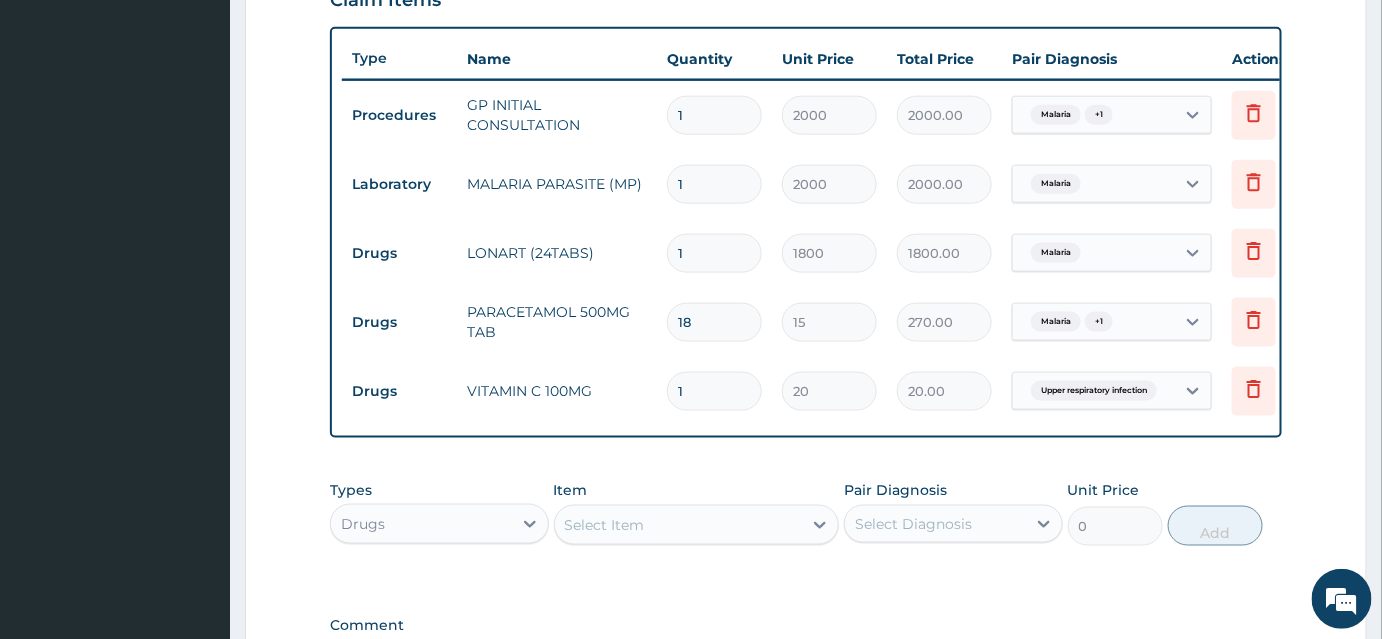 type on "360.00" 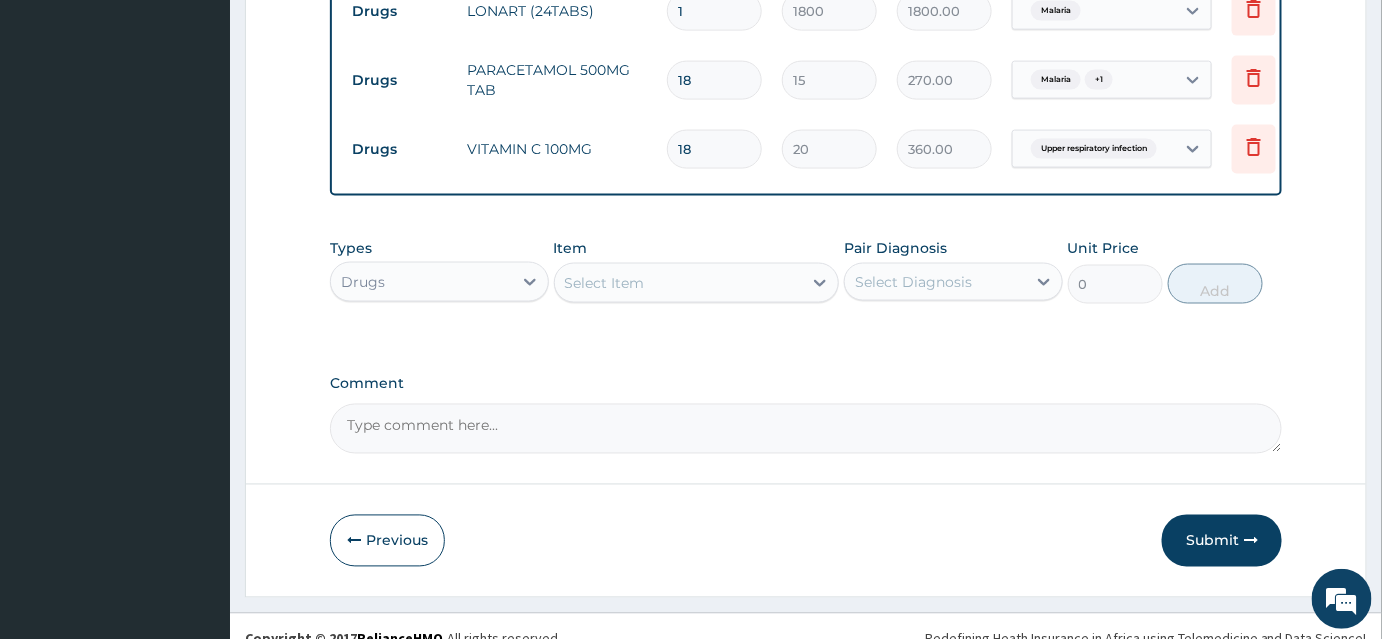 scroll, scrollTop: 990, scrollLeft: 0, axis: vertical 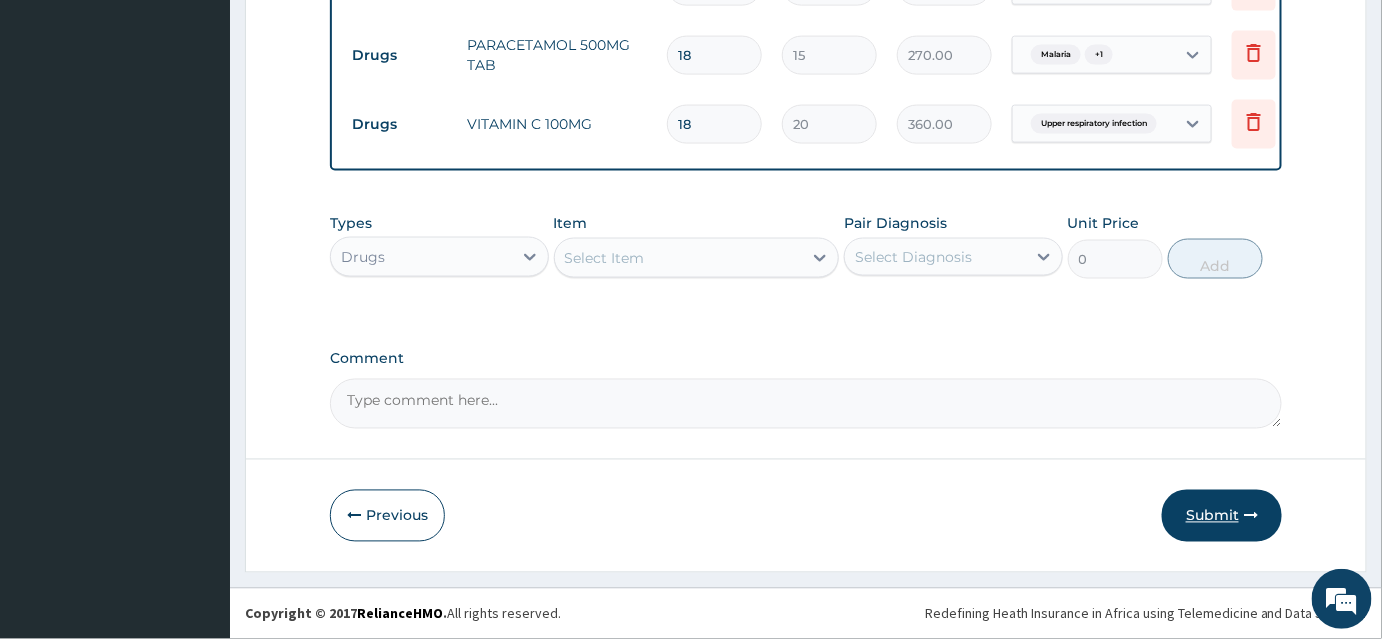 type on "18" 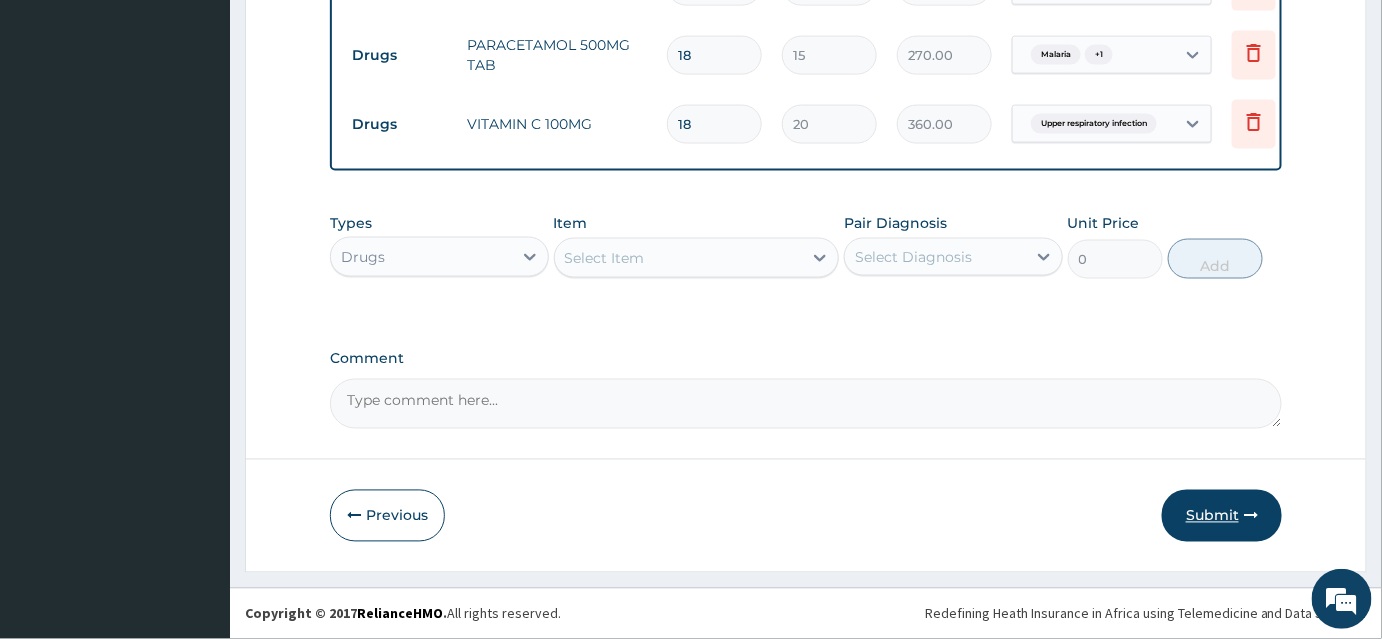 click on "Submit" at bounding box center (1222, 516) 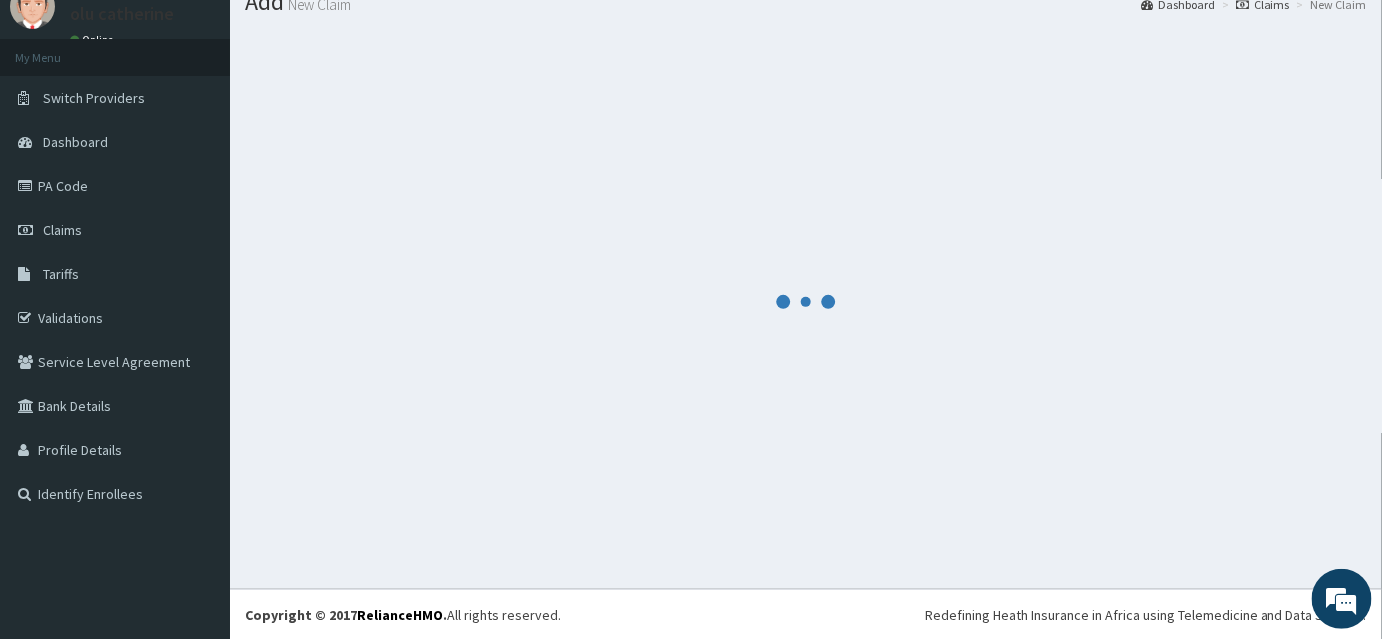 scroll, scrollTop: 990, scrollLeft: 0, axis: vertical 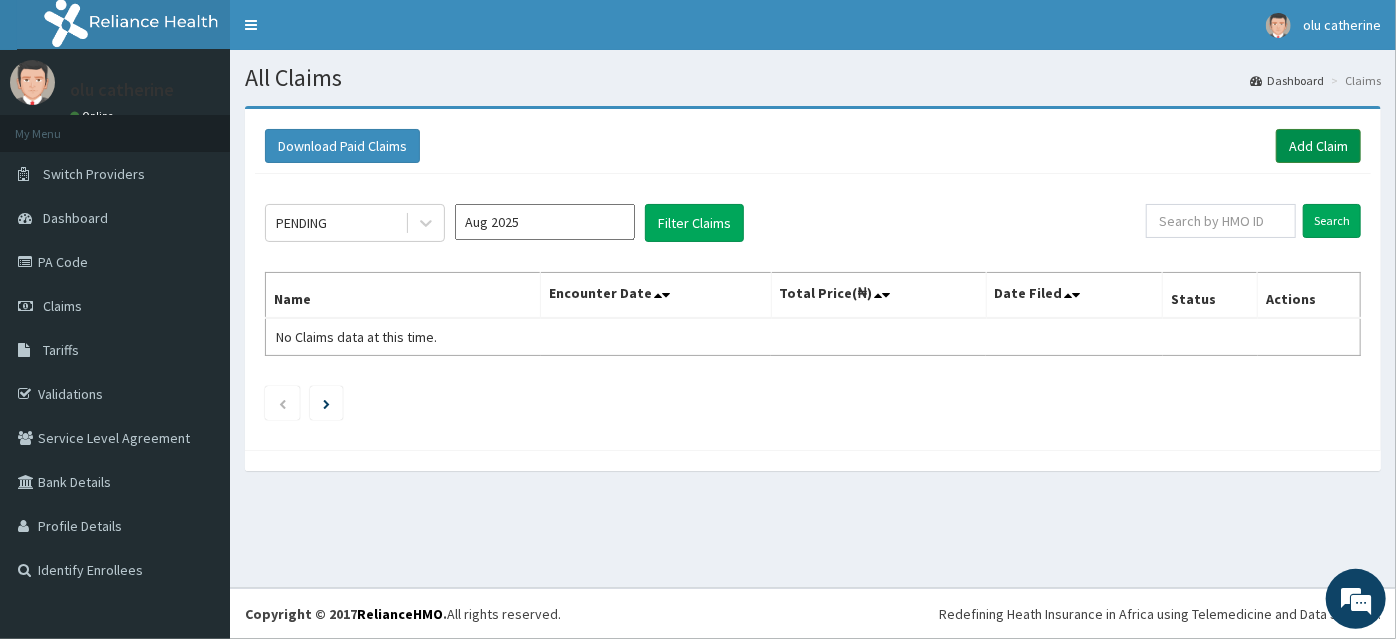 click on "Add Claim" at bounding box center (1318, 146) 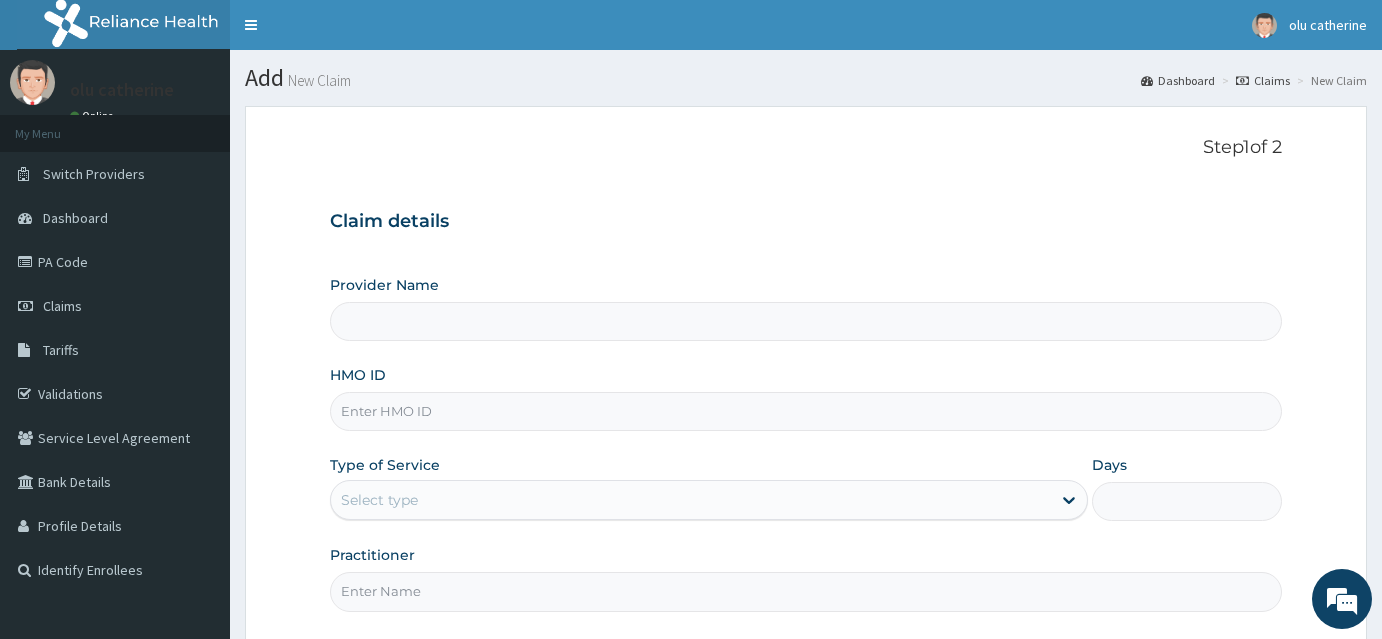 scroll, scrollTop: 0, scrollLeft: 0, axis: both 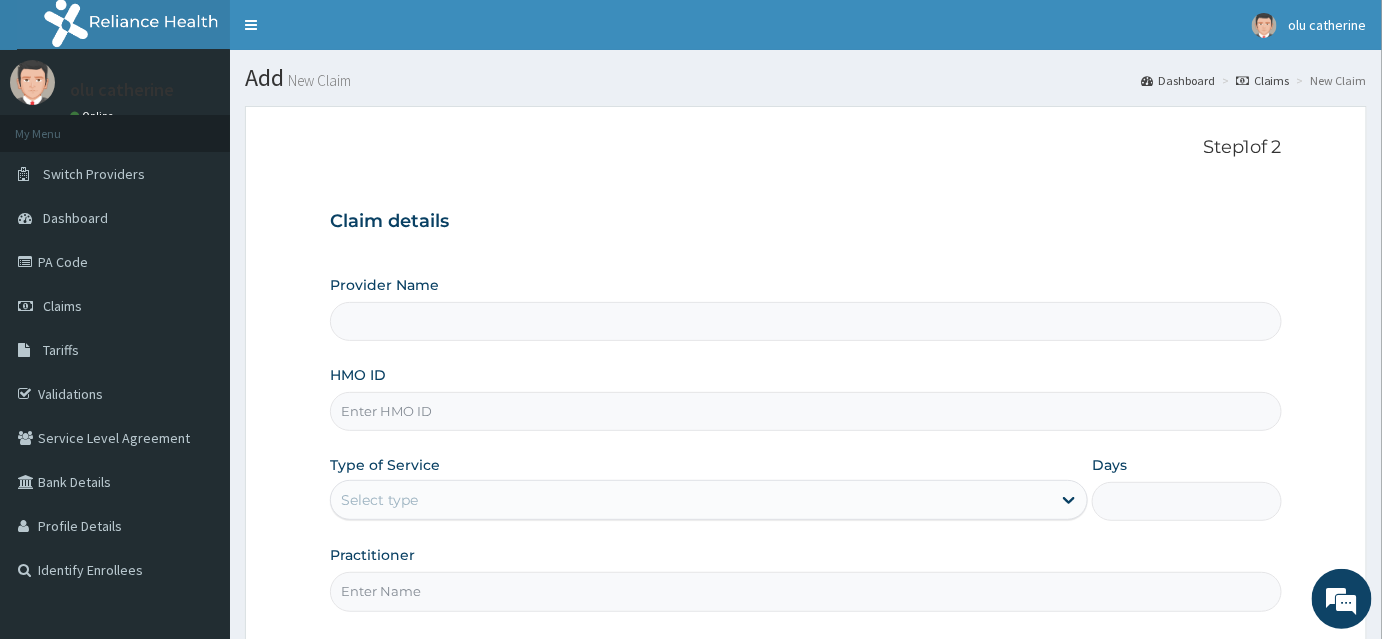 type on "INLAND SPECIALIST HOSPITAL- KETU" 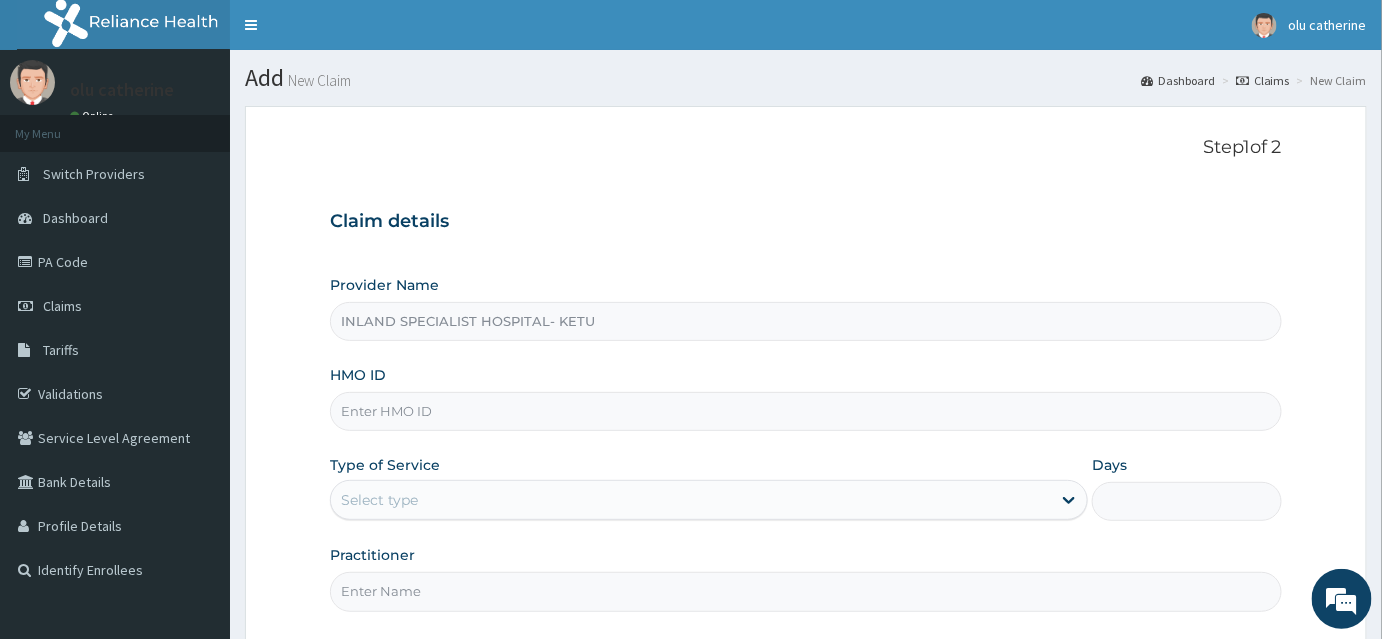 click on "HMO ID" at bounding box center (806, 411) 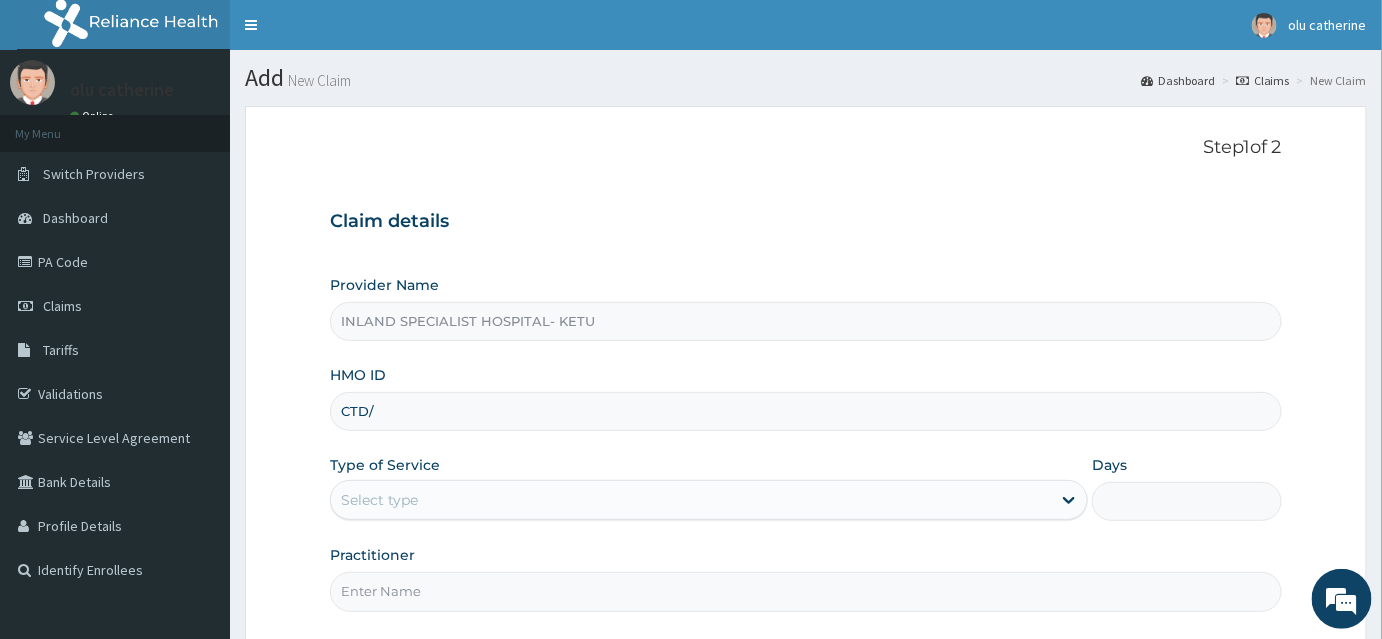 scroll, scrollTop: 0, scrollLeft: 0, axis: both 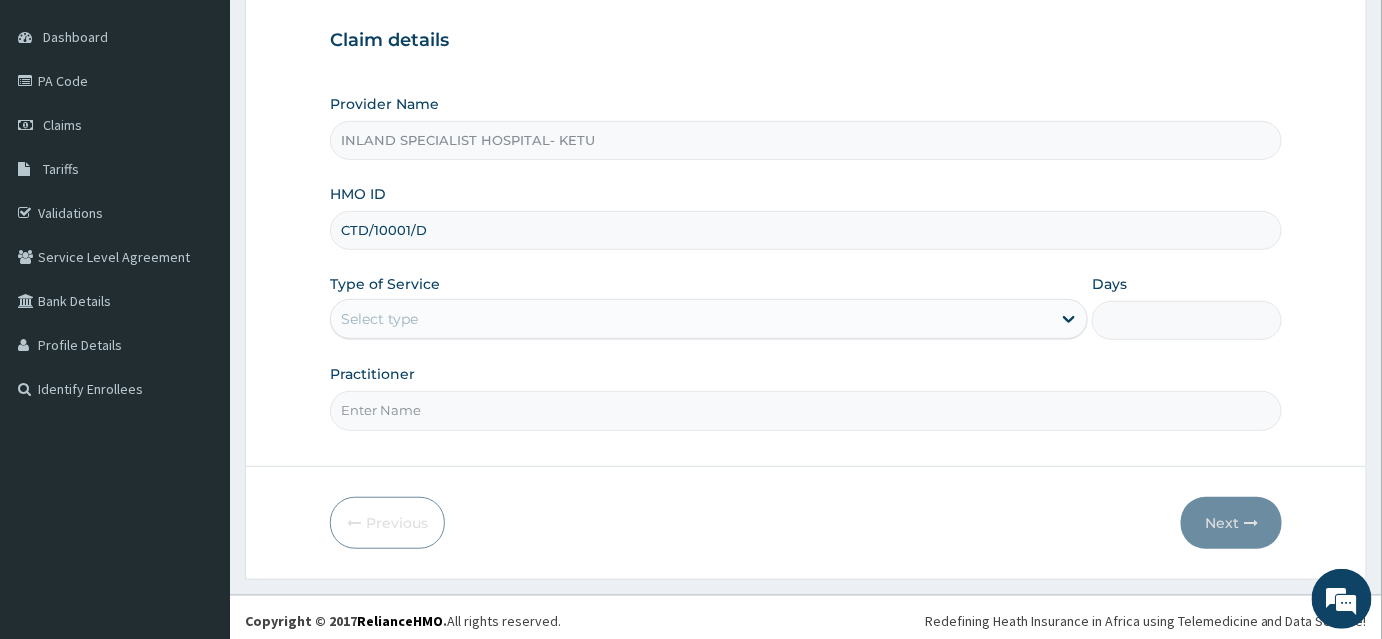 type on "CTD/10001/D" 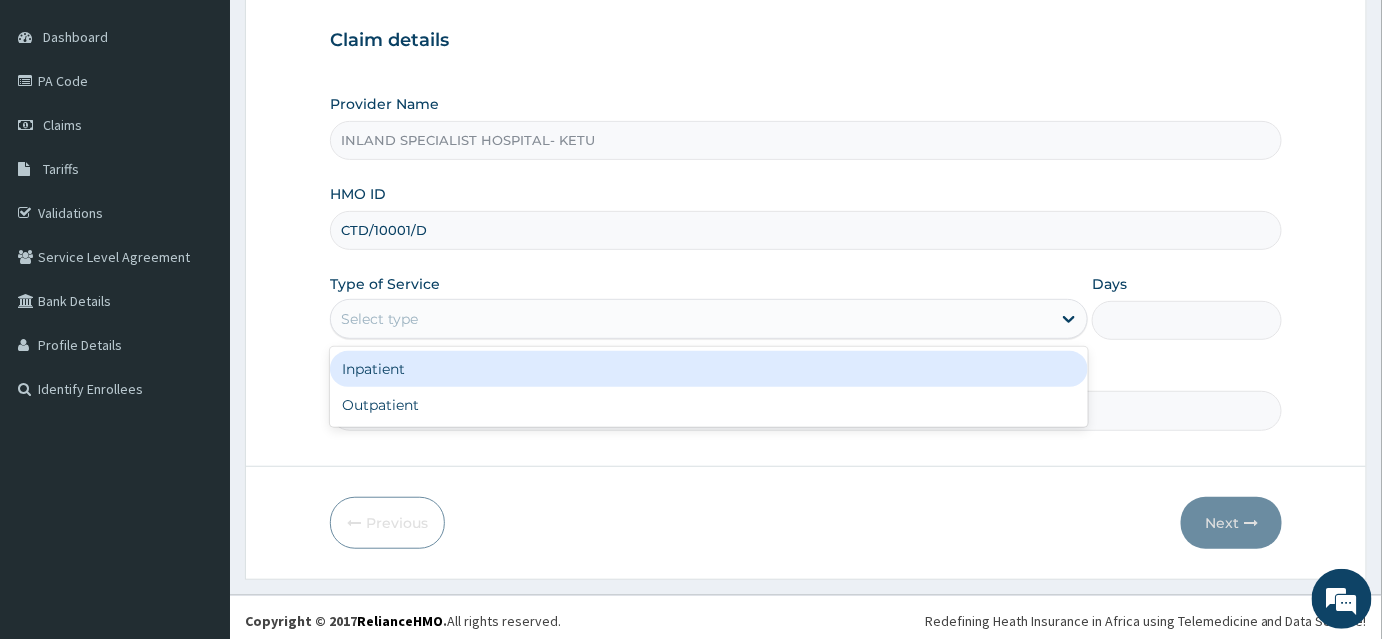 click on "Select type" at bounding box center (379, 319) 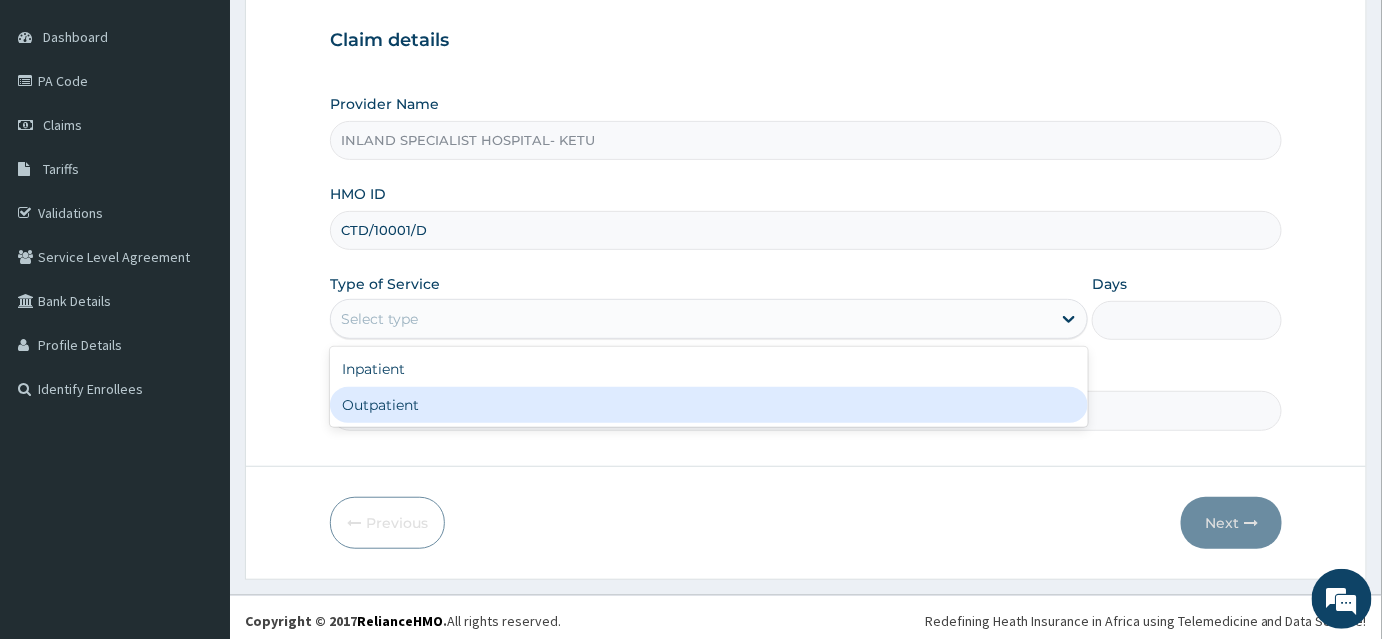 click on "Outpatient" at bounding box center (709, 405) 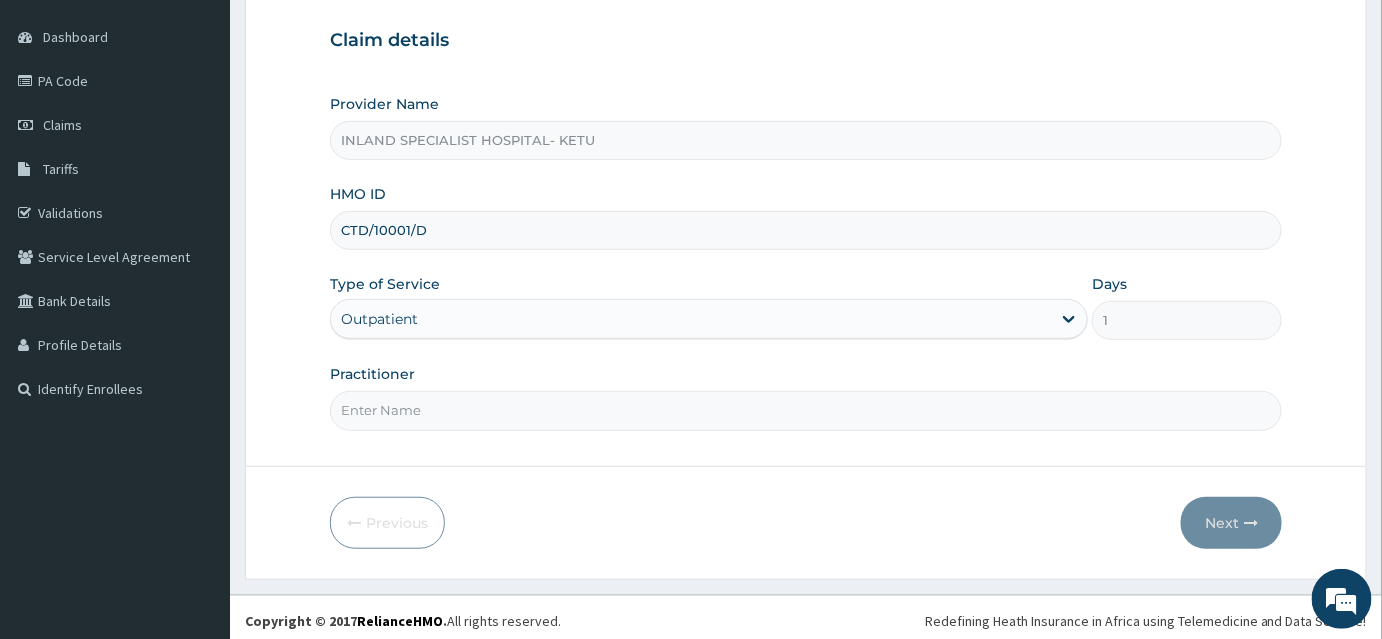 click on "Practitioner" at bounding box center (806, 410) 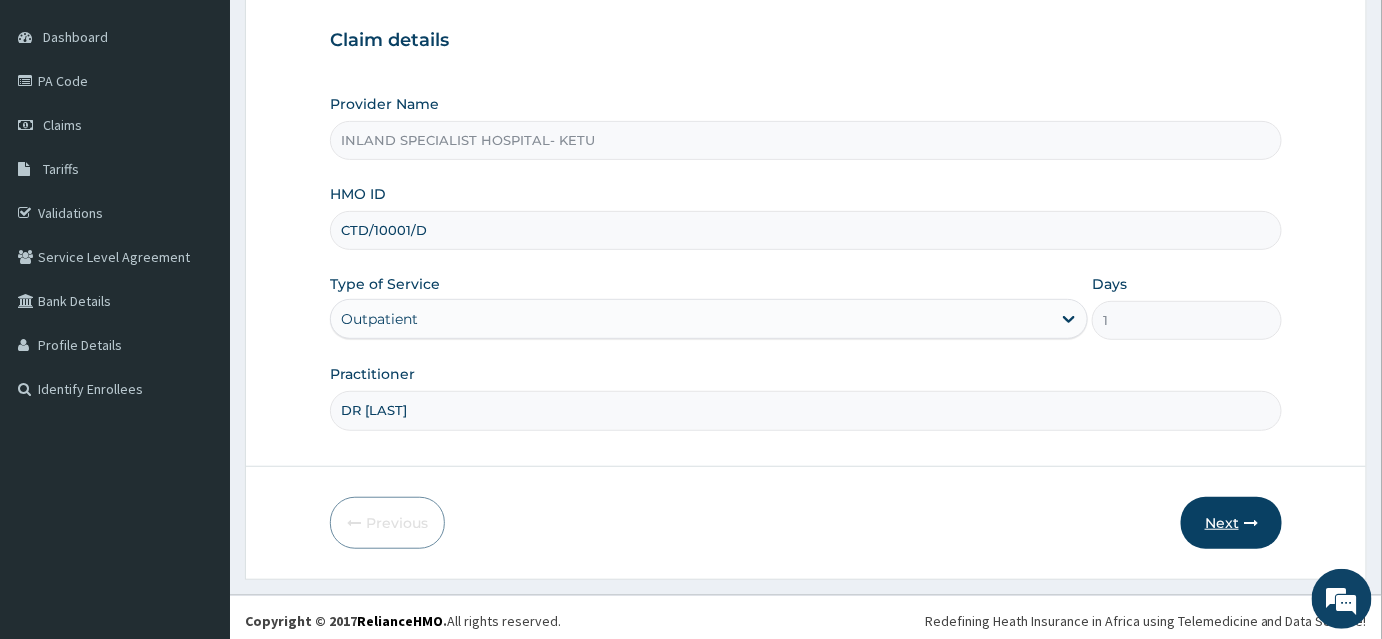 type on "DR AKEREDOLU" 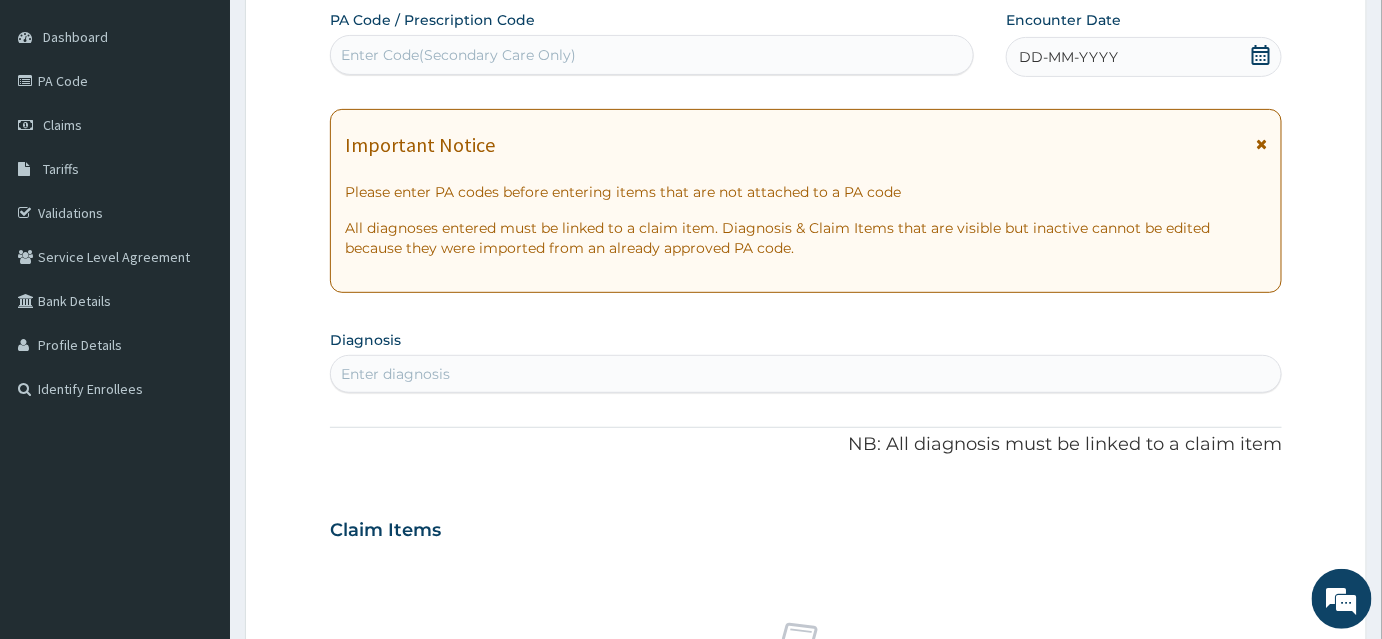 click 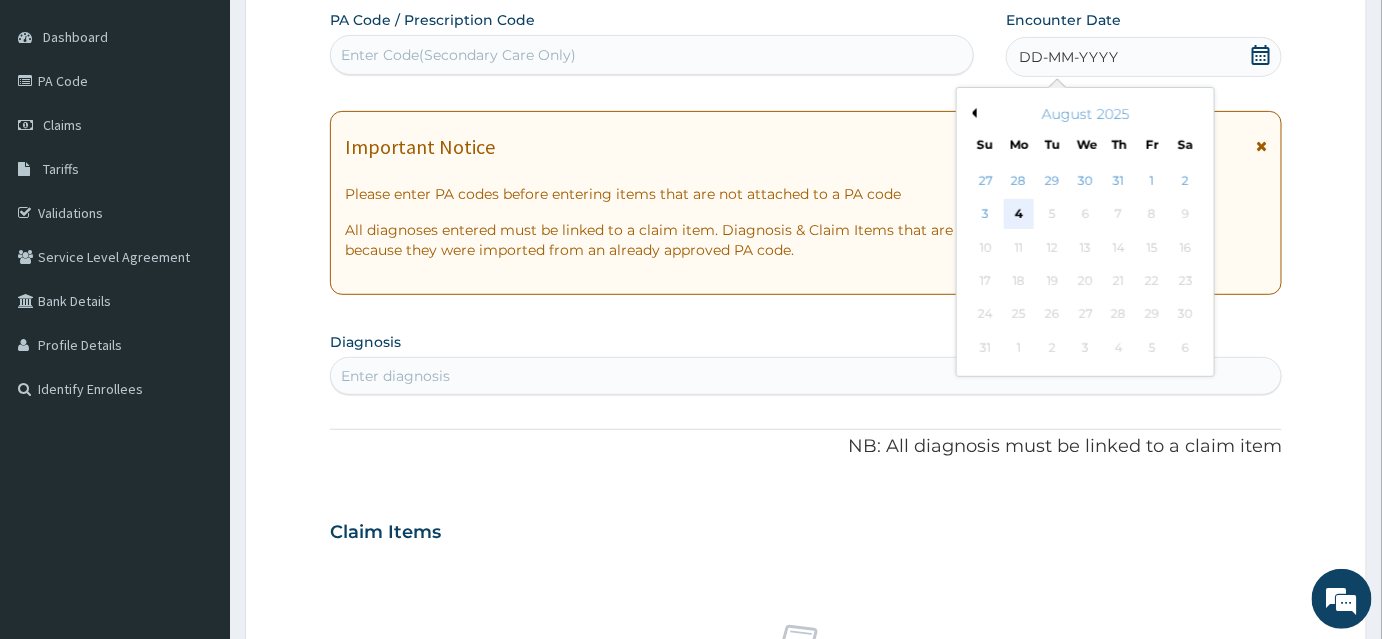 click on "4" at bounding box center [1019, 215] 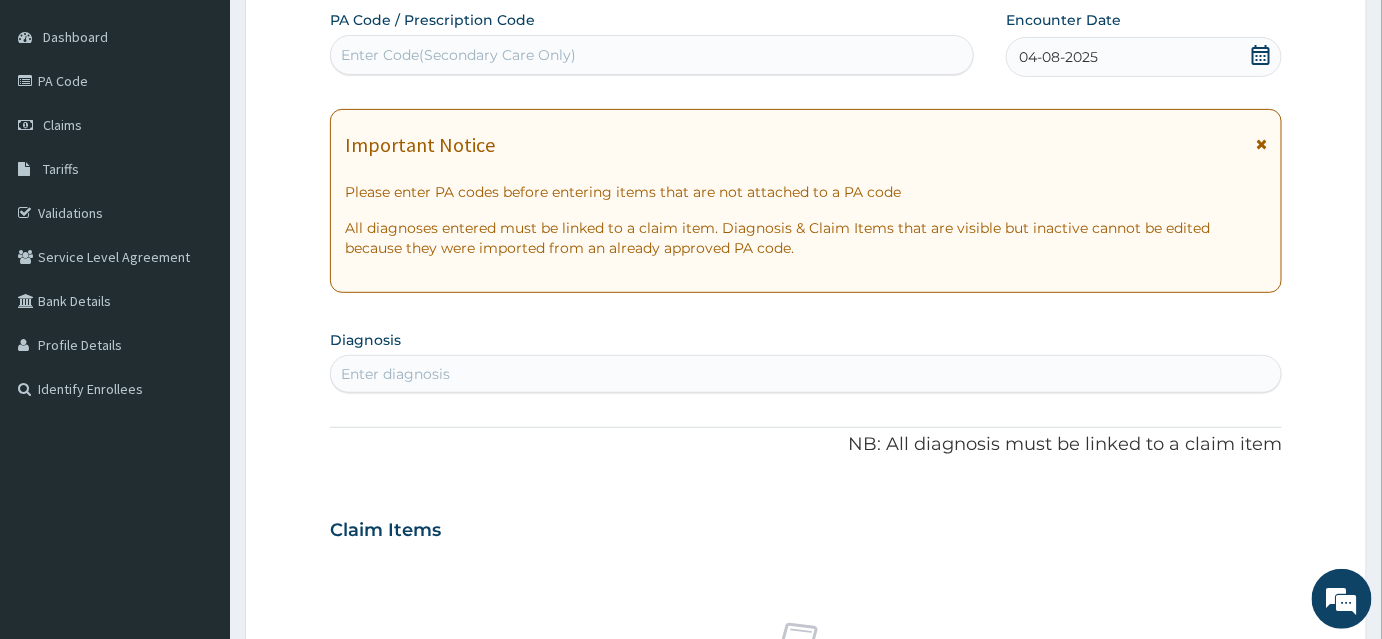 click on "Enter diagnosis" at bounding box center (395, 374) 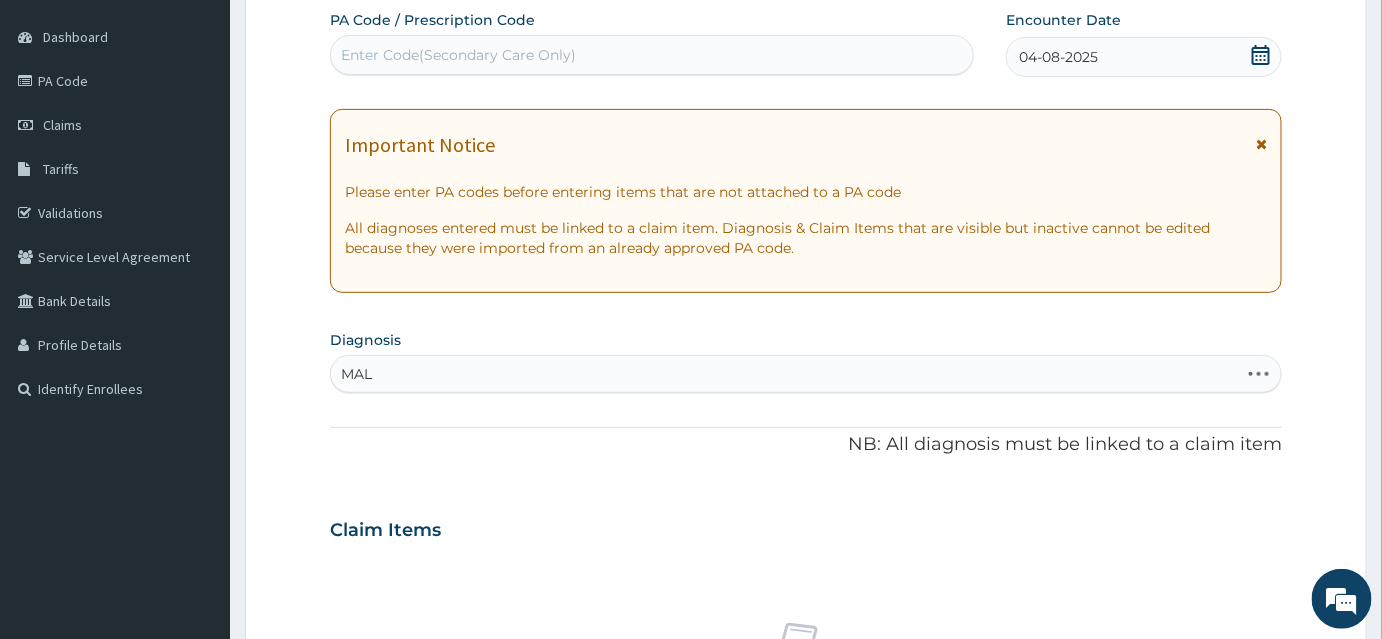 type on "MALA" 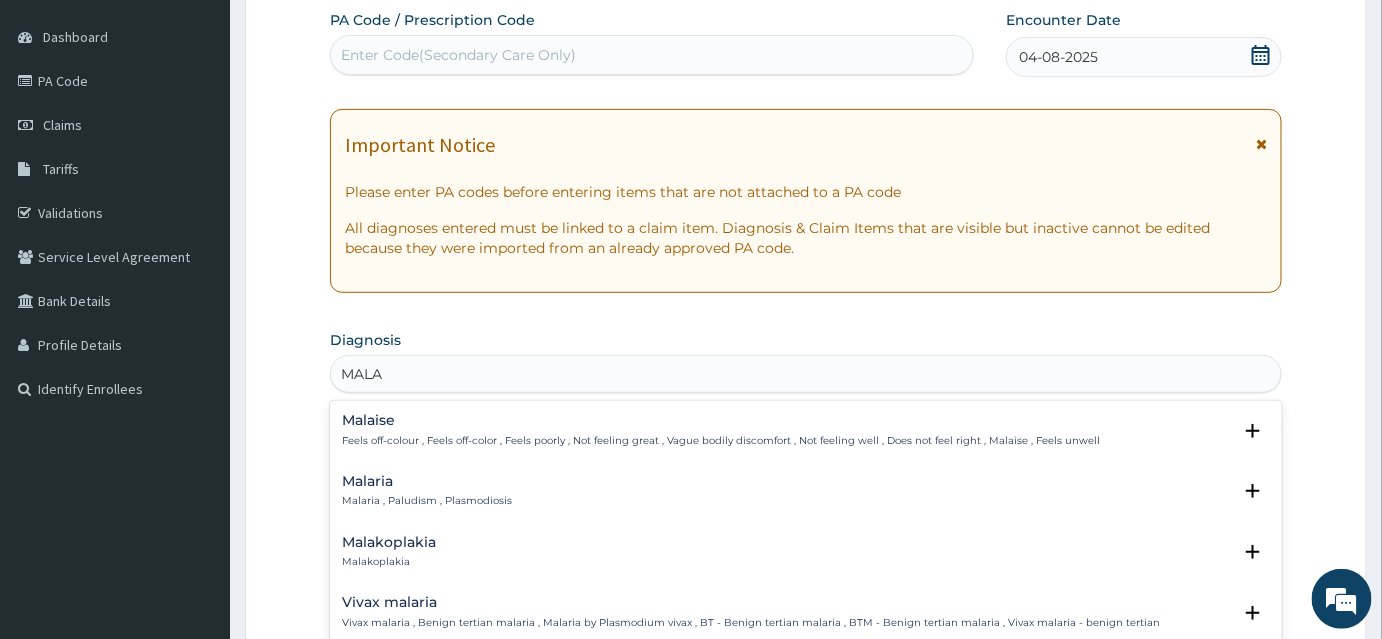 click on "Malaria" at bounding box center (427, 481) 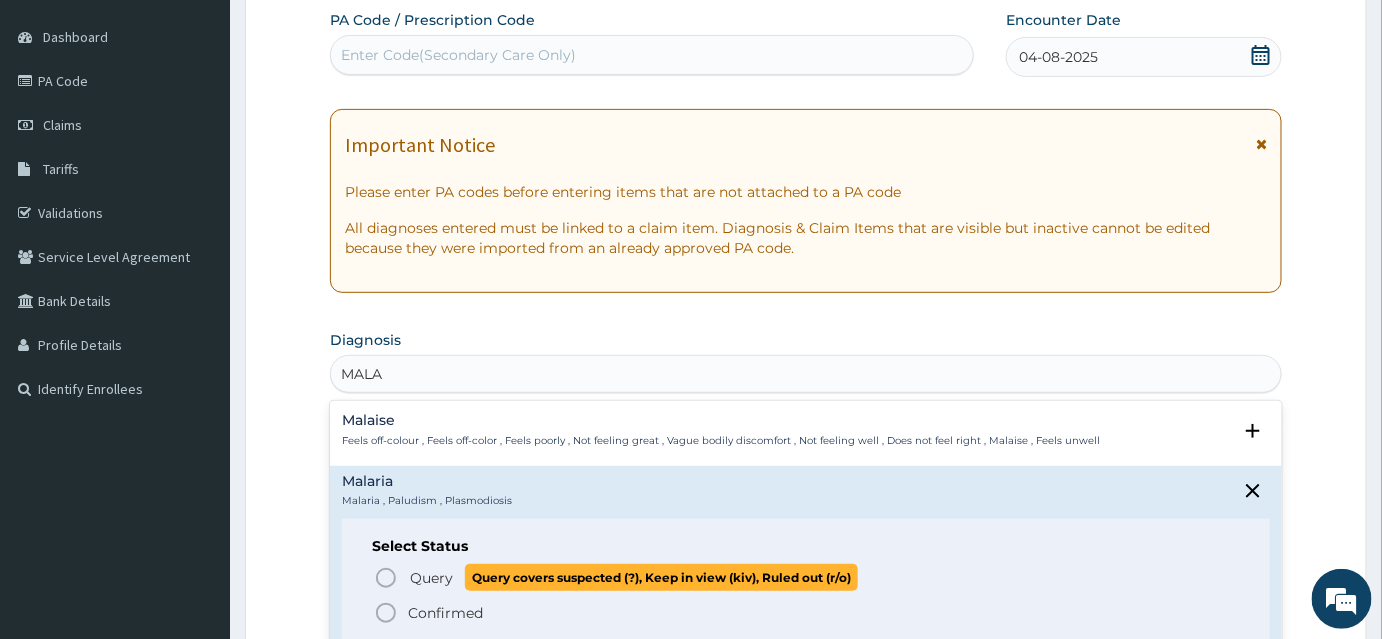 click 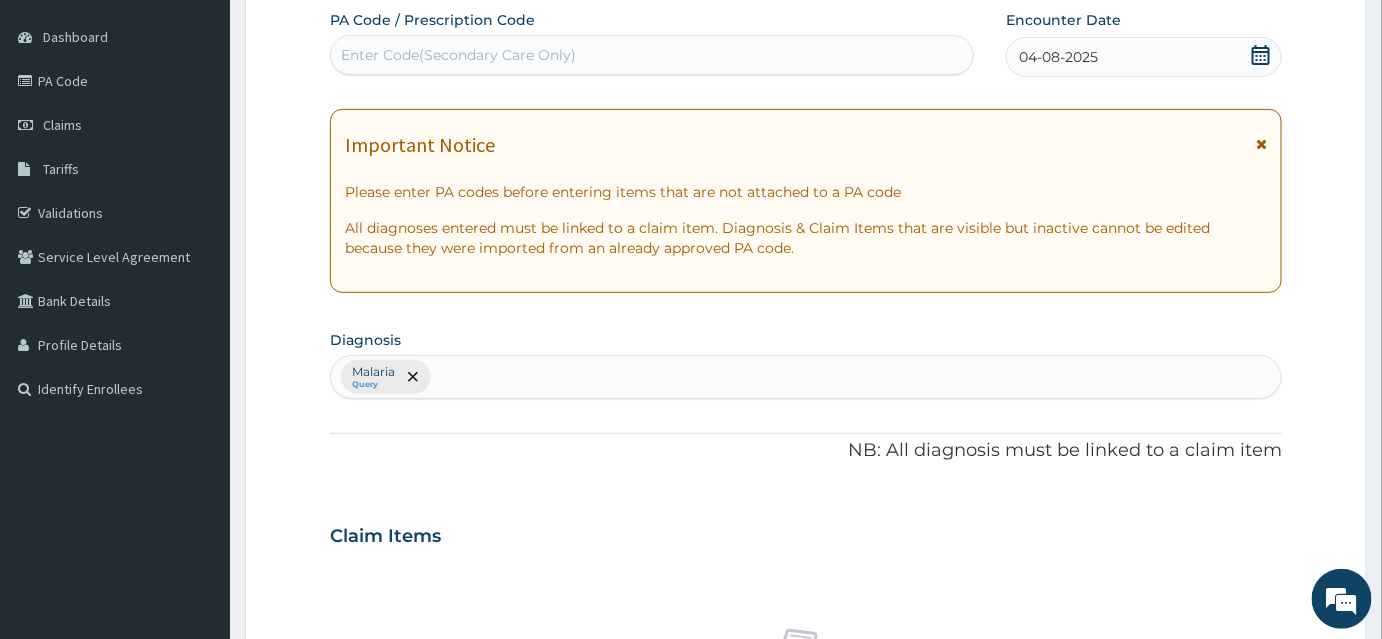 type on "E" 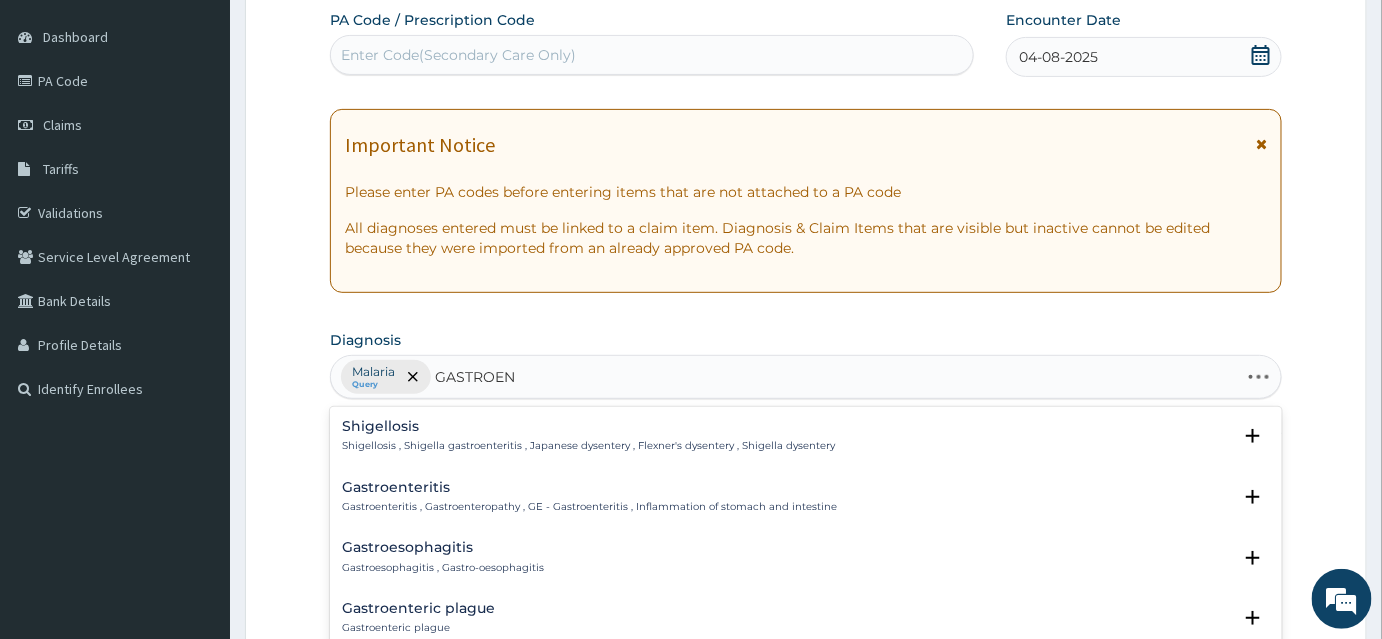 type on "GASTROENT" 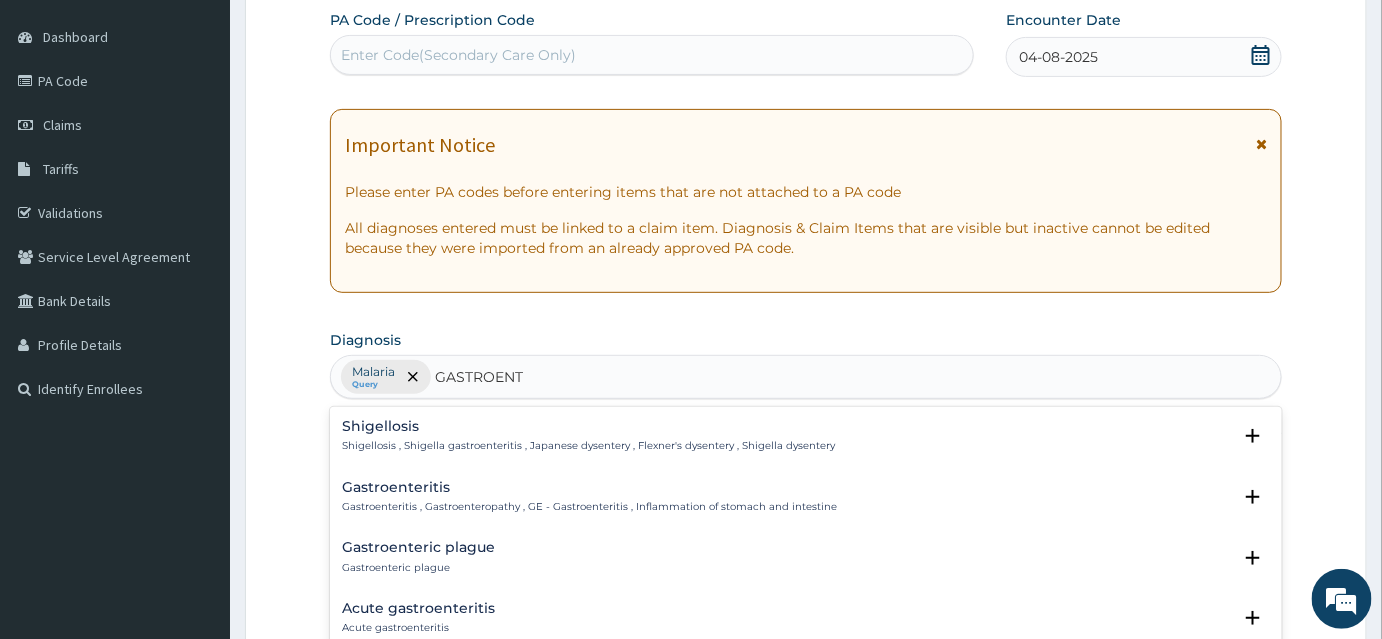 click on "Gastroenteritis Gastroenteritis , Gastroenteropathy , GE - Gastroenteritis , Inflammation of stomach and intestine" at bounding box center [589, 497] 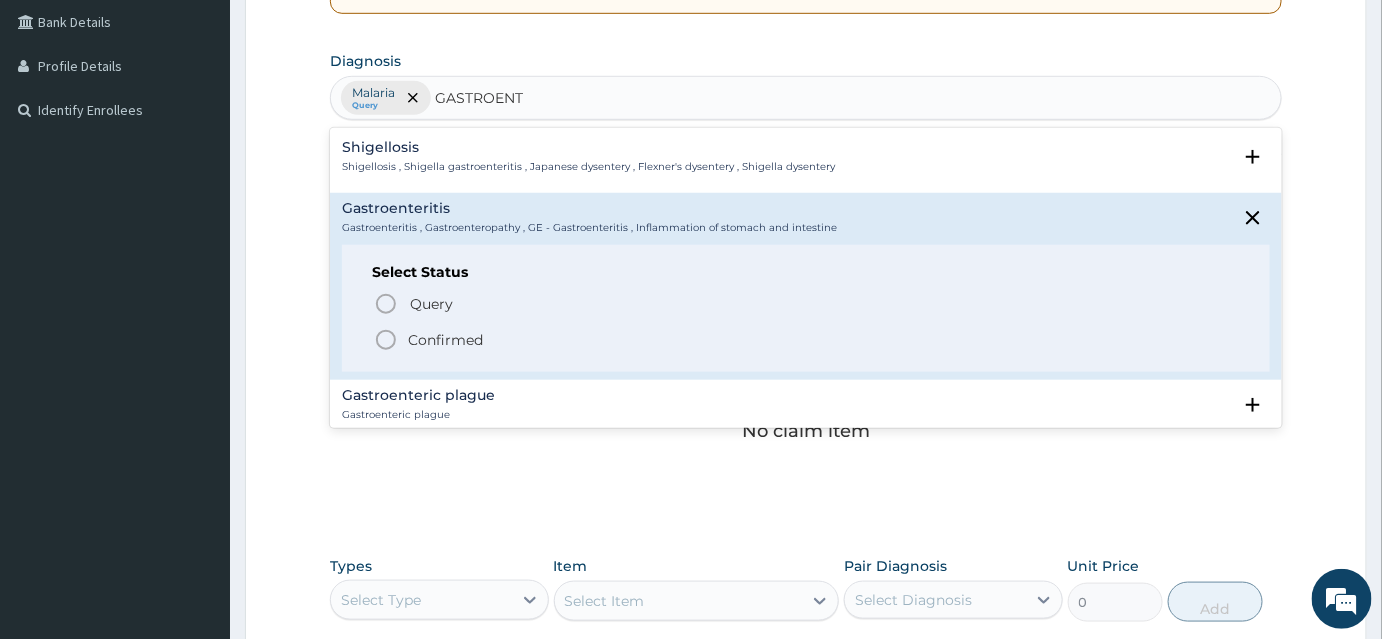 scroll, scrollTop: 545, scrollLeft: 0, axis: vertical 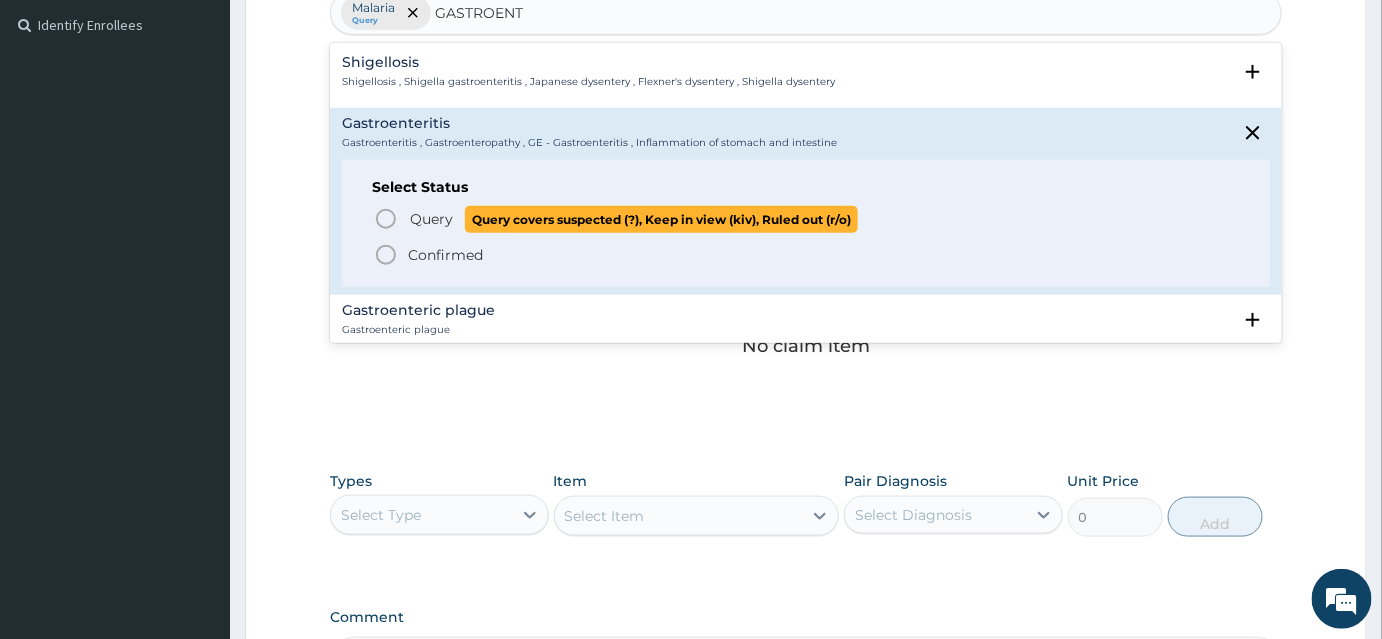 click 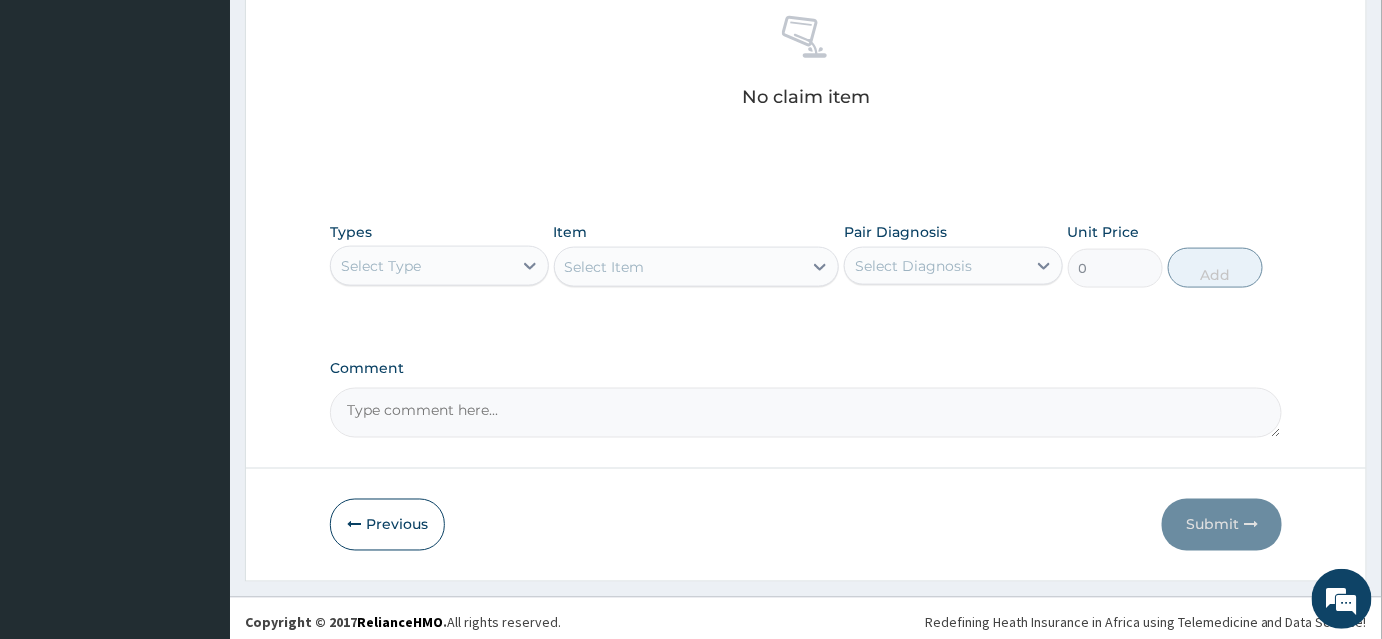 scroll, scrollTop: 800, scrollLeft: 0, axis: vertical 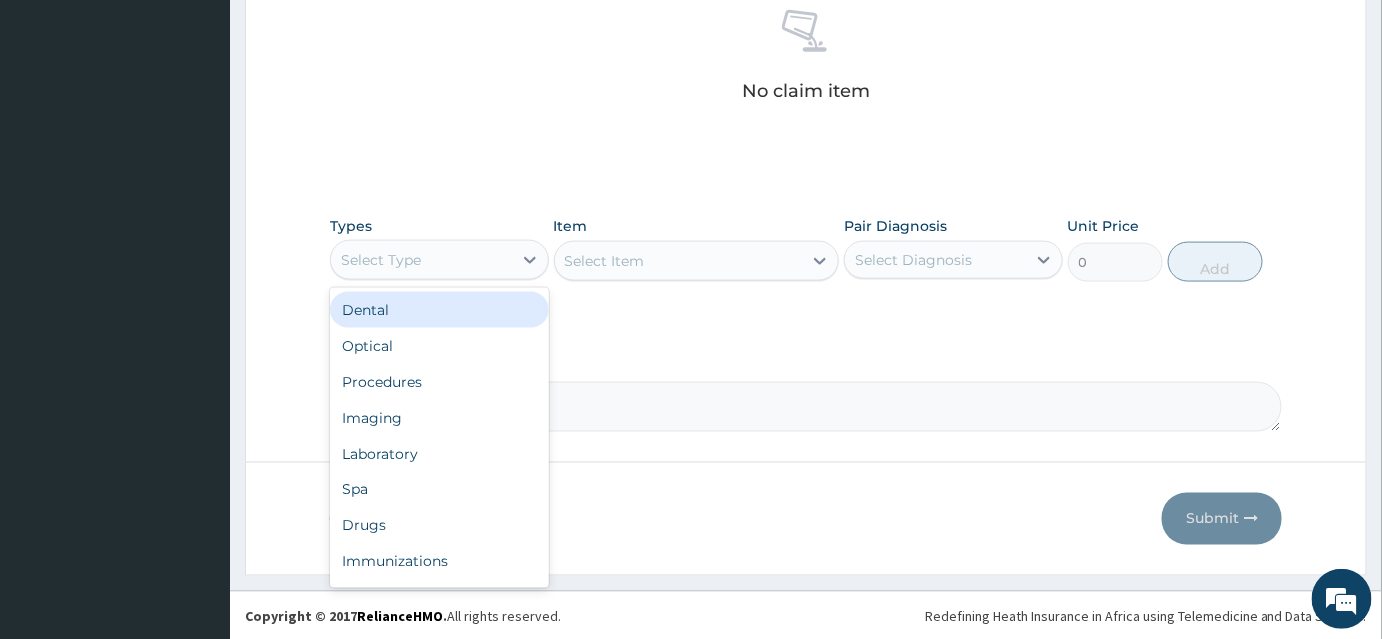click on "Select Type" at bounding box center [381, 260] 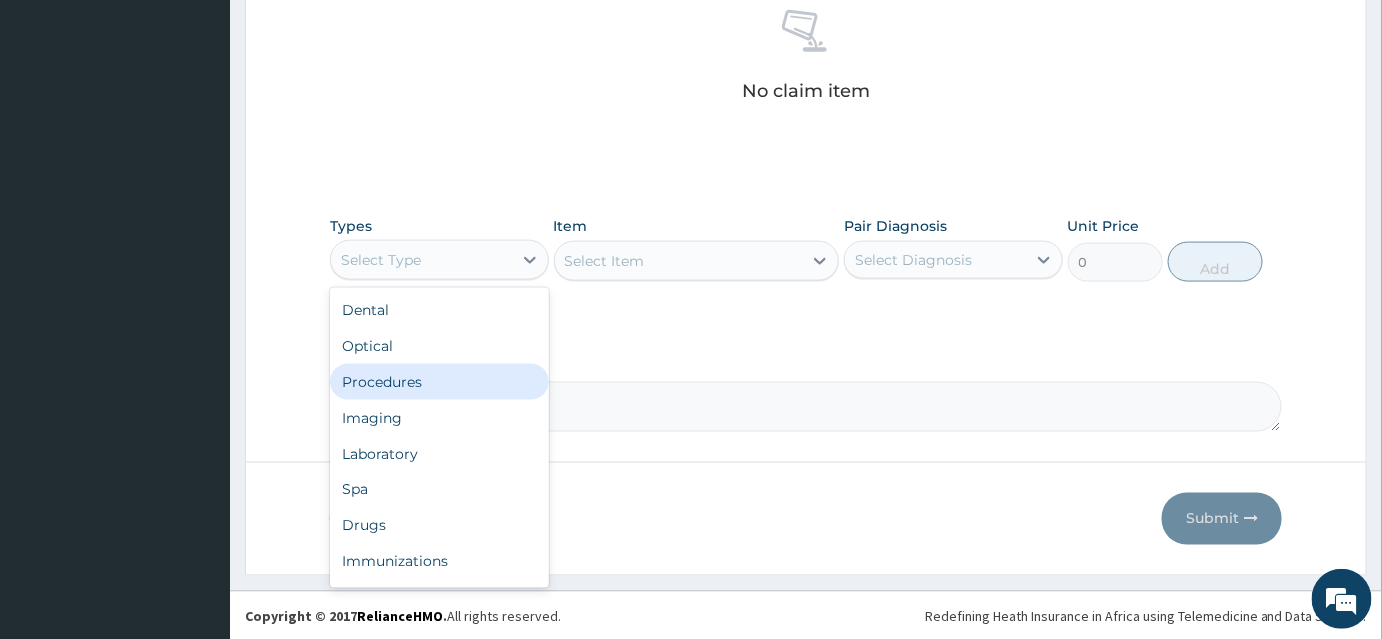 click on "Procedures" at bounding box center [439, 382] 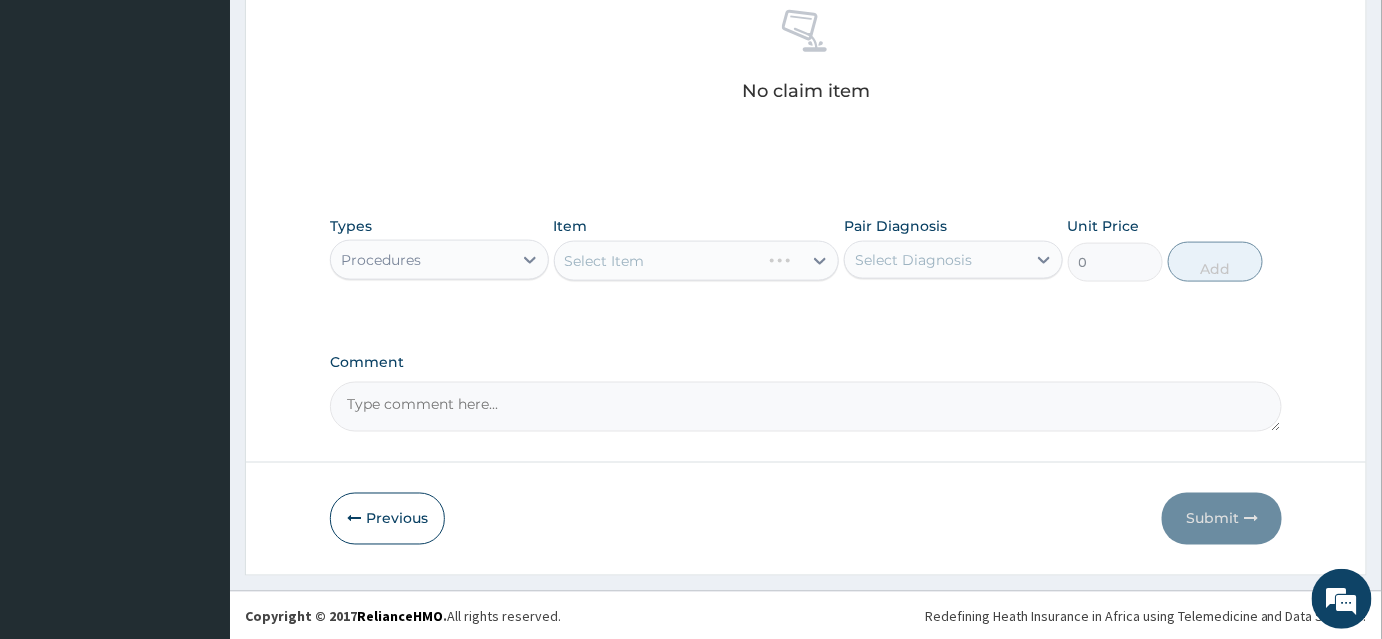 click on "Select Item" at bounding box center (697, 261) 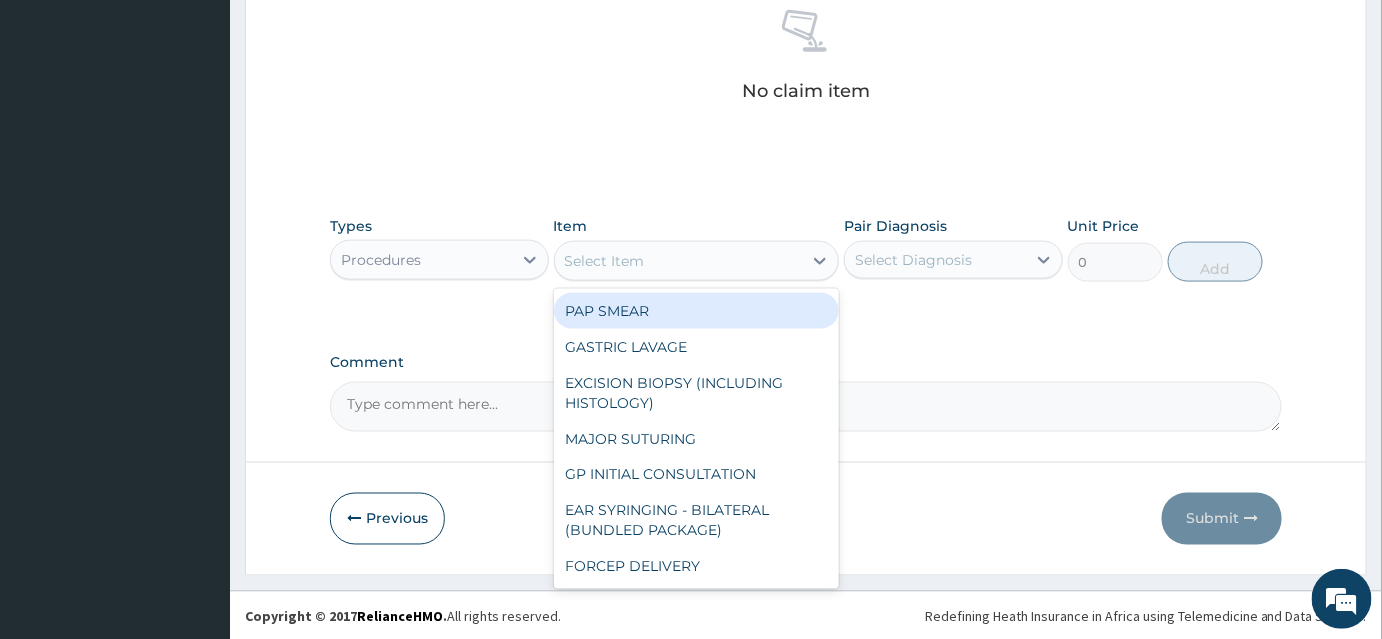 click on "Select Item" at bounding box center [679, 261] 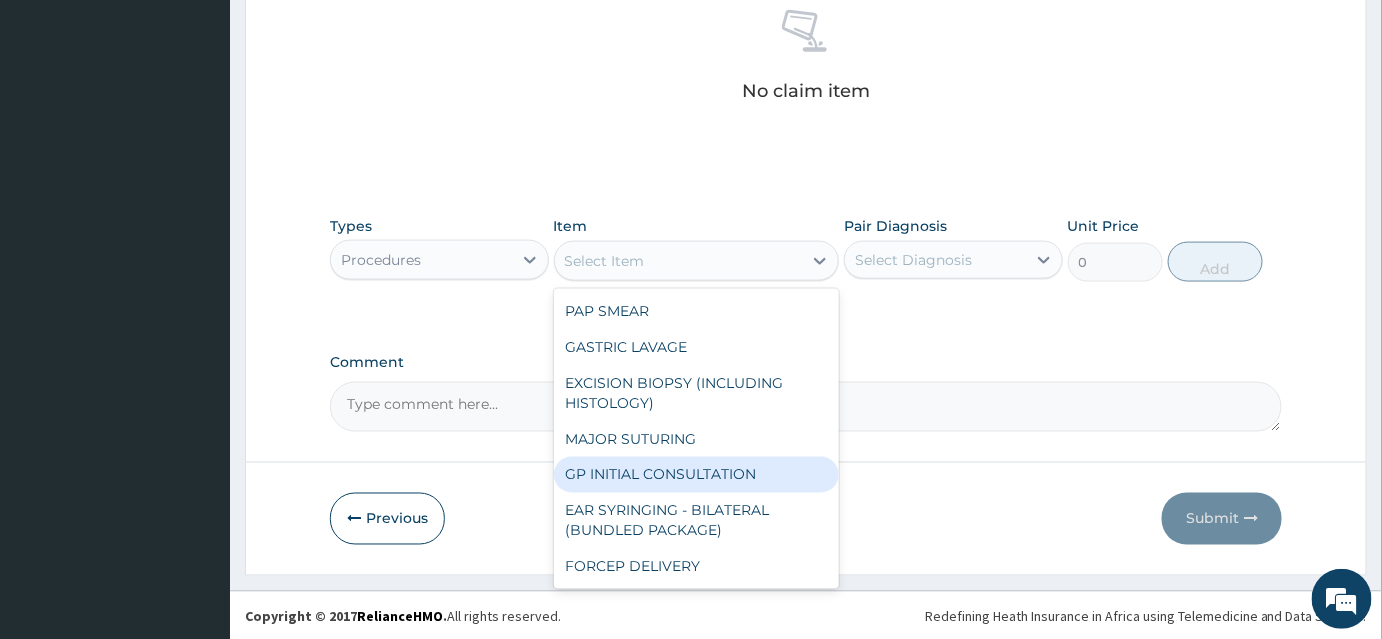 click on "GP INITIAL CONSULTATION" at bounding box center (697, 475) 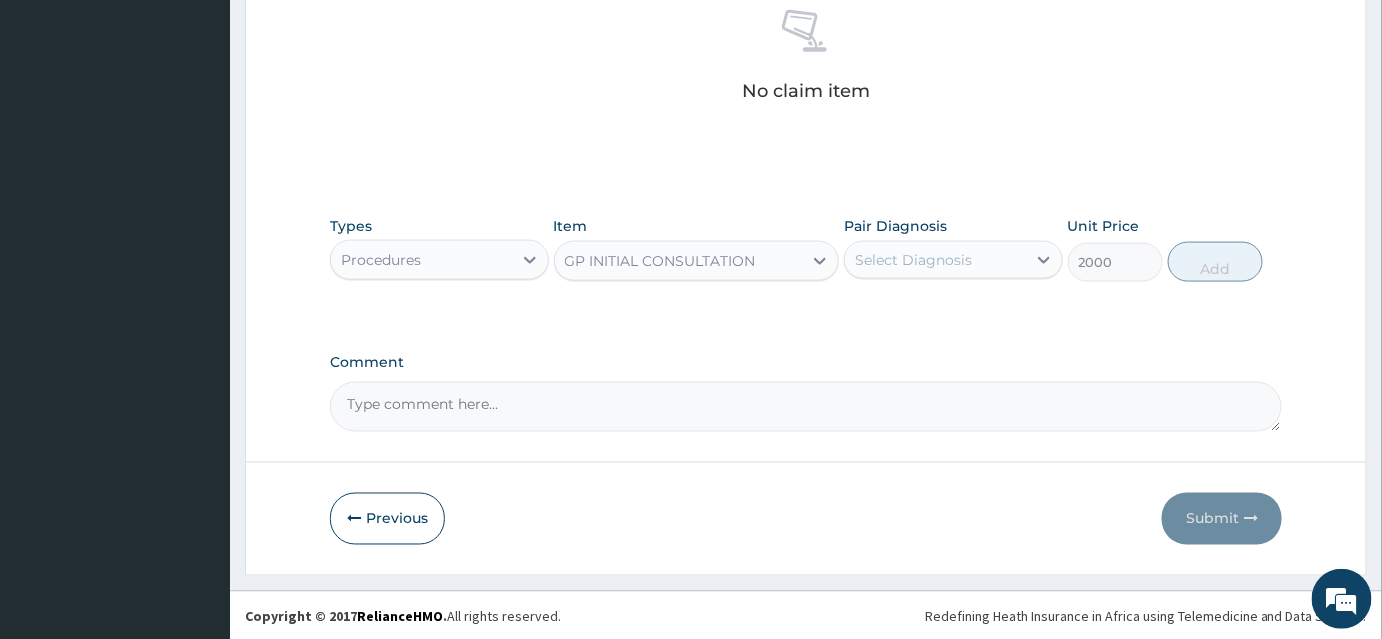 click on "Select Diagnosis" at bounding box center [913, 260] 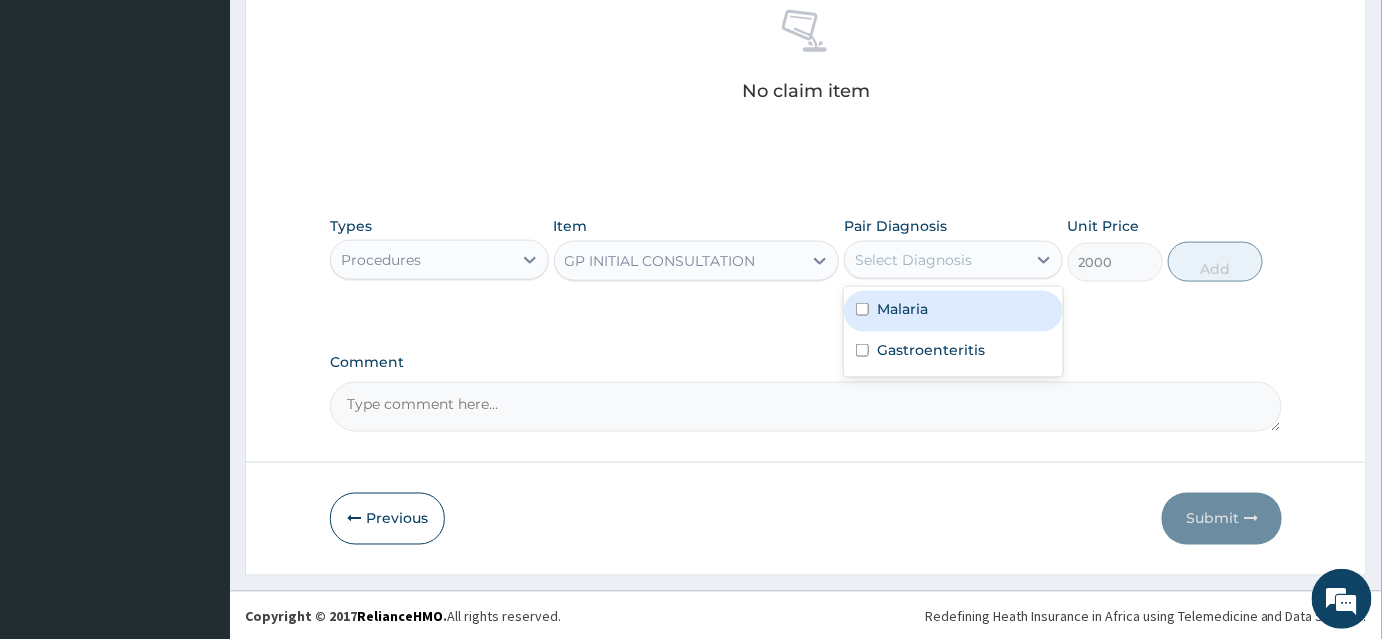 click on "Malaria" at bounding box center [902, 309] 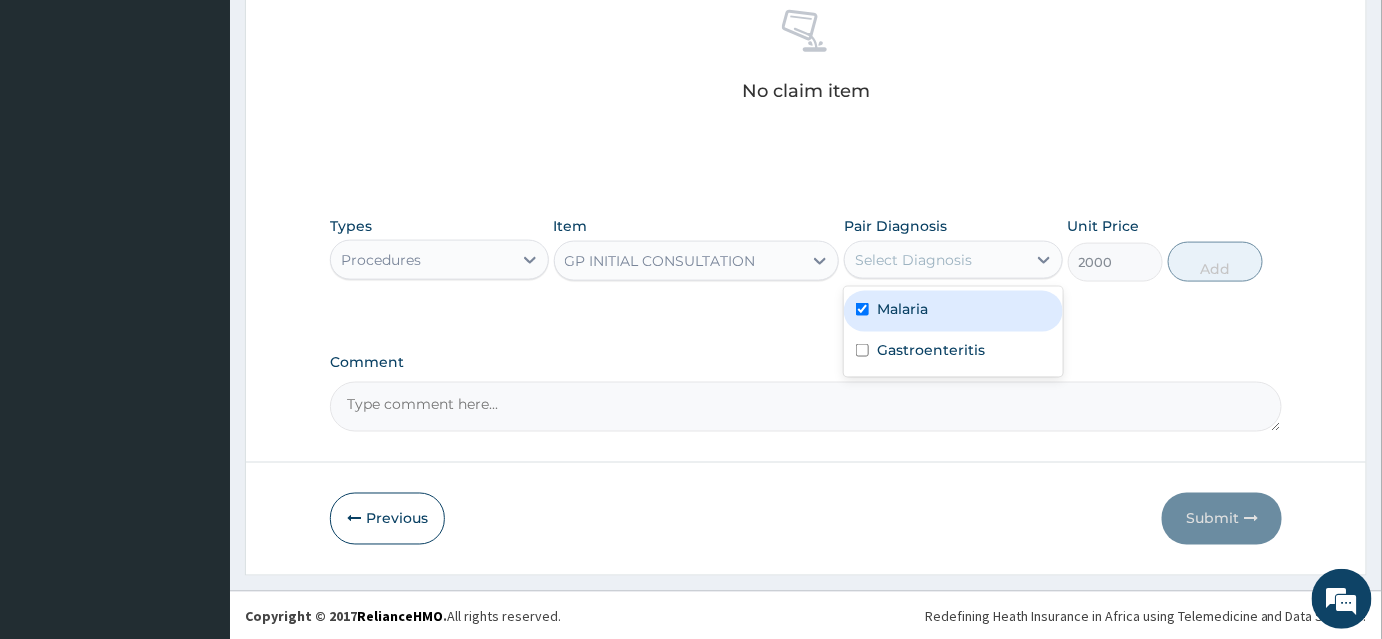 checkbox on "true" 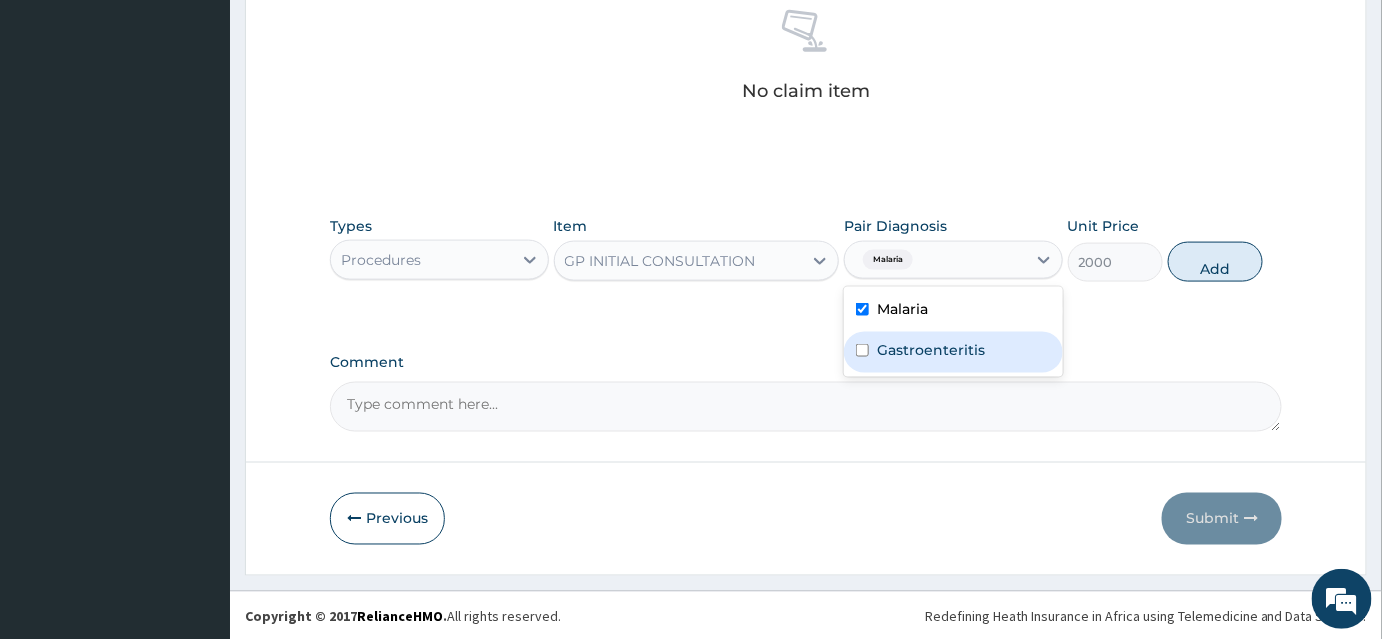 click on "Gastroenteritis" at bounding box center [953, 352] 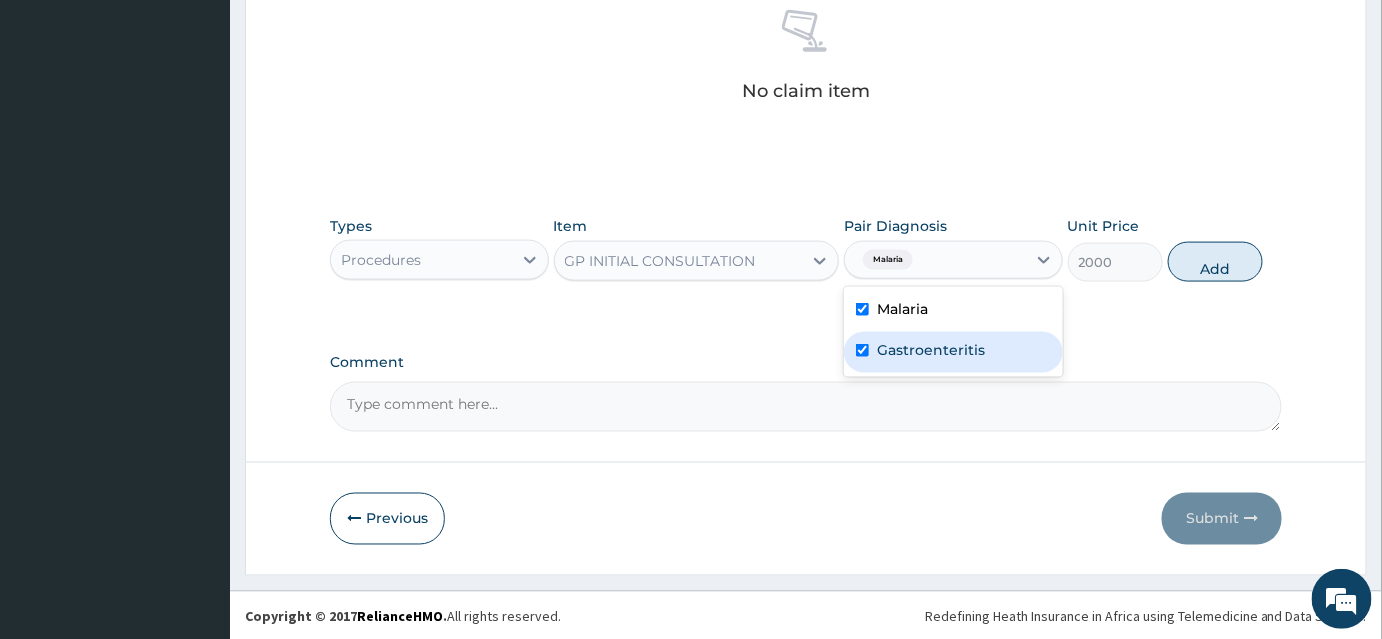 checkbox on "true" 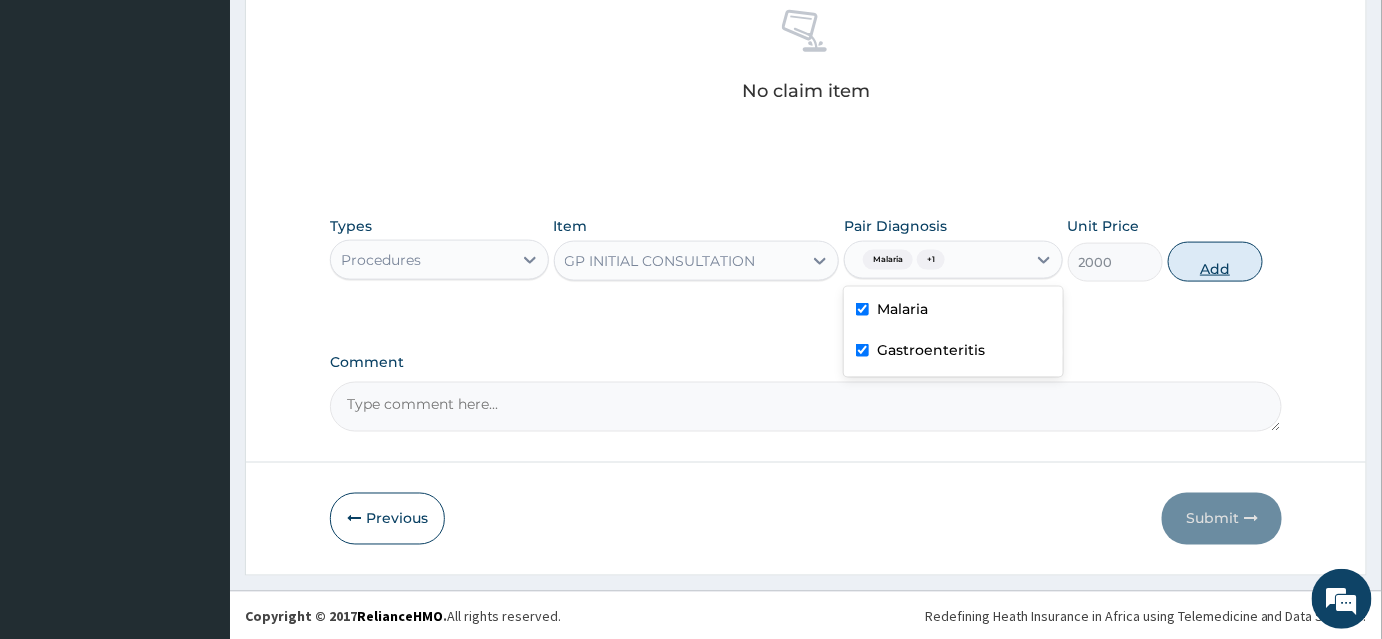 click on "Add" at bounding box center [1215, 262] 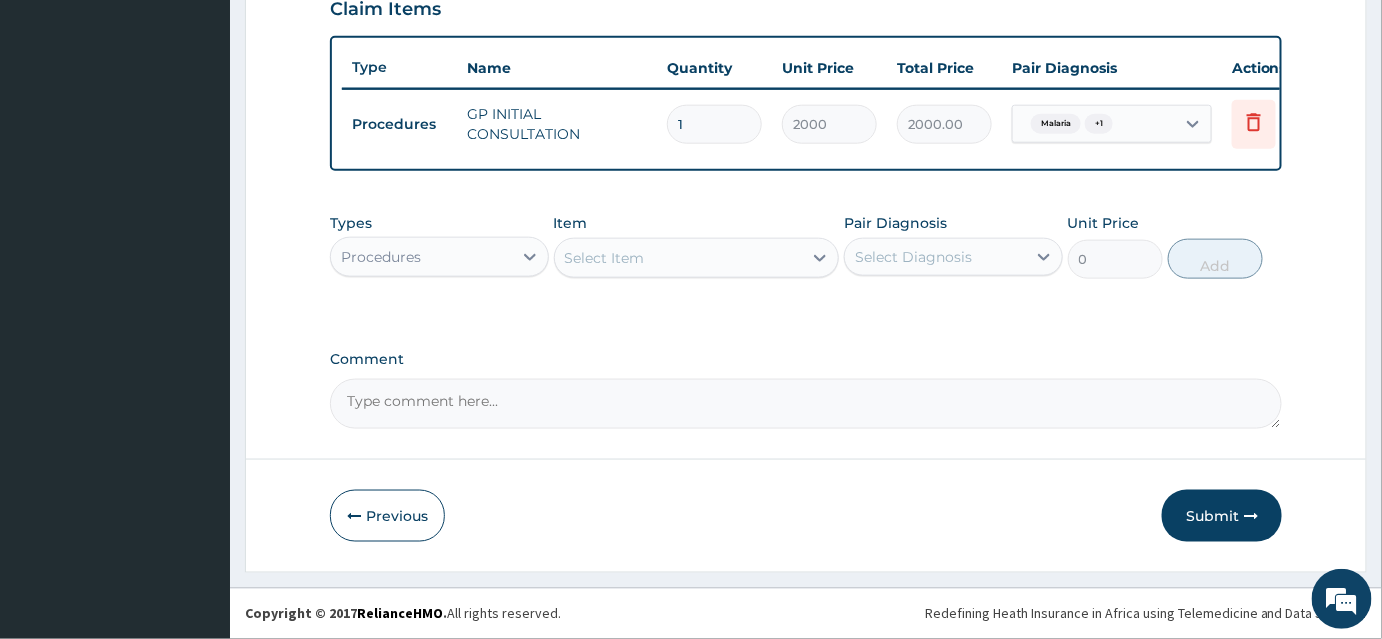 scroll, scrollTop: 717, scrollLeft: 0, axis: vertical 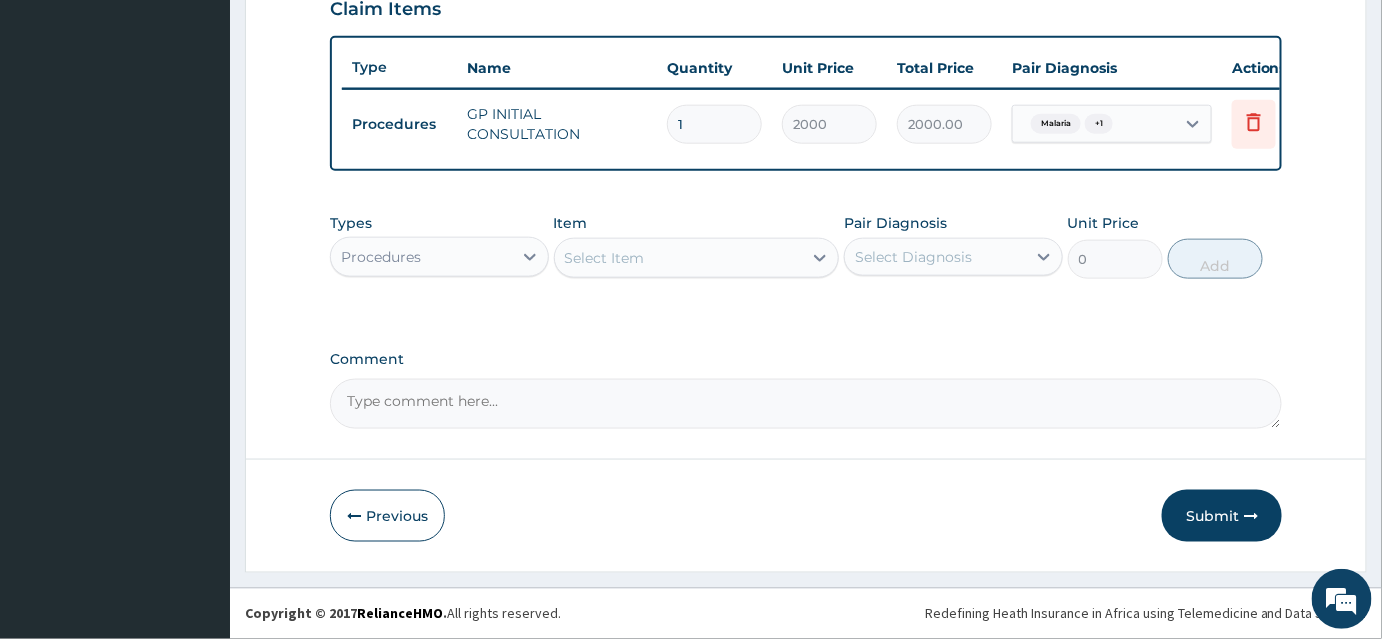 click on "Procedures" at bounding box center (421, 257) 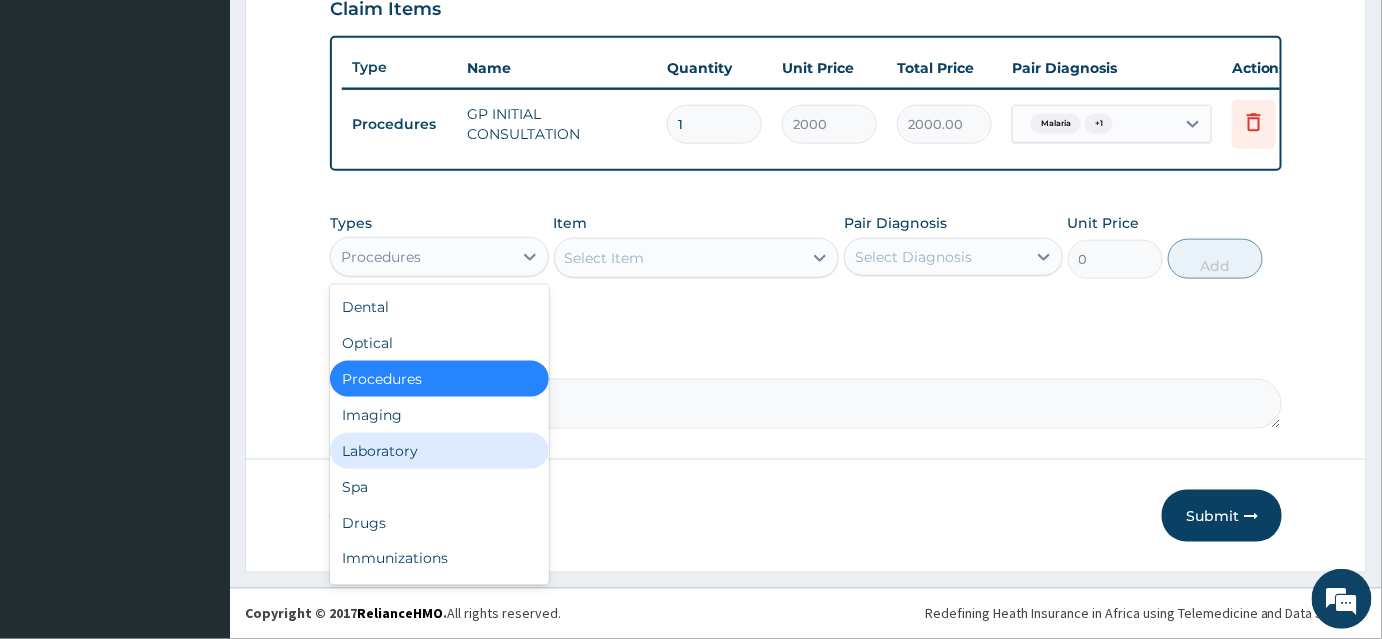 click on "Laboratory" at bounding box center [439, 451] 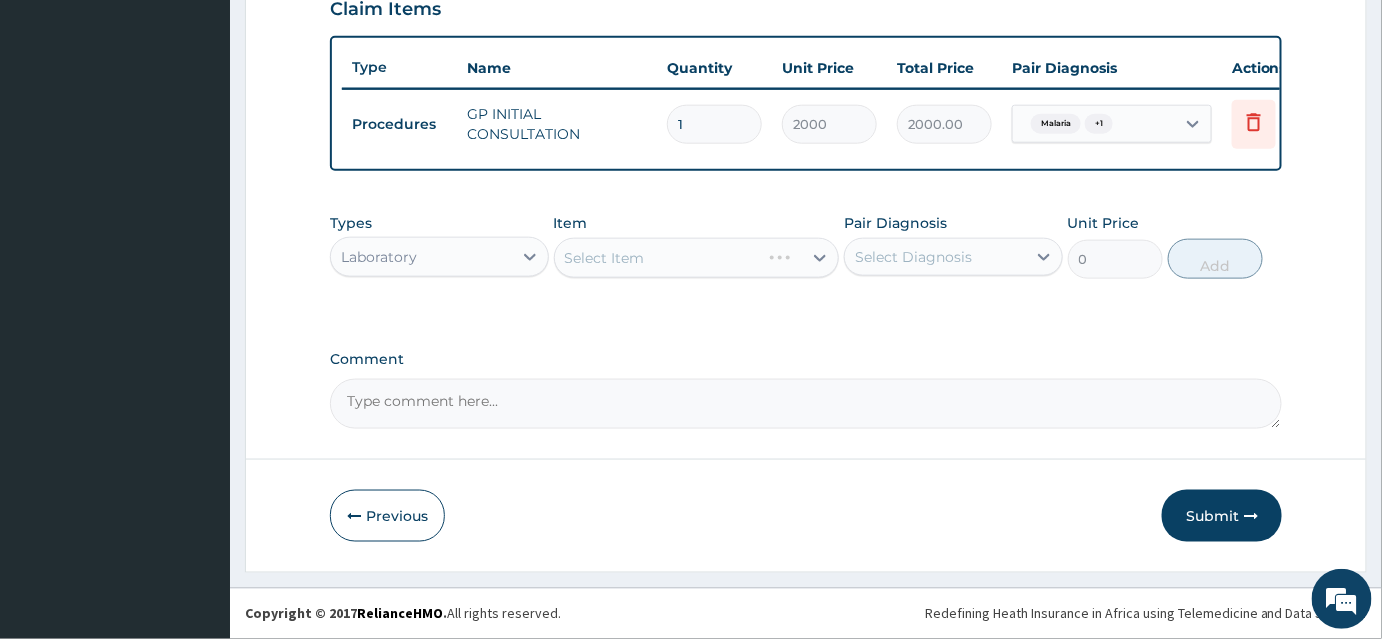 click on "Select Item" at bounding box center (697, 258) 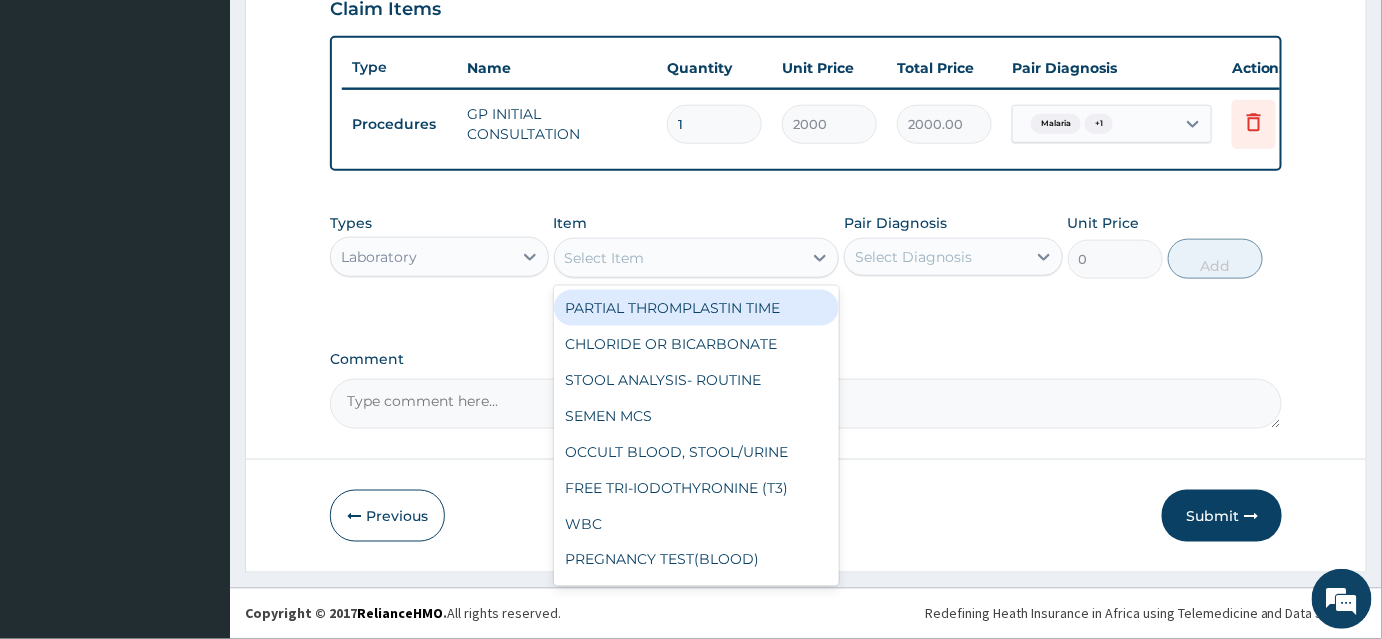 click on "Select Item" at bounding box center [605, 258] 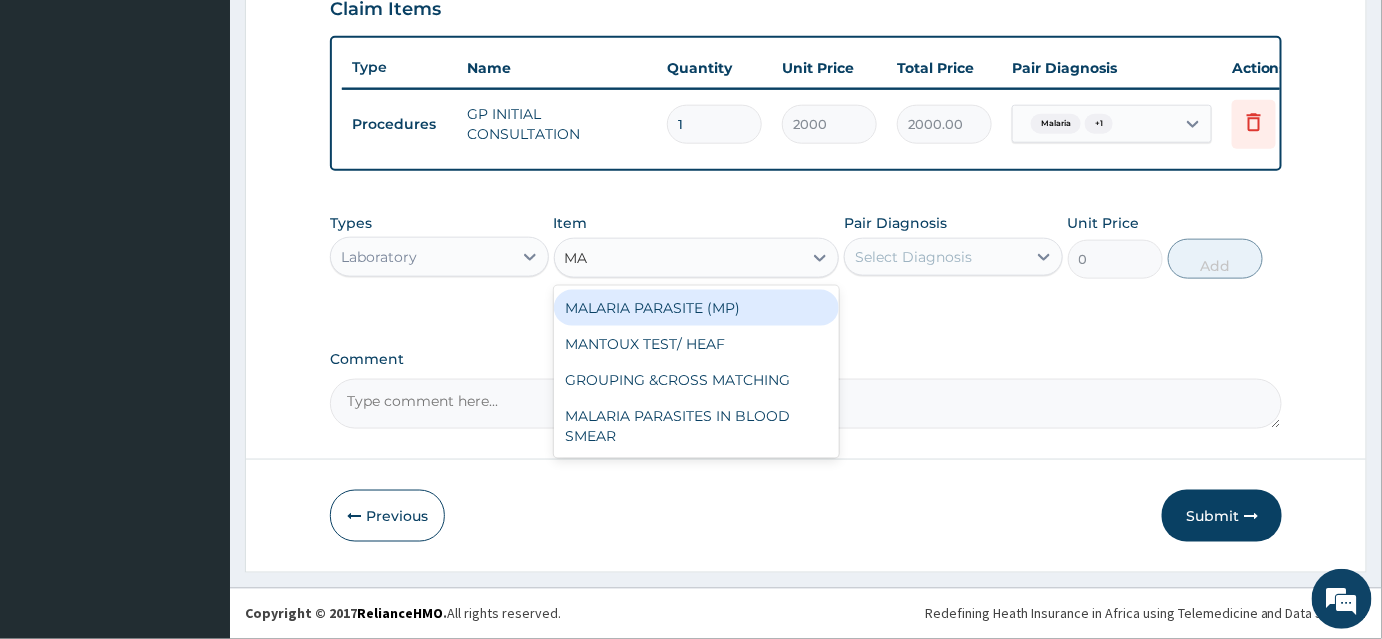 type on "MAL" 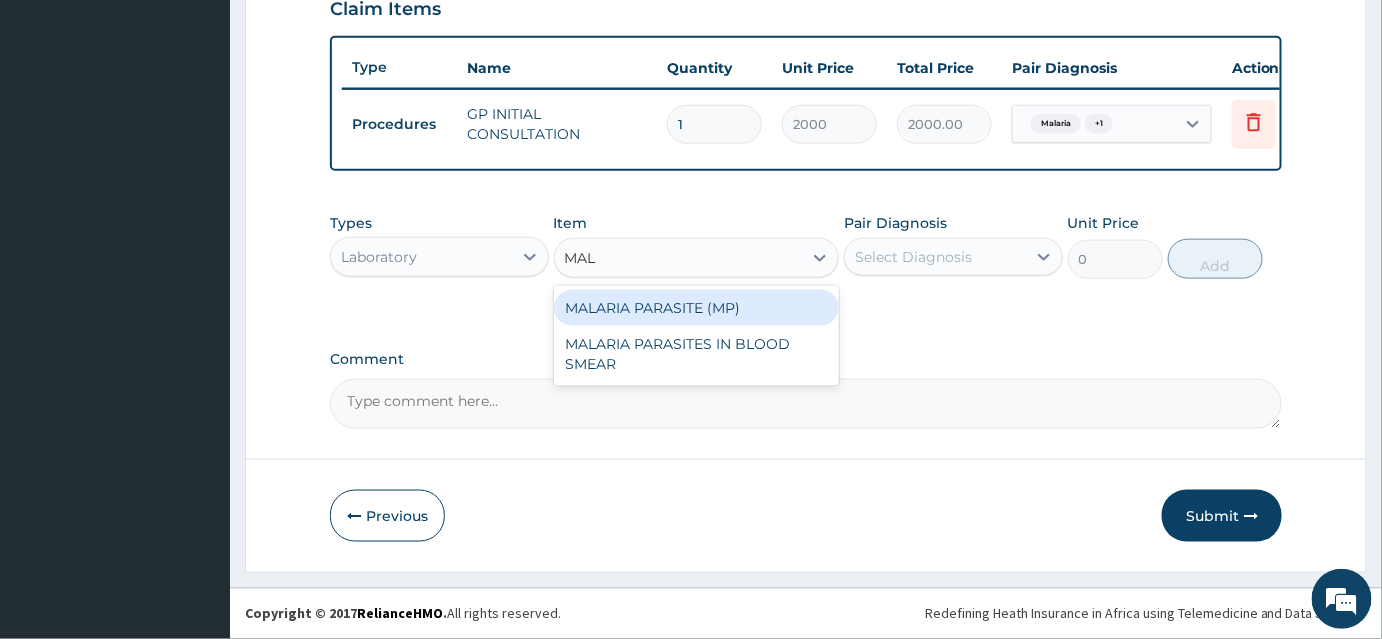 click on "MALARIA PARASITE (MP)" at bounding box center [697, 308] 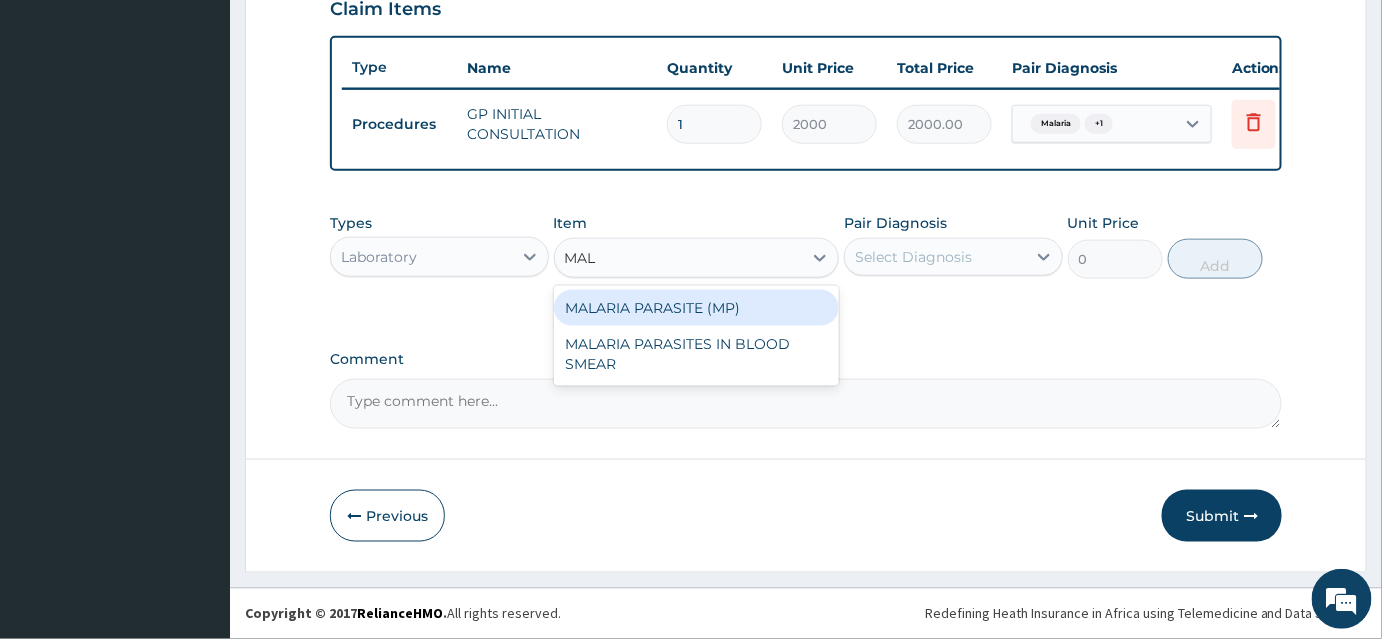 type 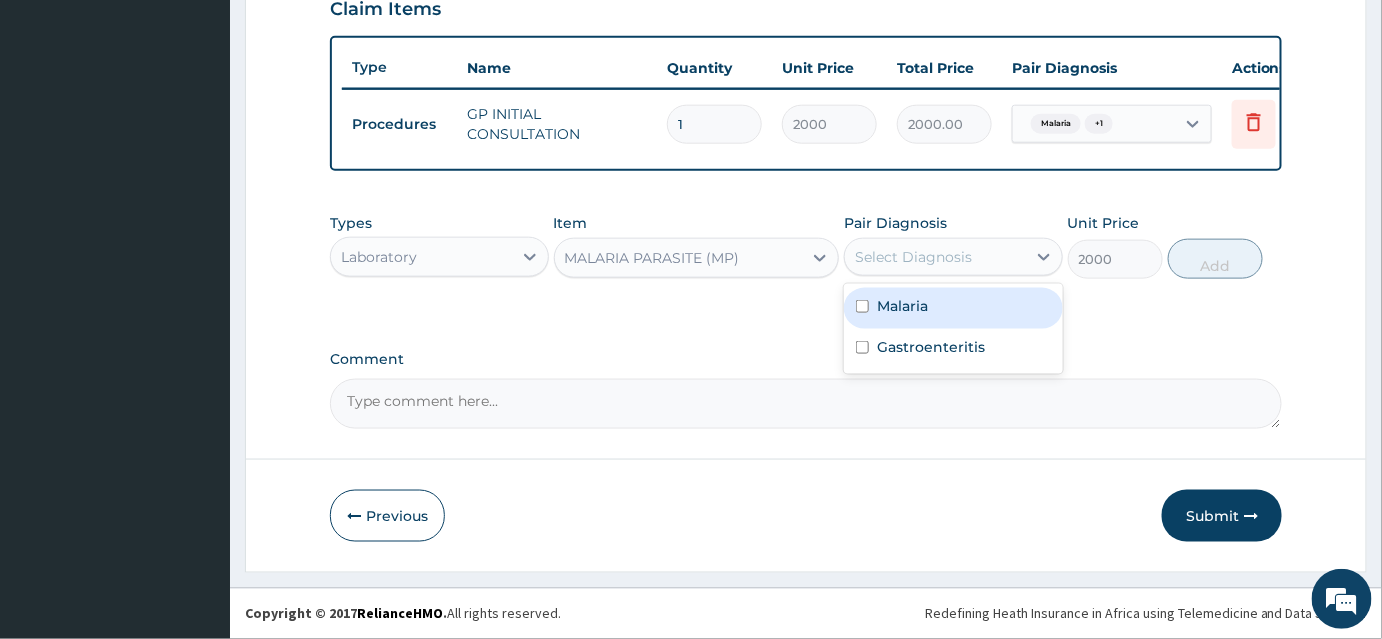 click on "Select Diagnosis" at bounding box center (935, 257) 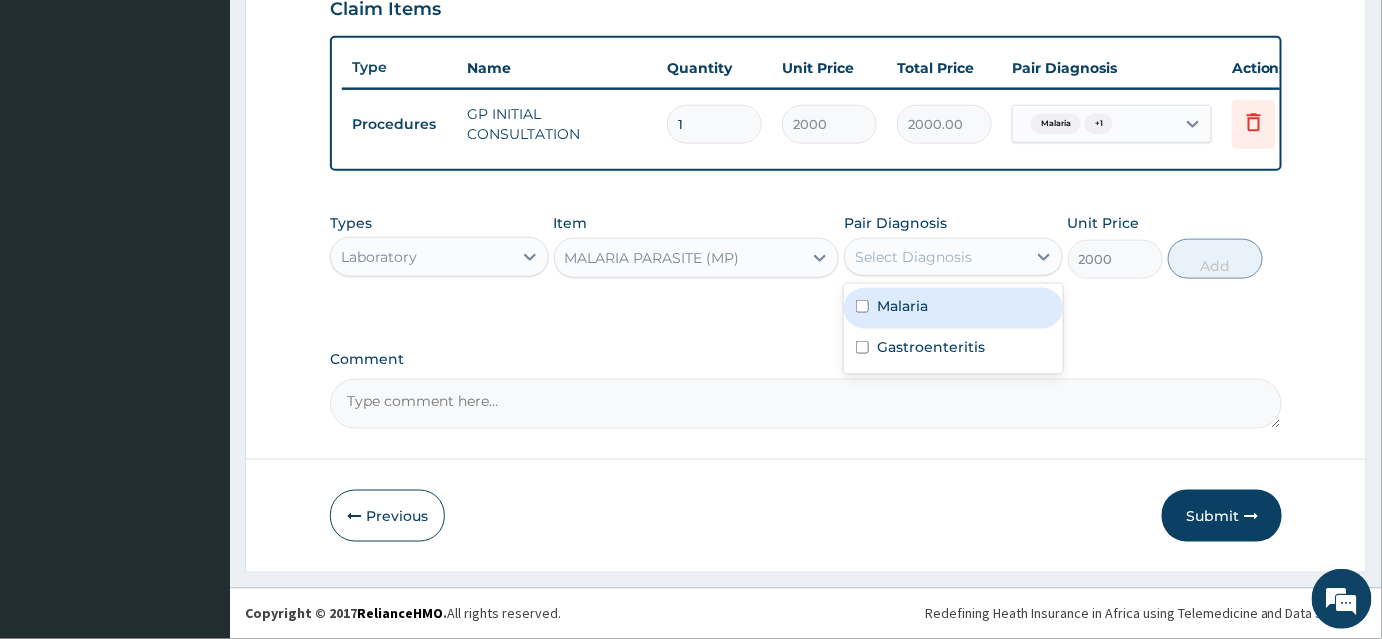 click on "Malaria" at bounding box center (902, 306) 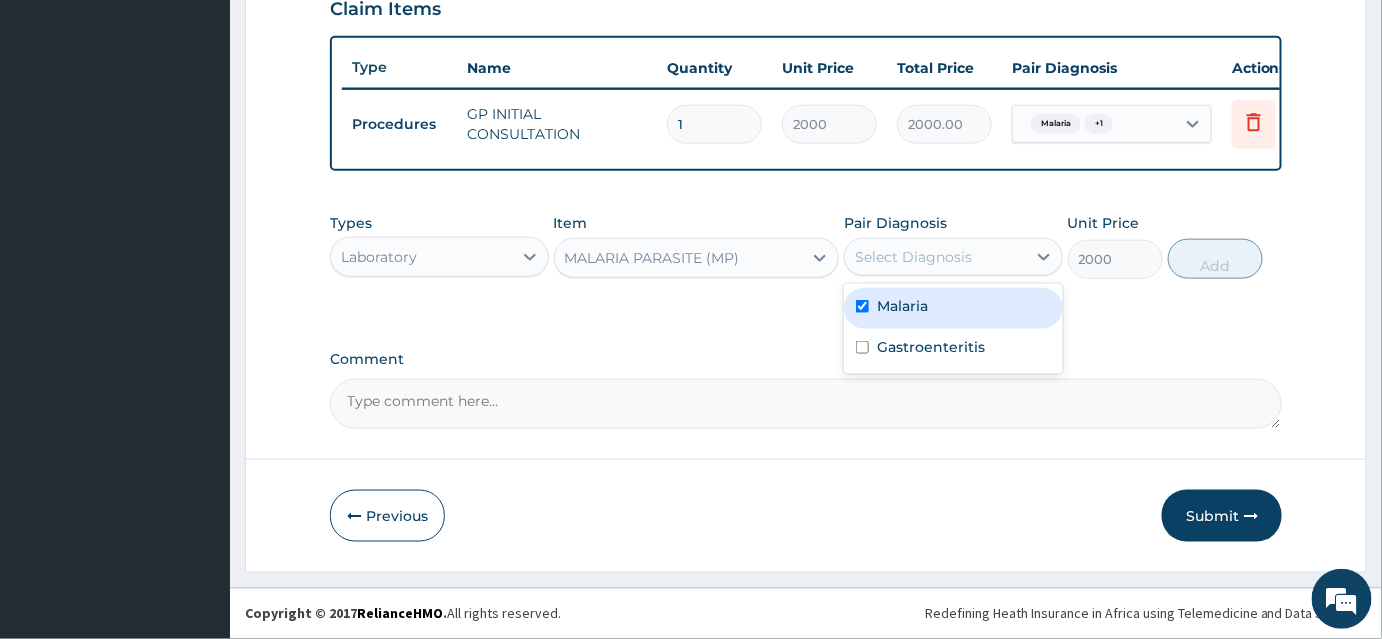 checkbox on "true" 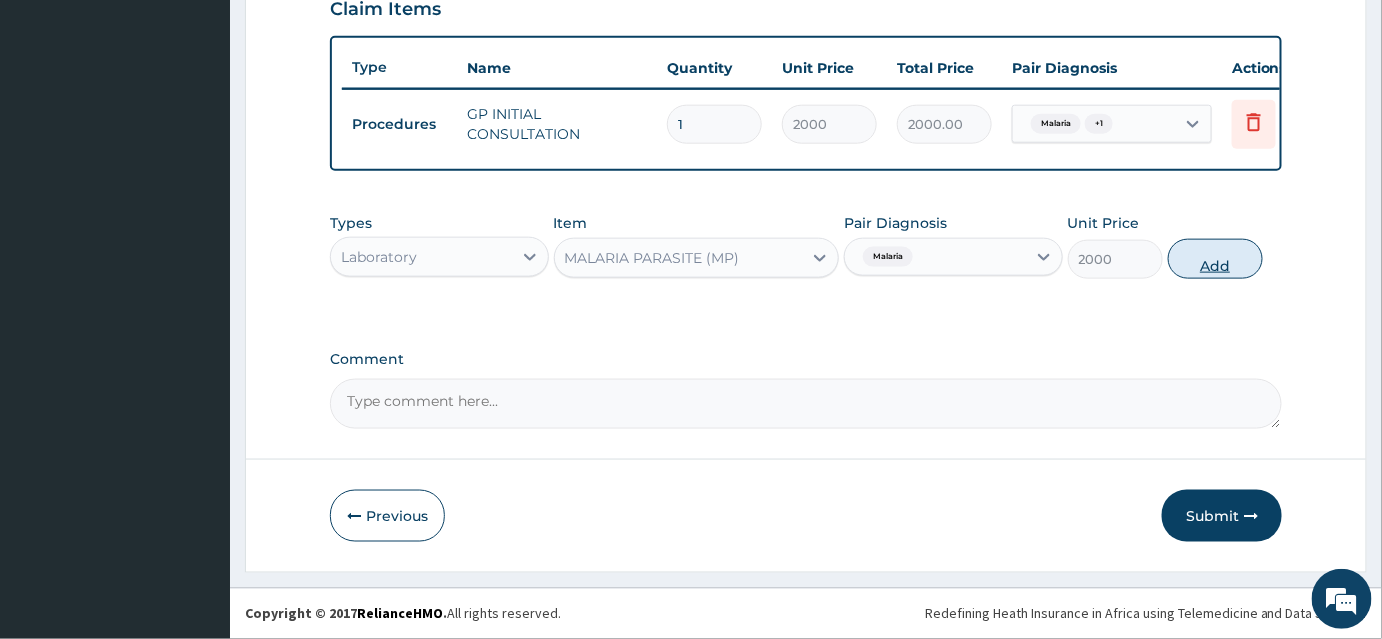 click on "Add" at bounding box center [1215, 259] 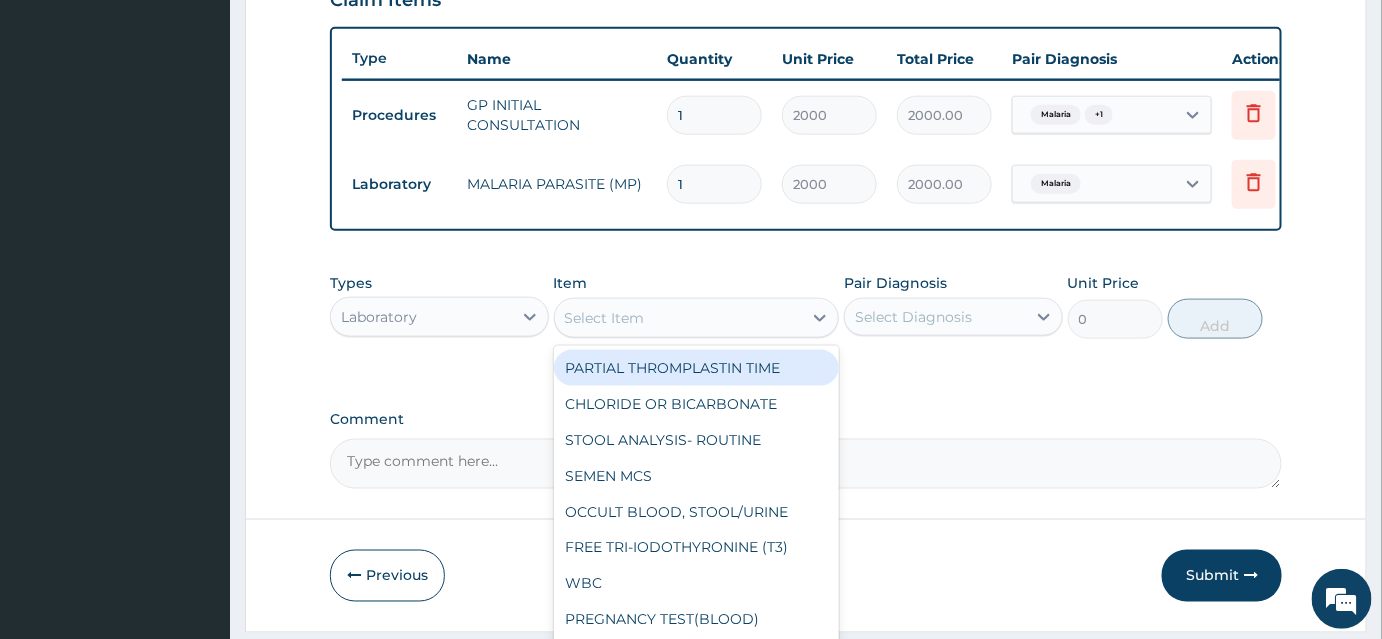 click on "Select Item" at bounding box center (605, 318) 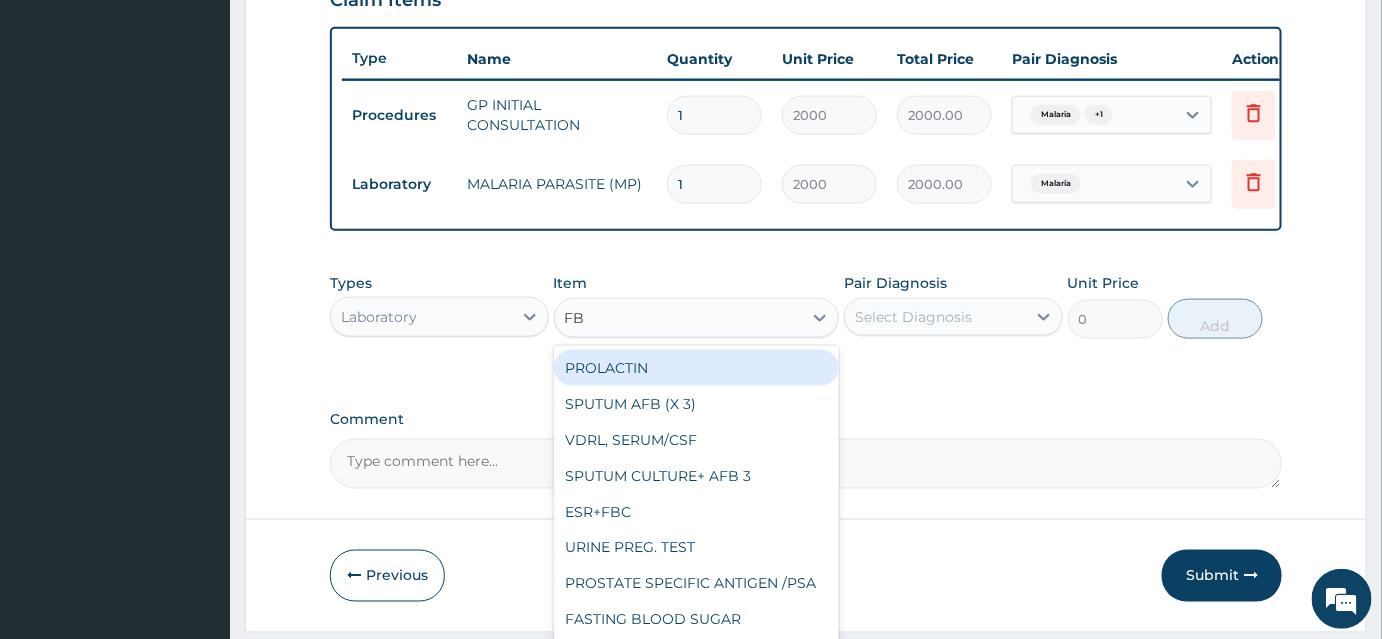 type on "FBC" 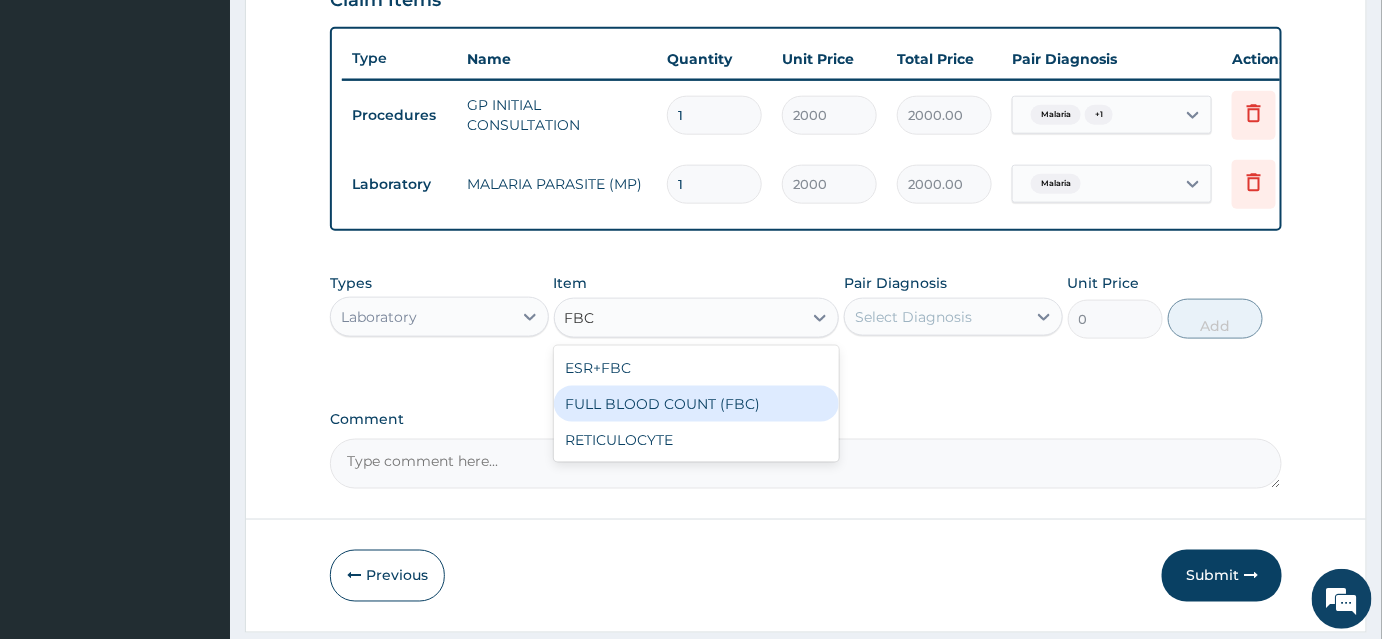 click on "FULL BLOOD COUNT (FBC)" at bounding box center [697, 404] 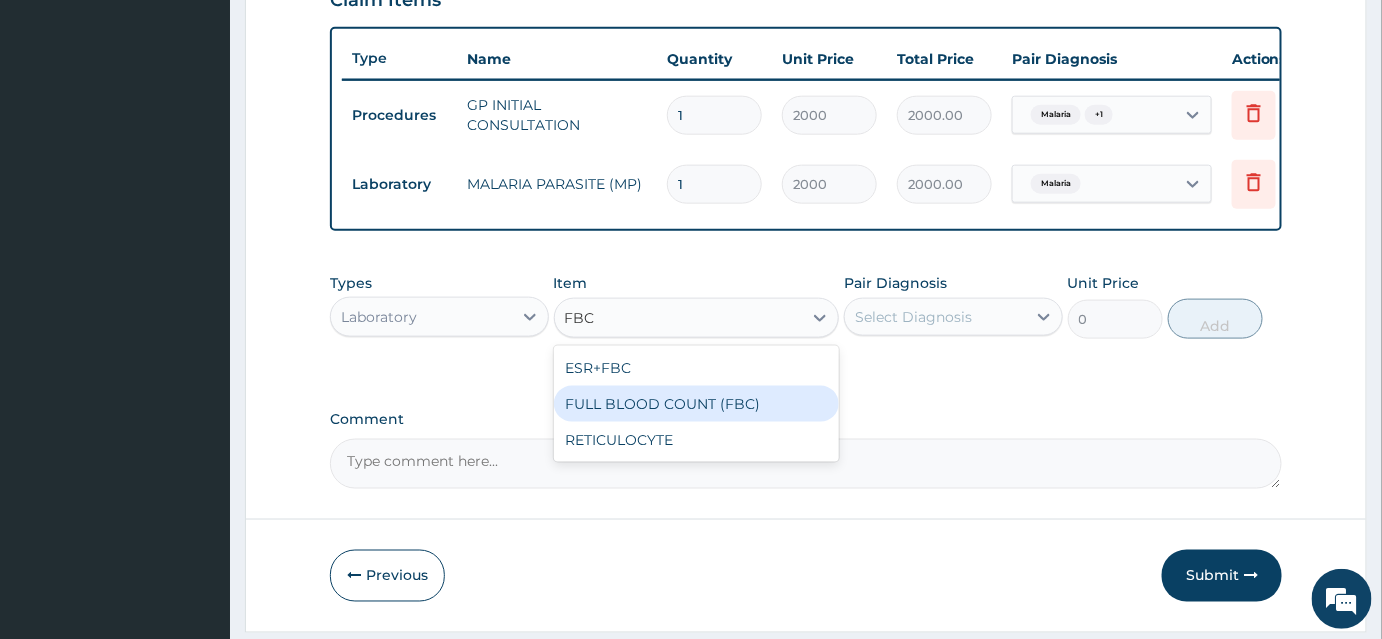 type 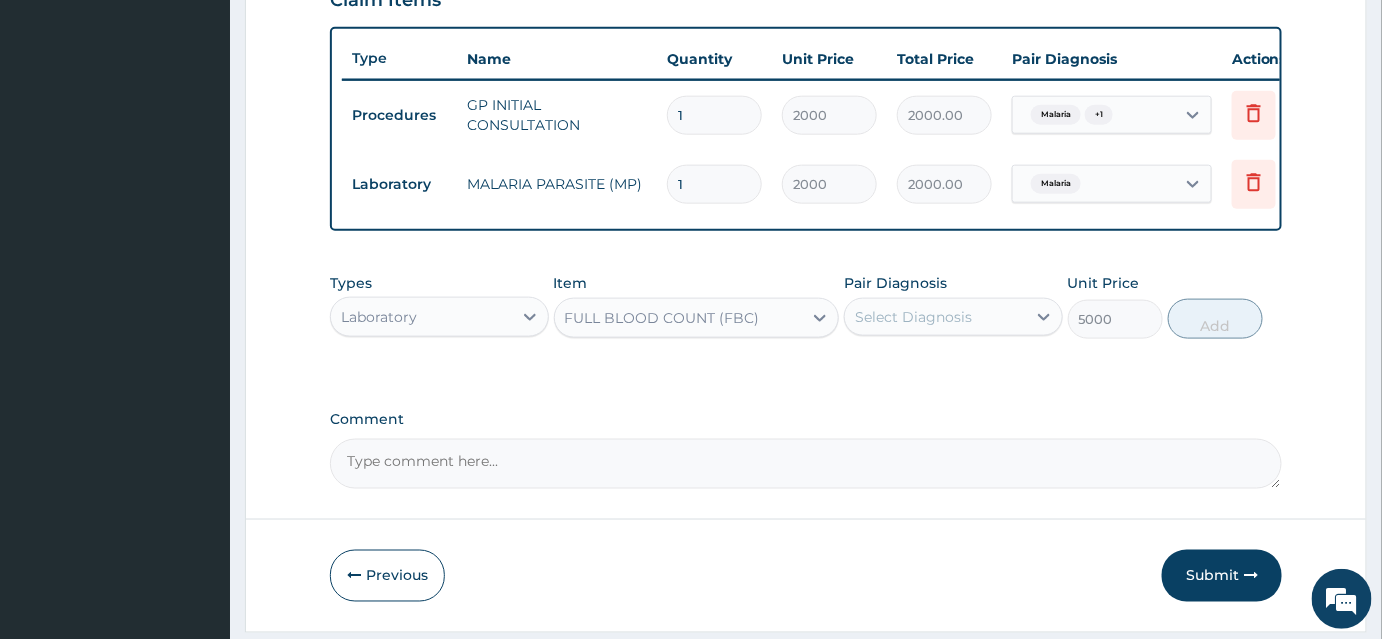 click on "Select Diagnosis" at bounding box center [913, 317] 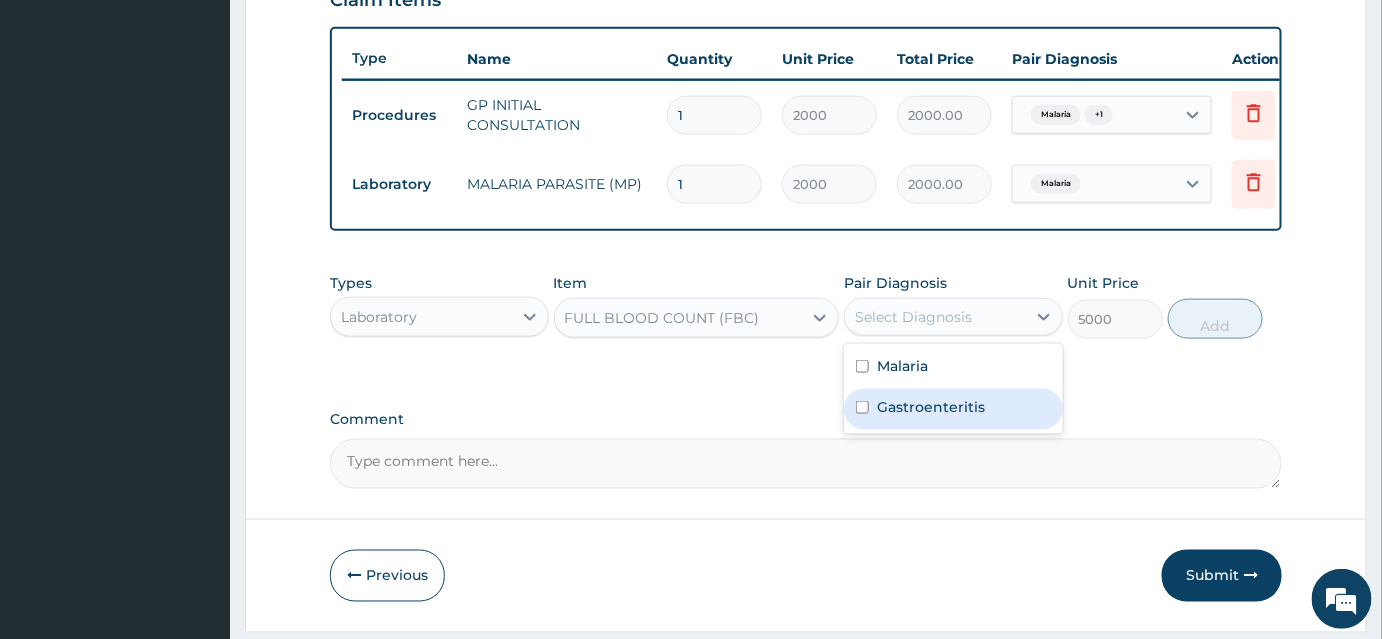 click on "Gastroenteritis" at bounding box center (953, 409) 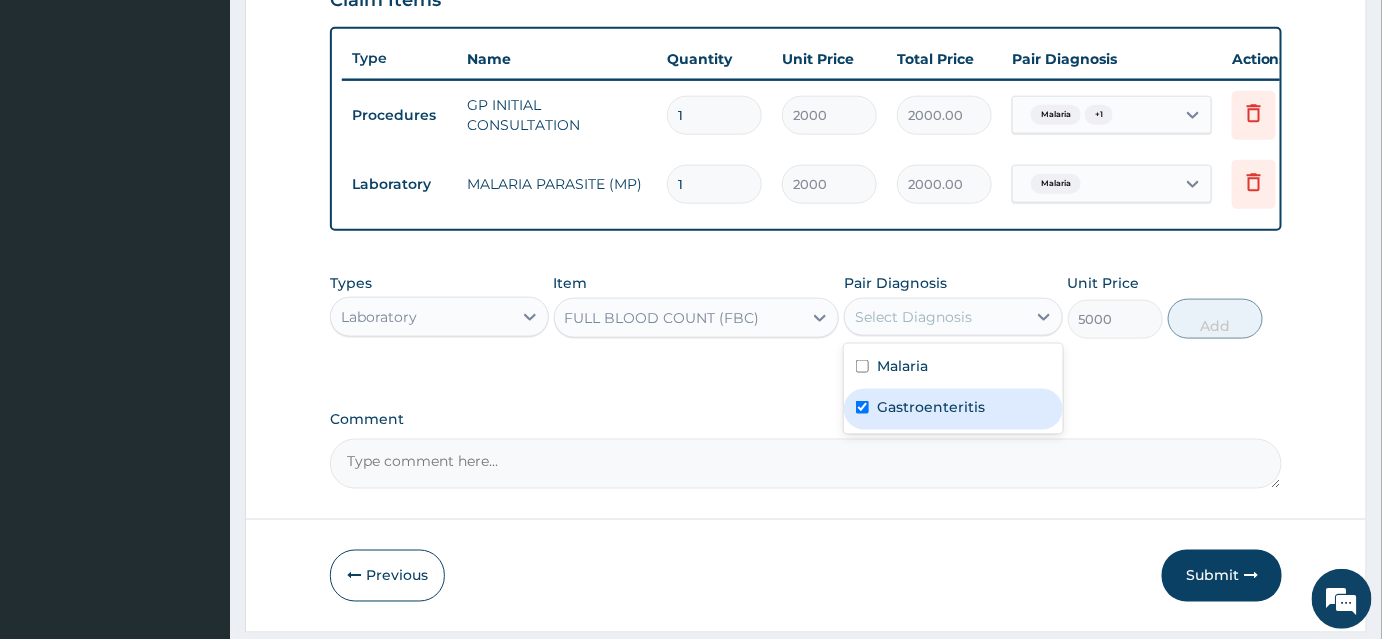 checkbox on "true" 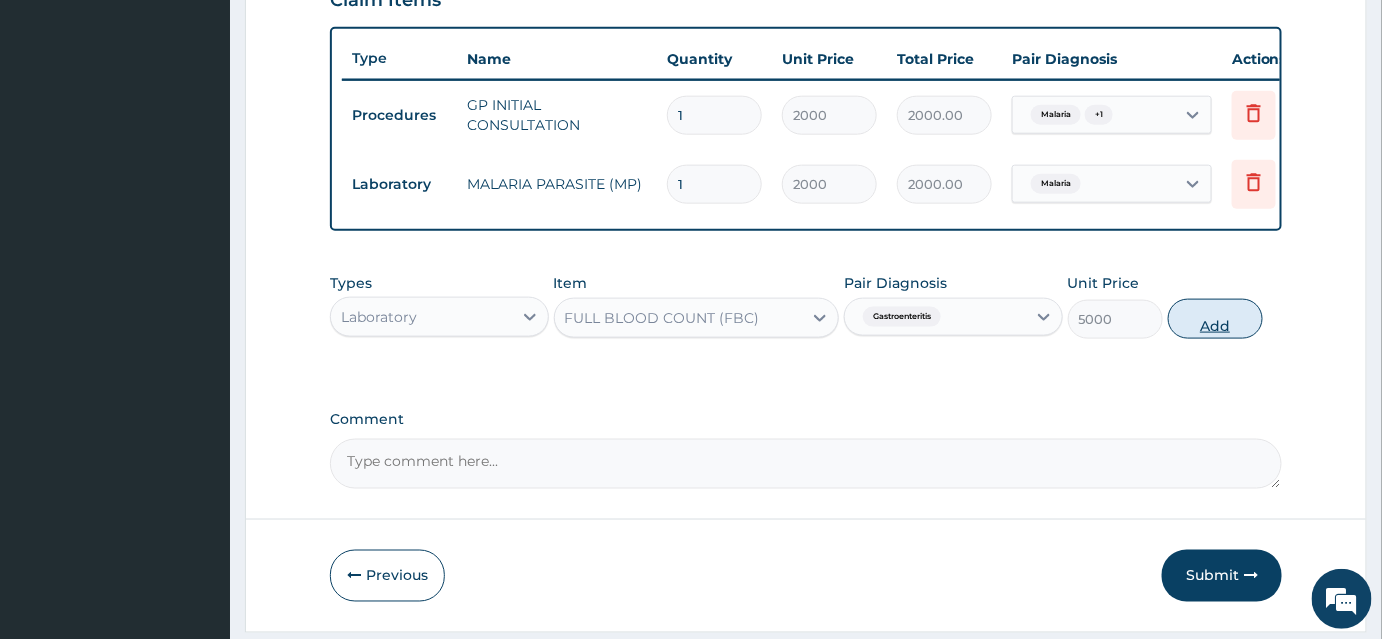 click on "Add" at bounding box center (1215, 319) 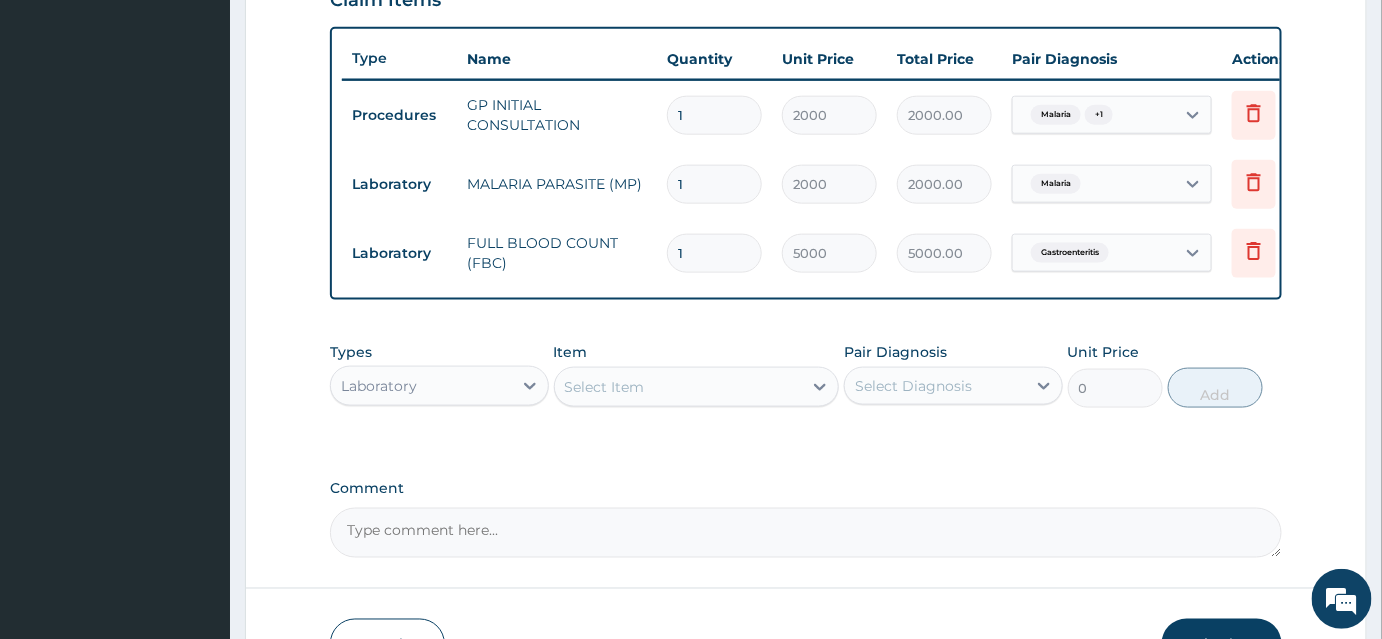 click on "Laboratory" at bounding box center [421, 386] 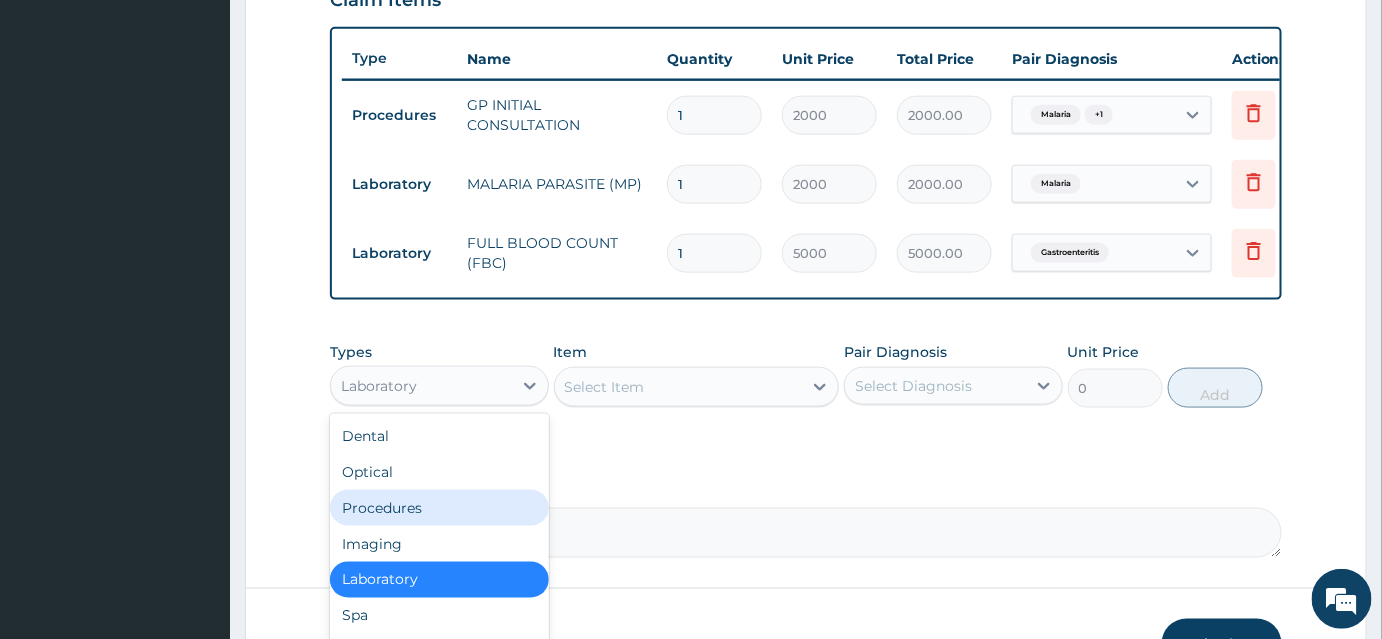 scroll, scrollTop: 67, scrollLeft: 0, axis: vertical 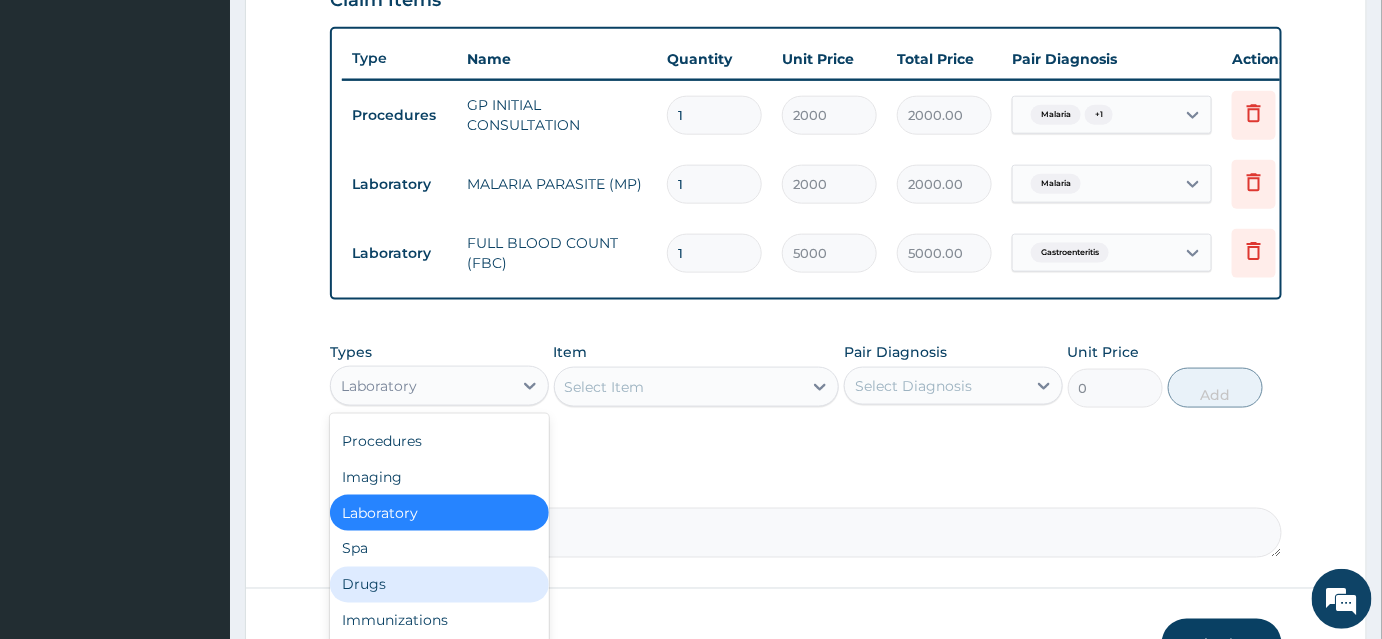 click on "Drugs" at bounding box center [439, 585] 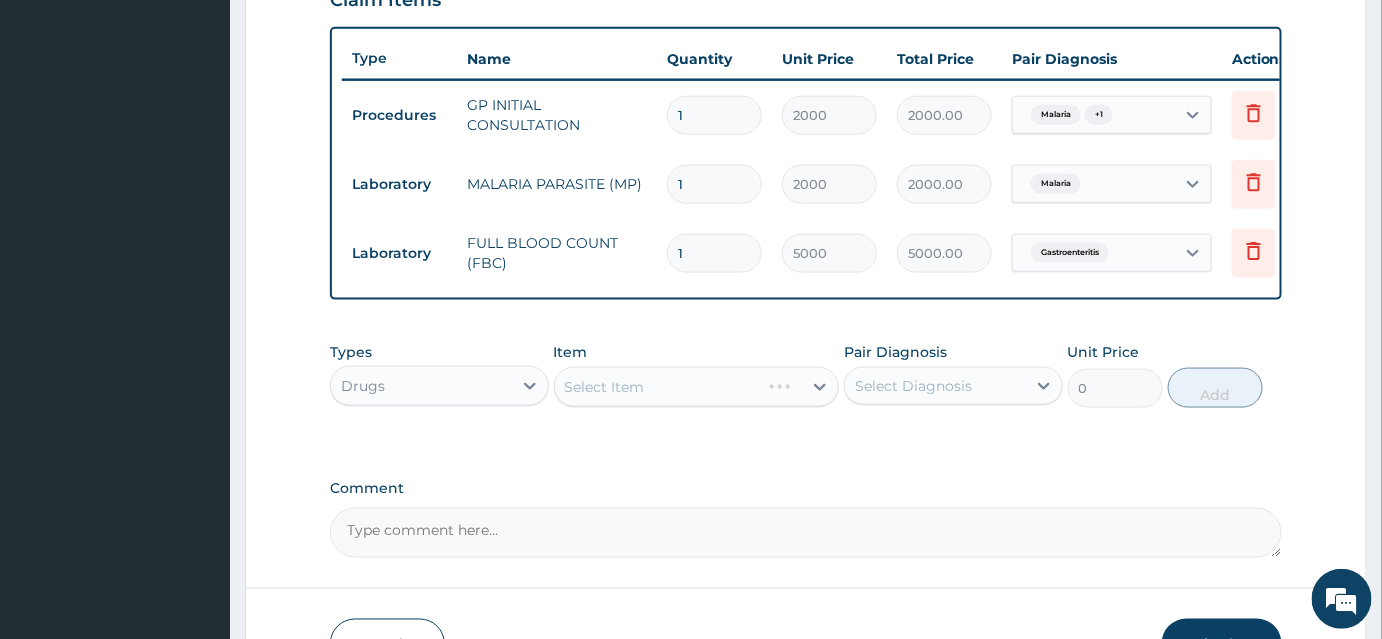 click on "Select Item" at bounding box center (697, 387) 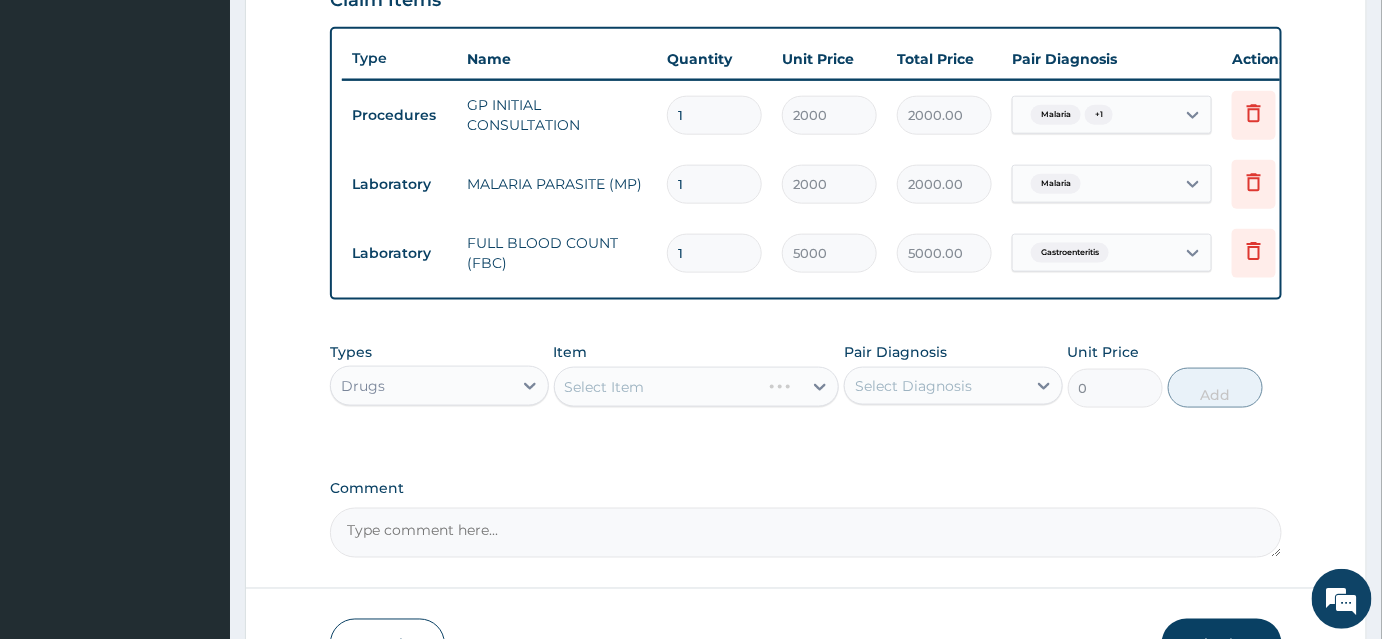 click on "Select Item" at bounding box center (697, 387) 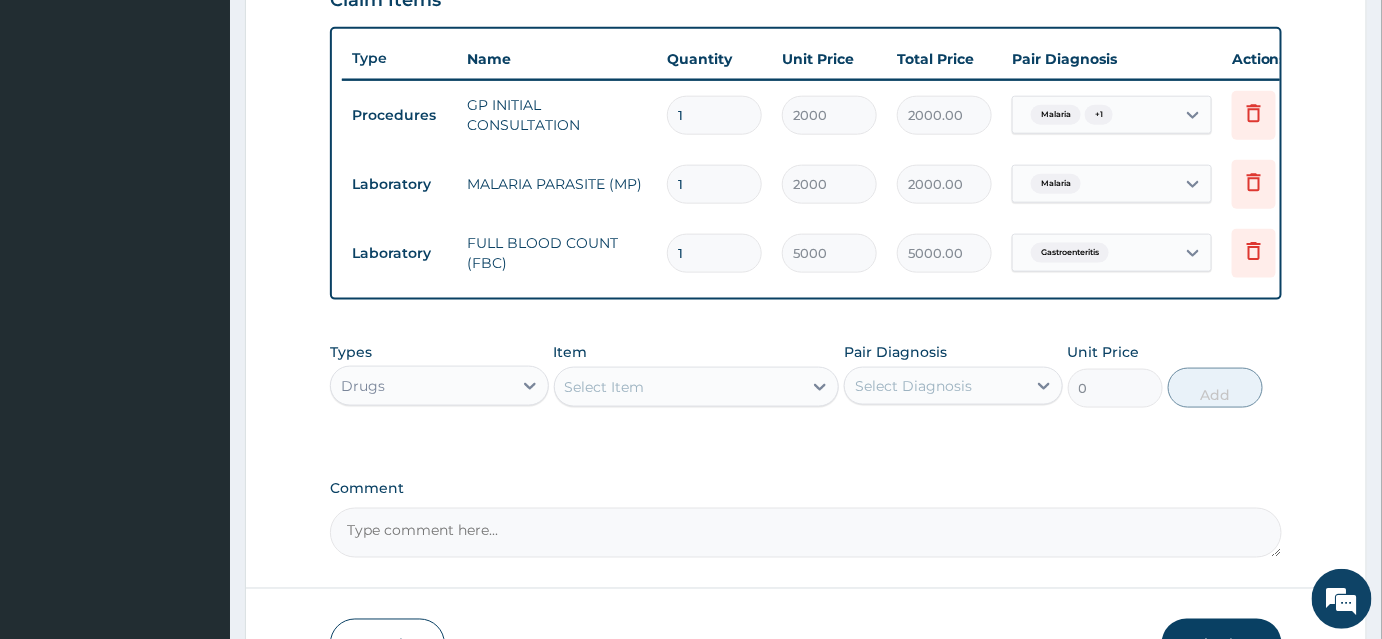 click on "Select Item" at bounding box center (679, 387) 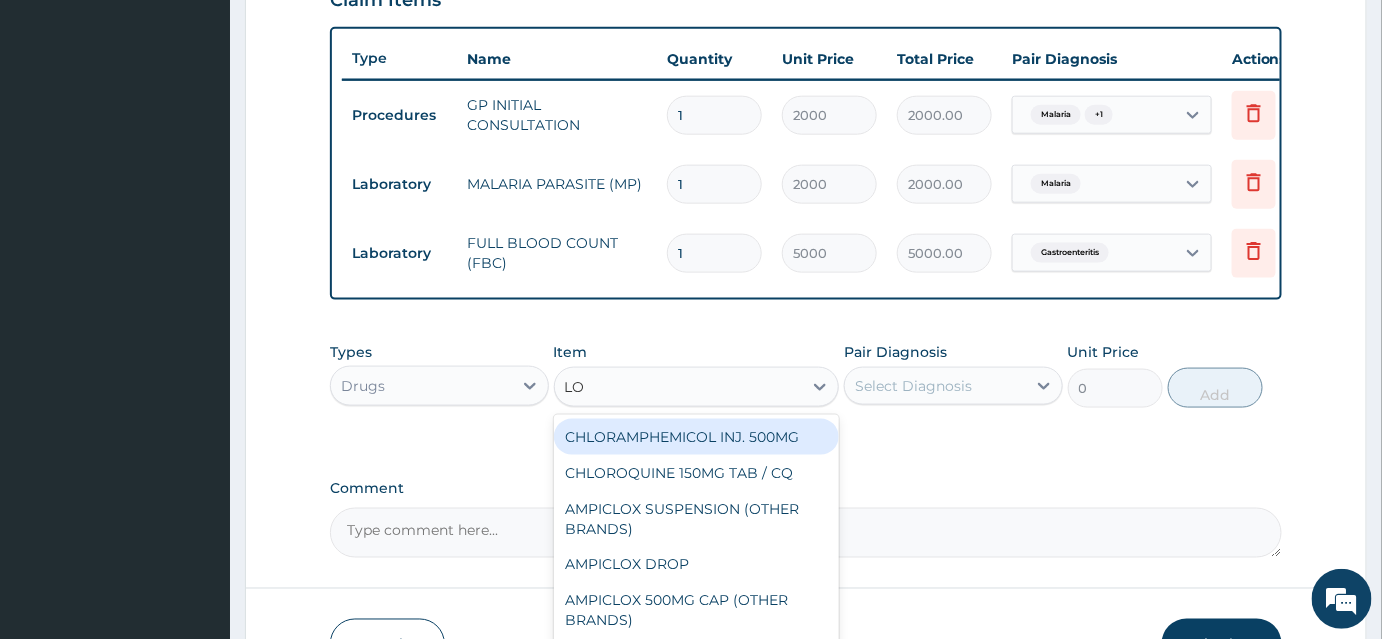 type on "LON" 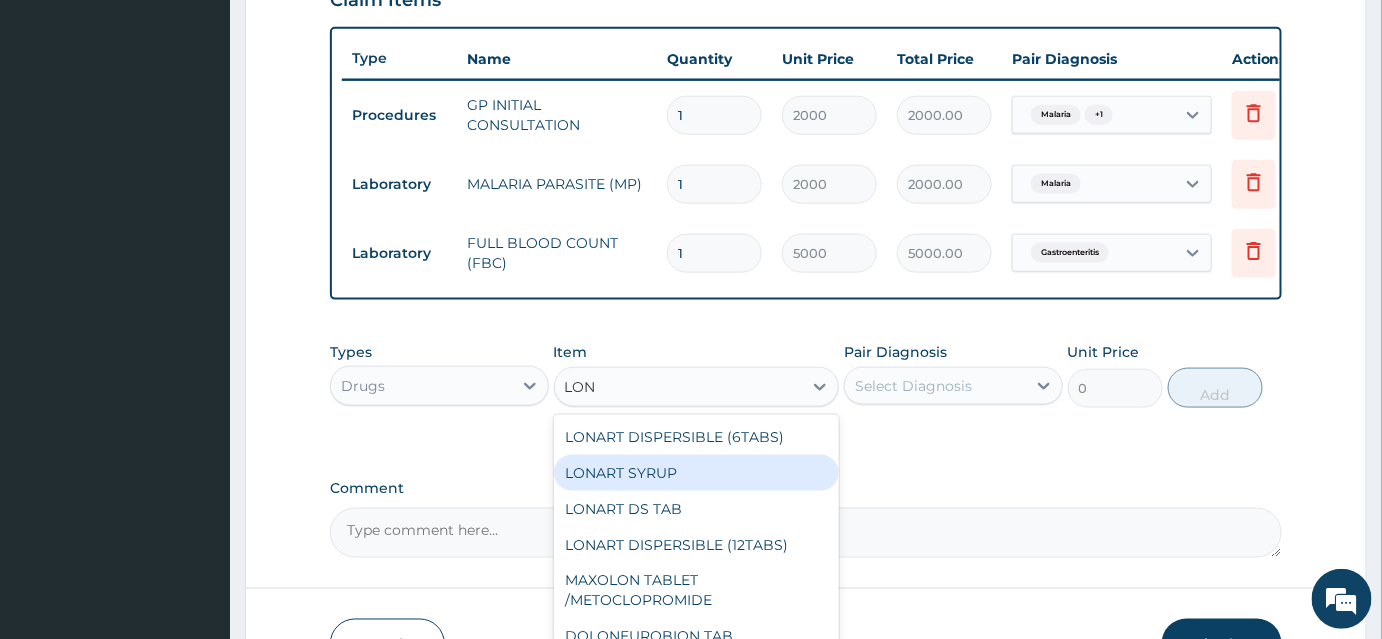 scroll, scrollTop: 107, scrollLeft: 0, axis: vertical 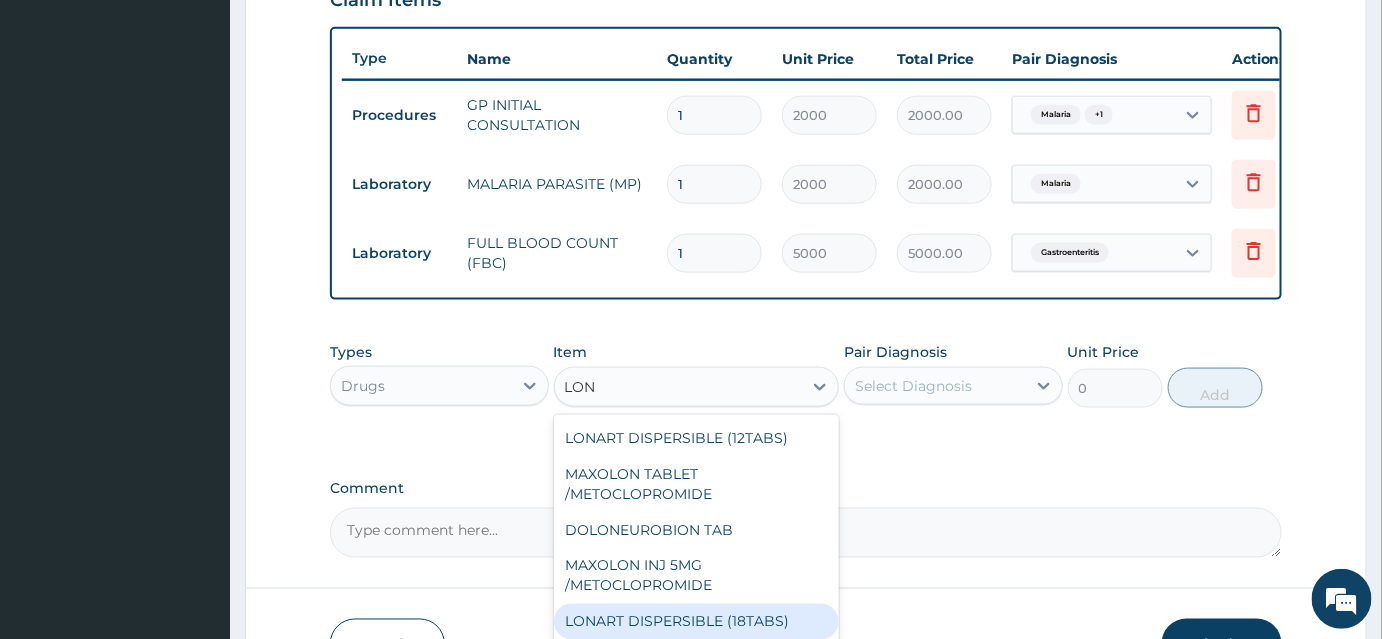 click on "LONART DISPERSIBLE (18TABS)" at bounding box center [697, 622] 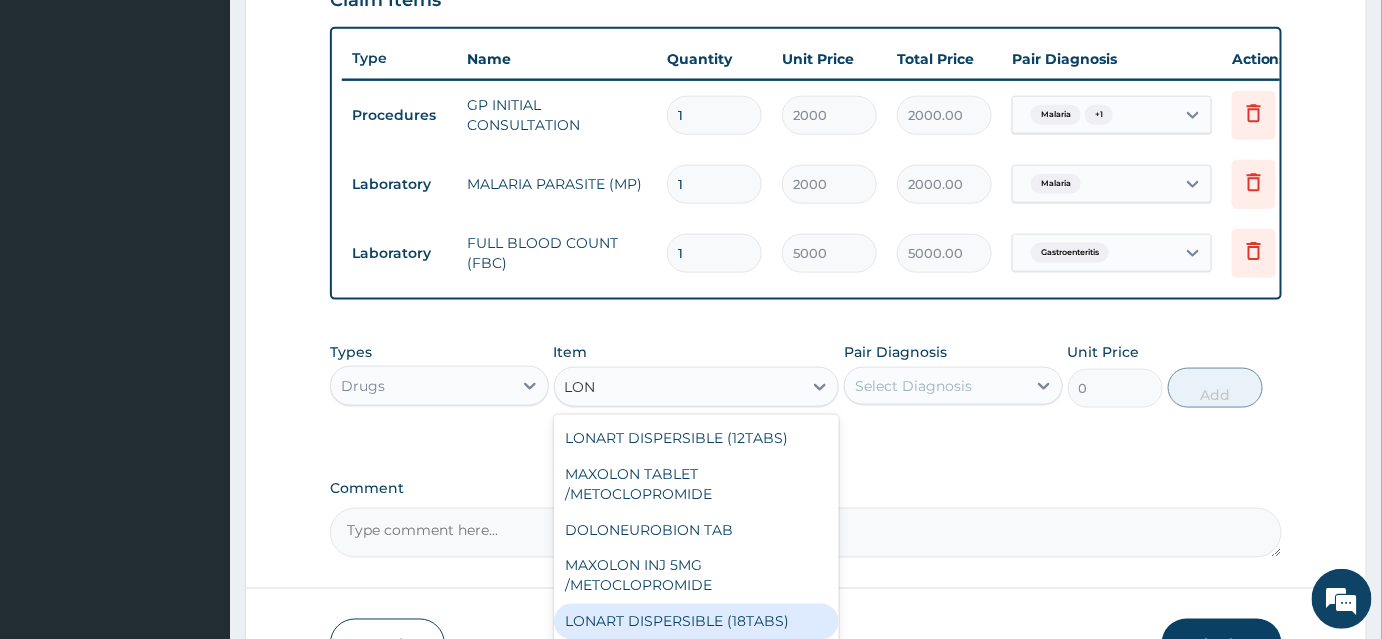 type 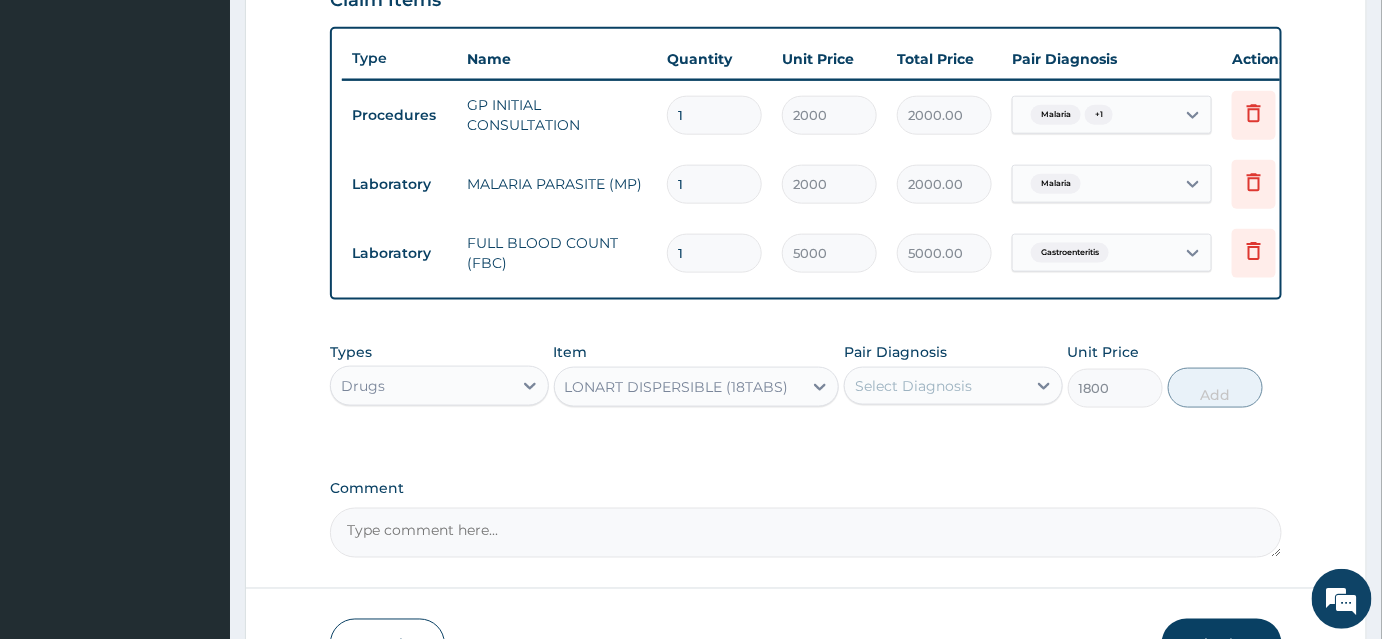 click on "Select Diagnosis" at bounding box center [935, 386] 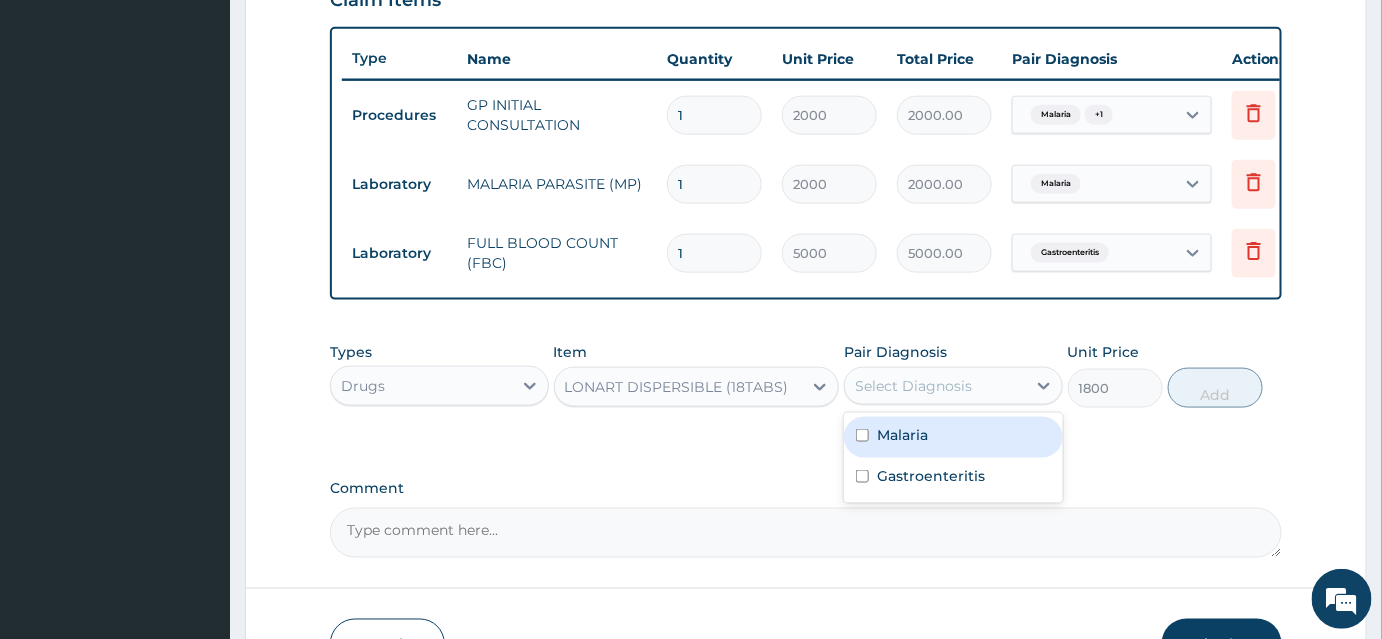 click at bounding box center (862, 435) 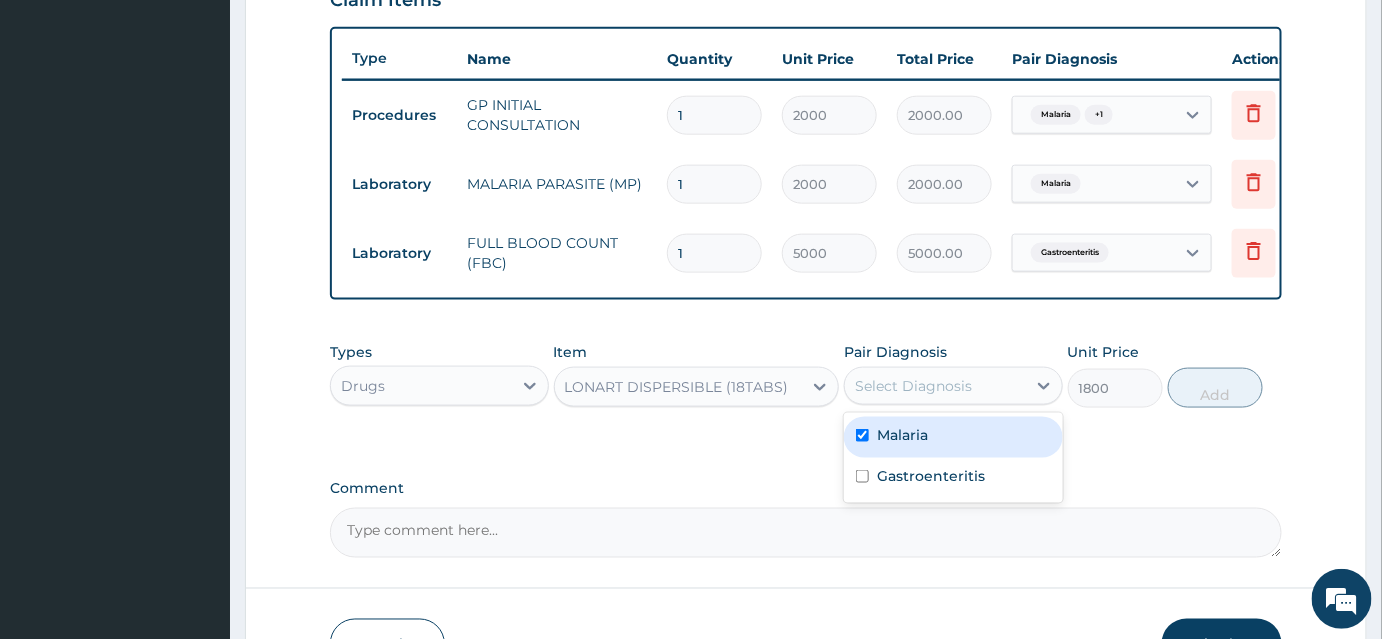 checkbox on "true" 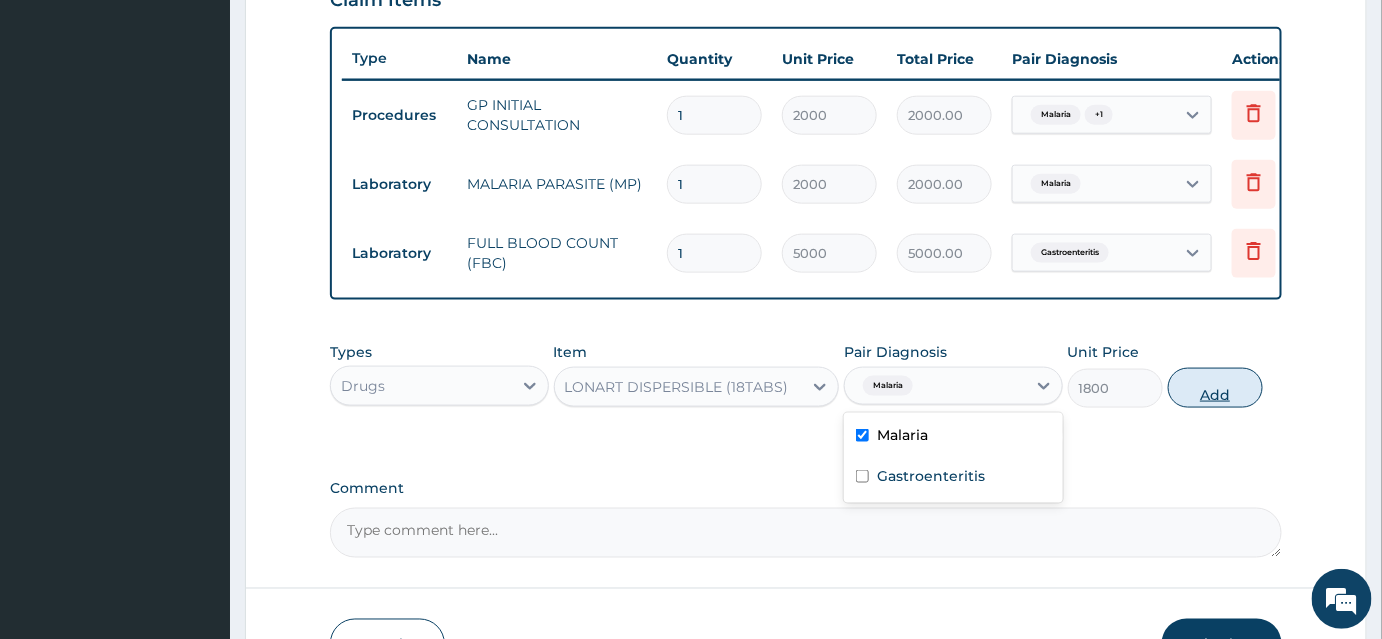 click on "Add" at bounding box center (1215, 388) 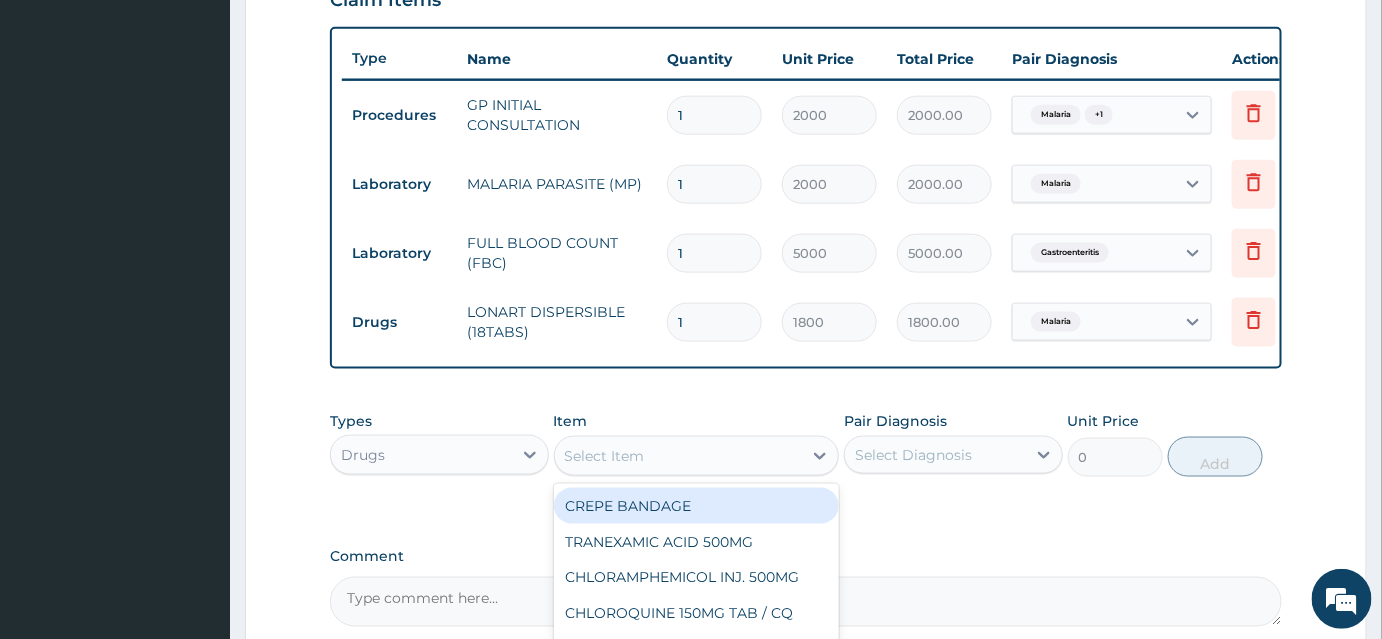 click on "Select Item" at bounding box center [605, 456] 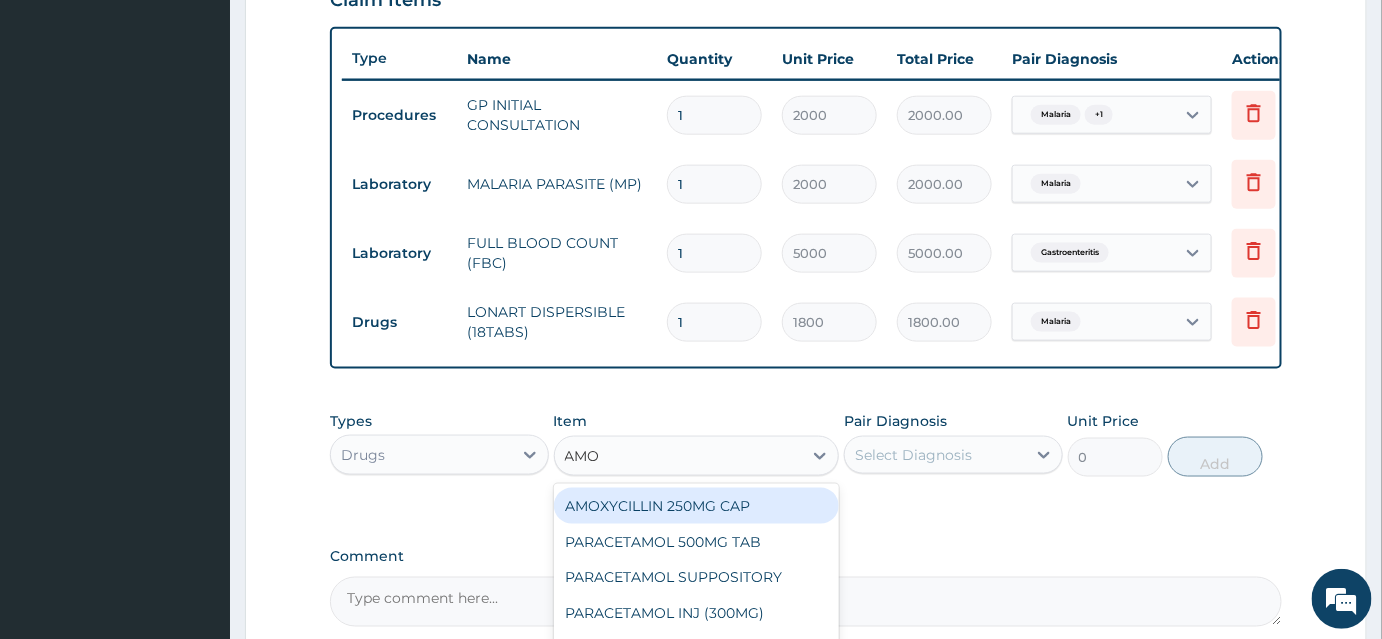 type on "AMOX" 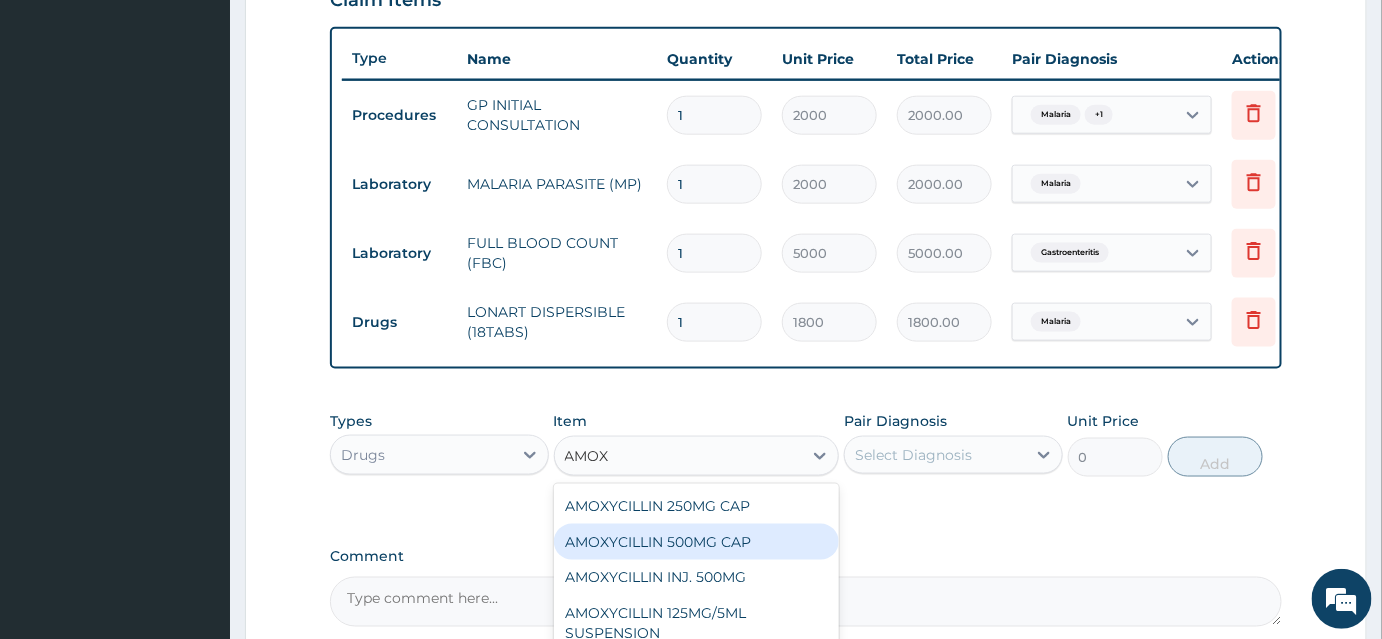 click on "AMOXYCILLIN 500MG CAP" at bounding box center (697, 542) 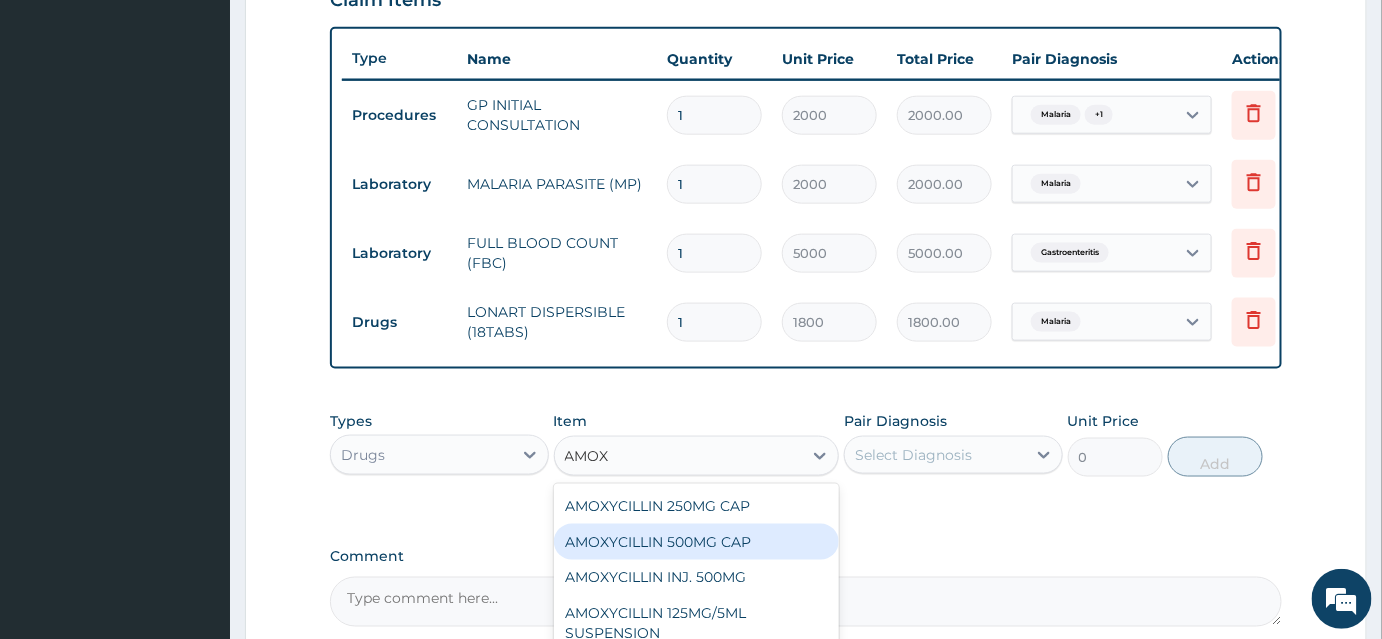 type 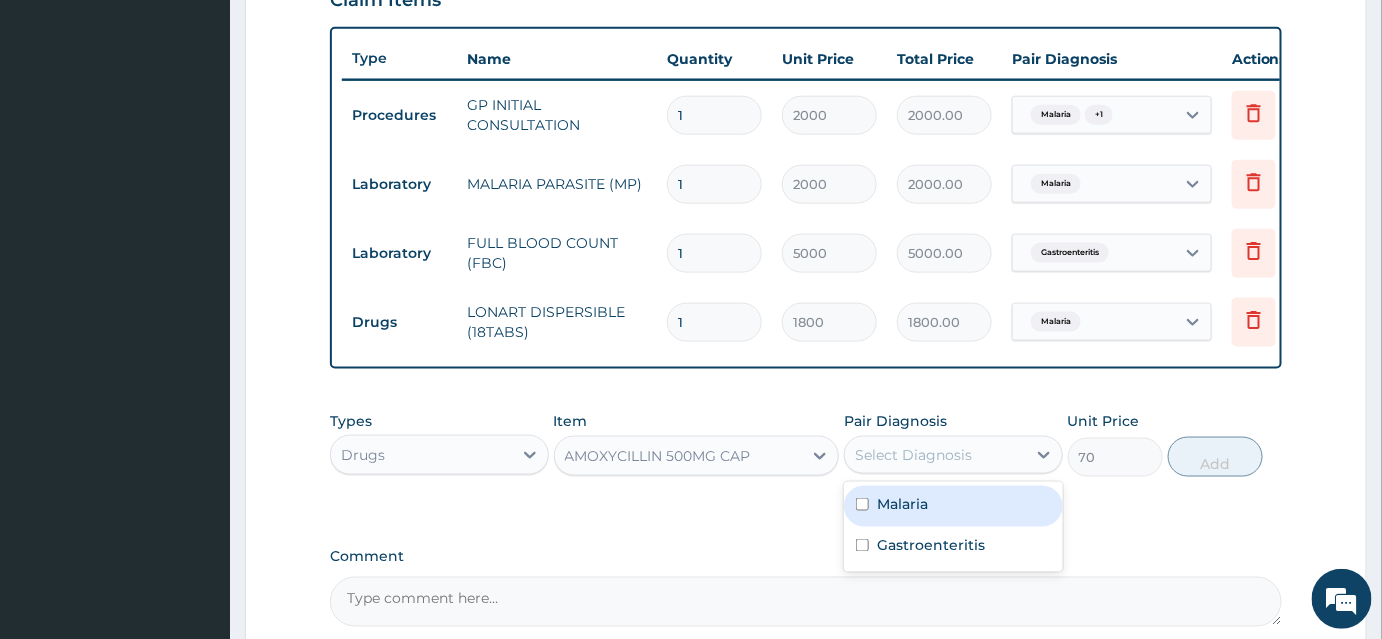 click on "Select Diagnosis" at bounding box center (913, 455) 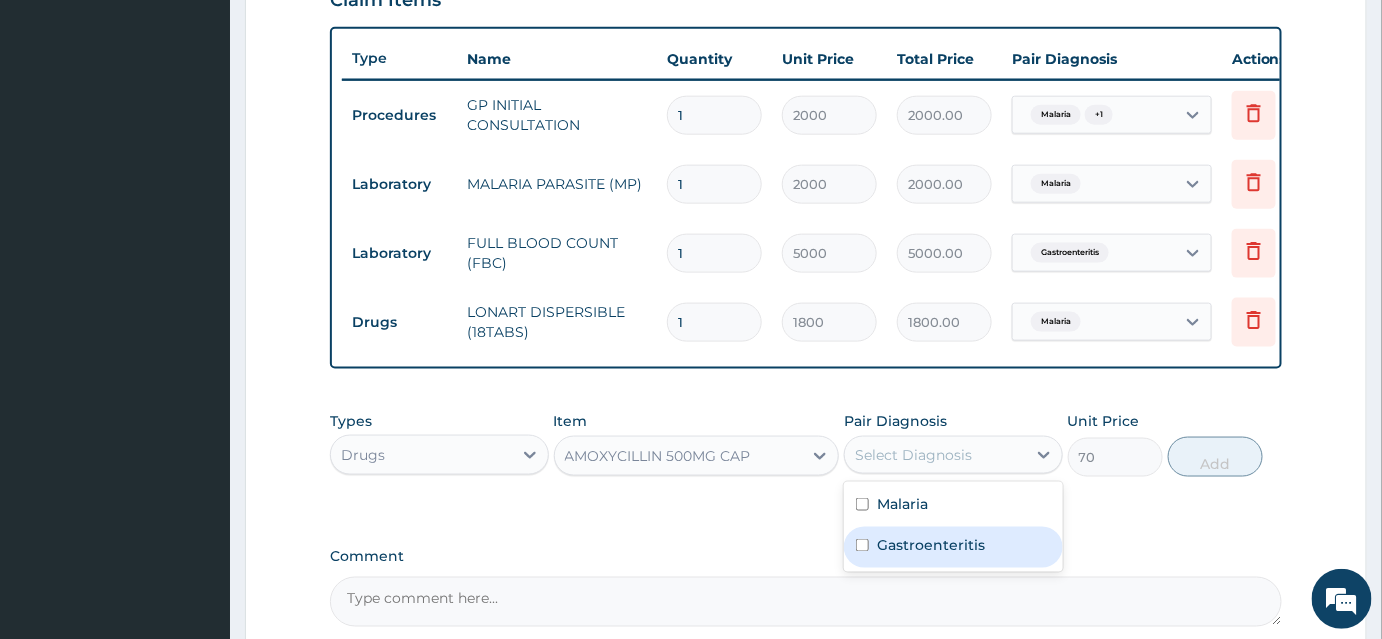 click at bounding box center [862, 545] 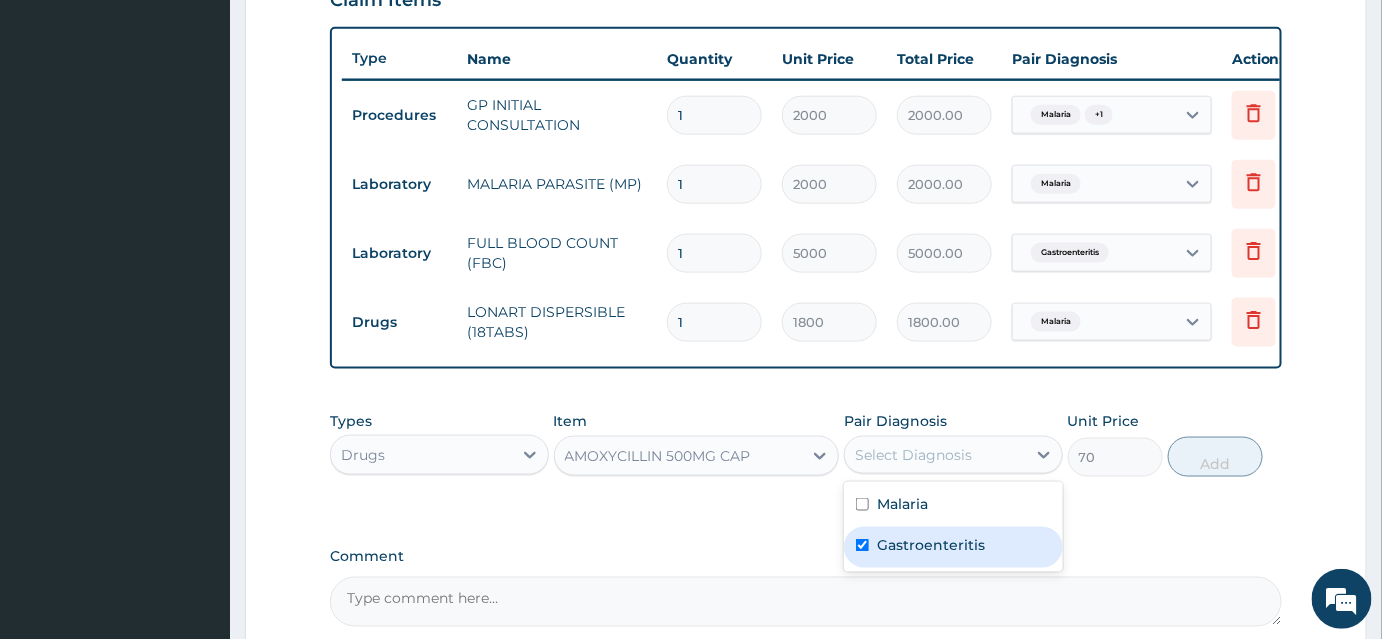 checkbox on "true" 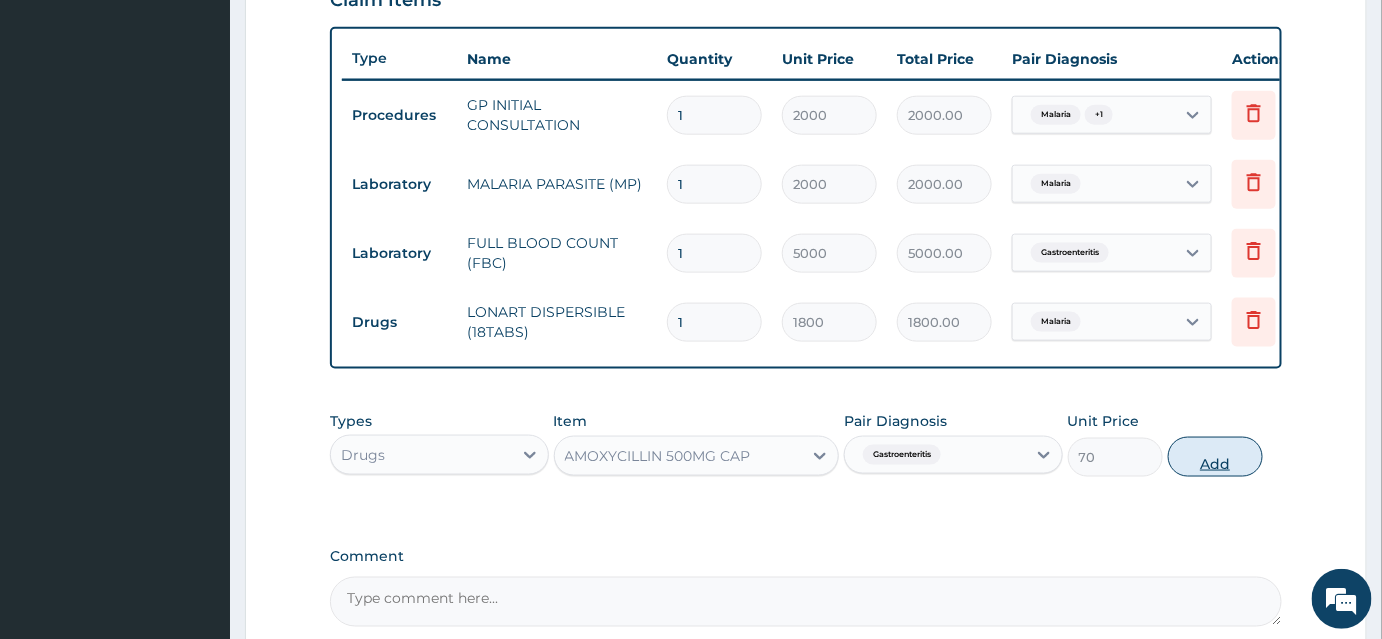 click on "Add" at bounding box center (1215, 457) 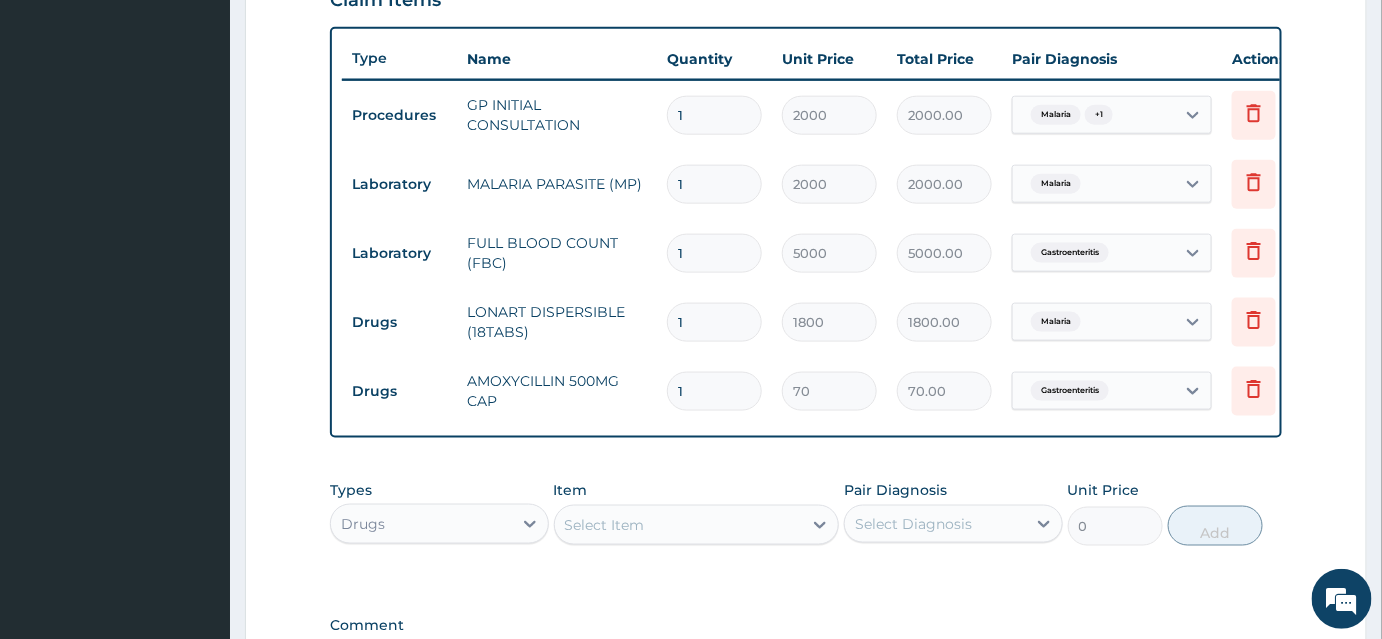 type on "15" 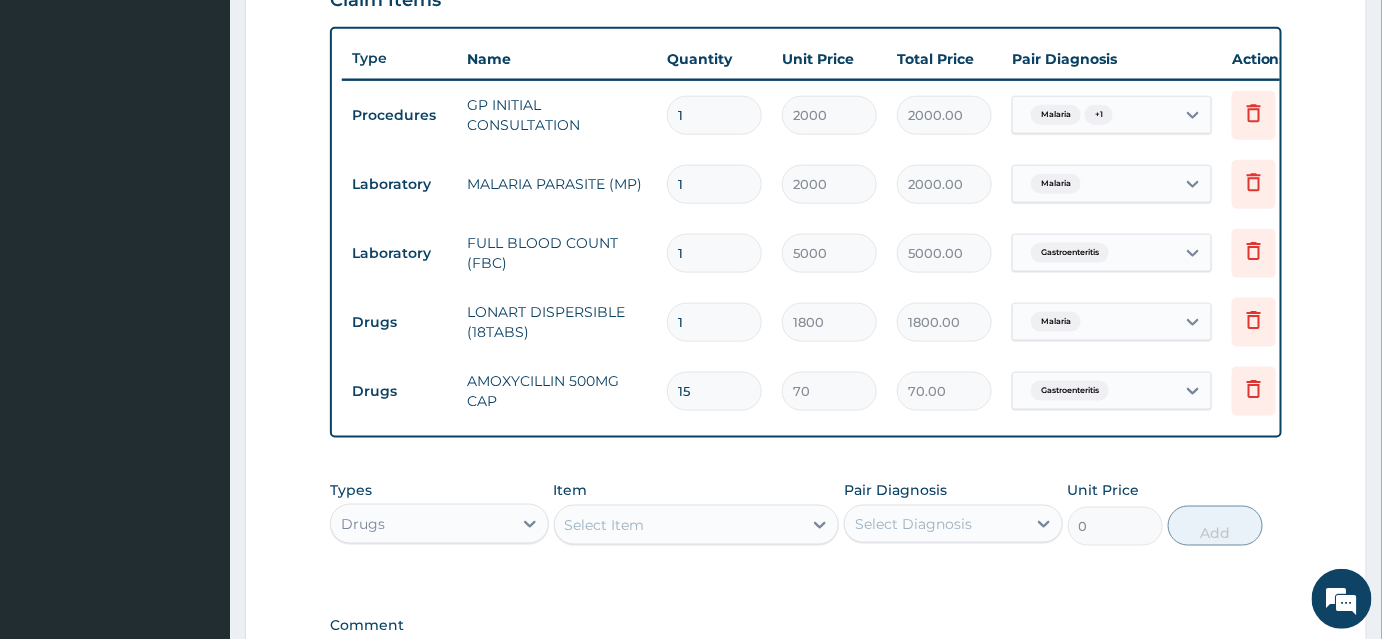 type on "1050.00" 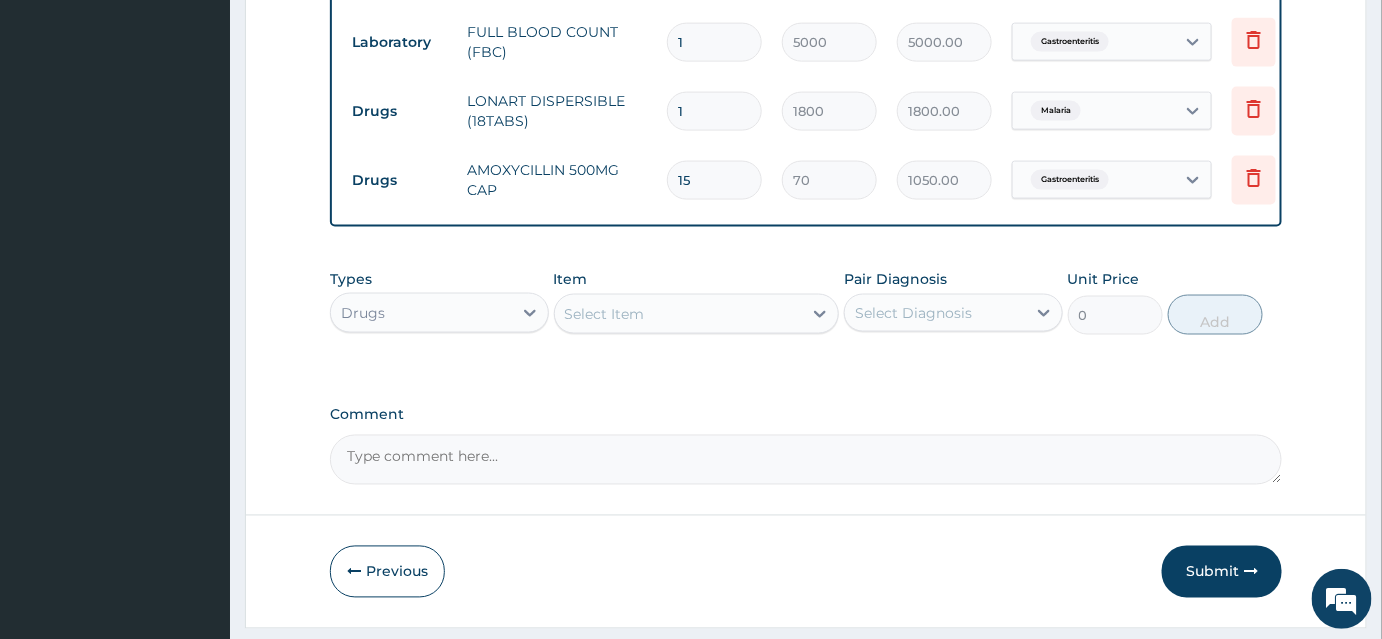 scroll, scrollTop: 990, scrollLeft: 0, axis: vertical 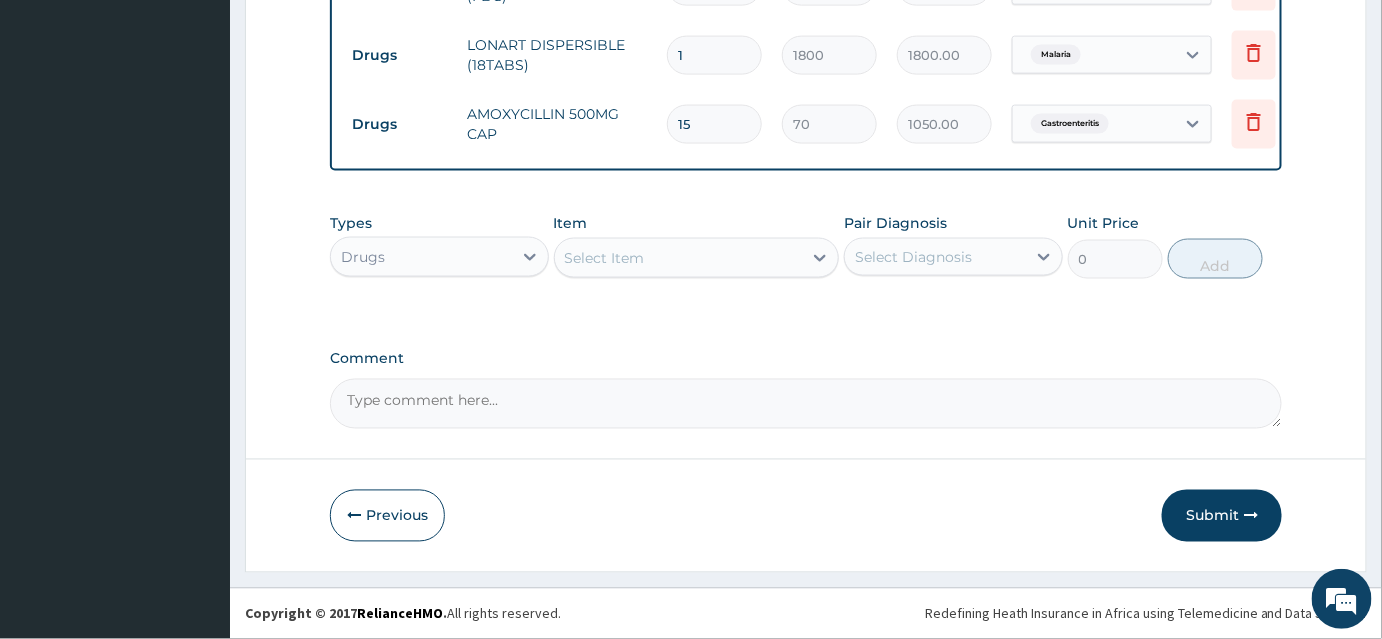 type on "15" 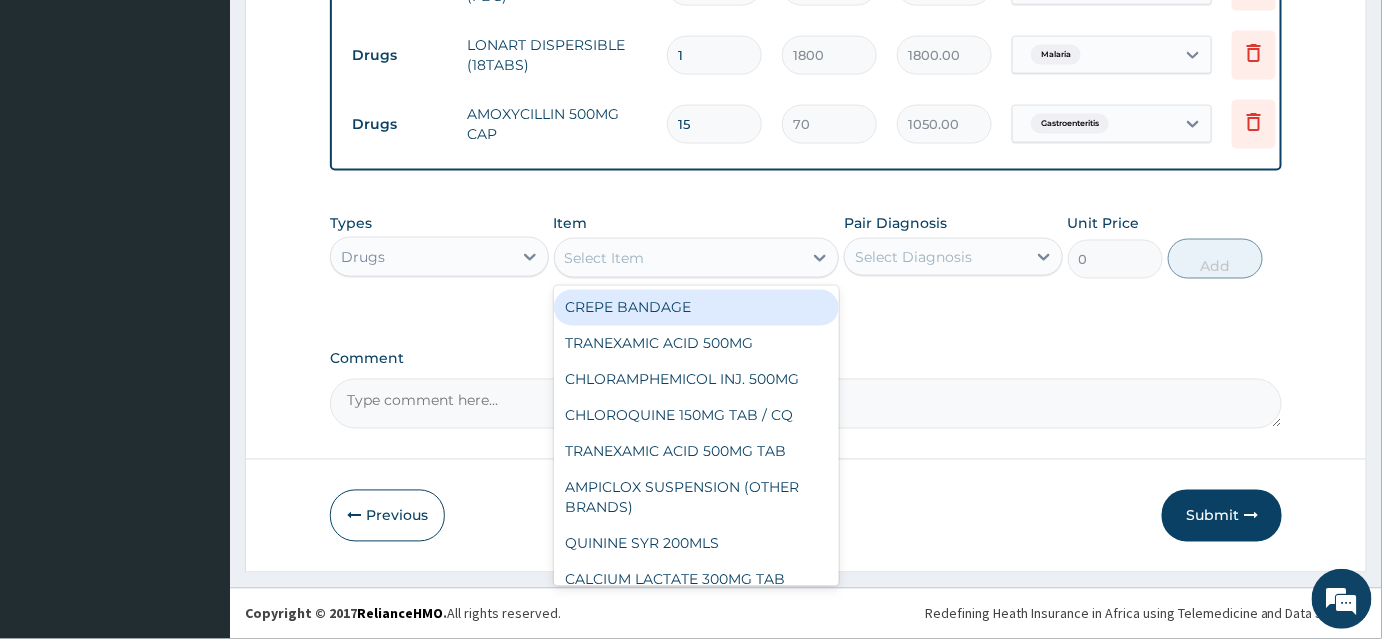 click on "Select Item" at bounding box center (605, 258) 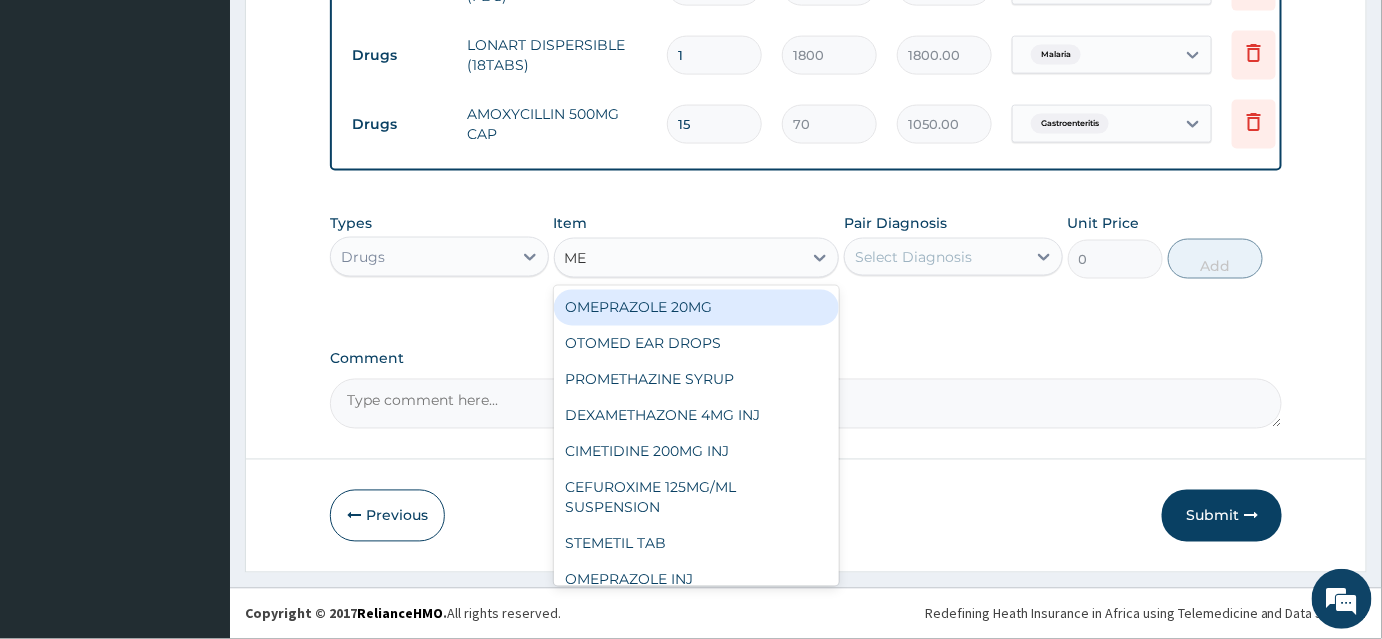 type on "MET" 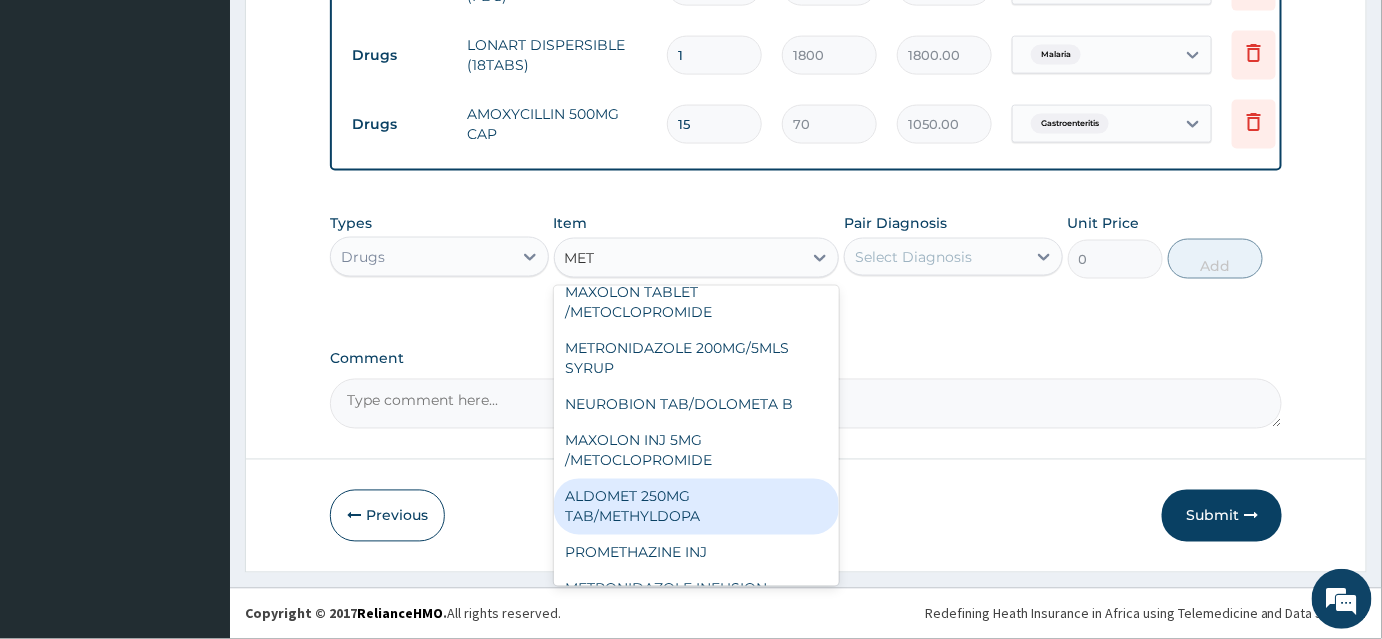 scroll, scrollTop: 178, scrollLeft: 0, axis: vertical 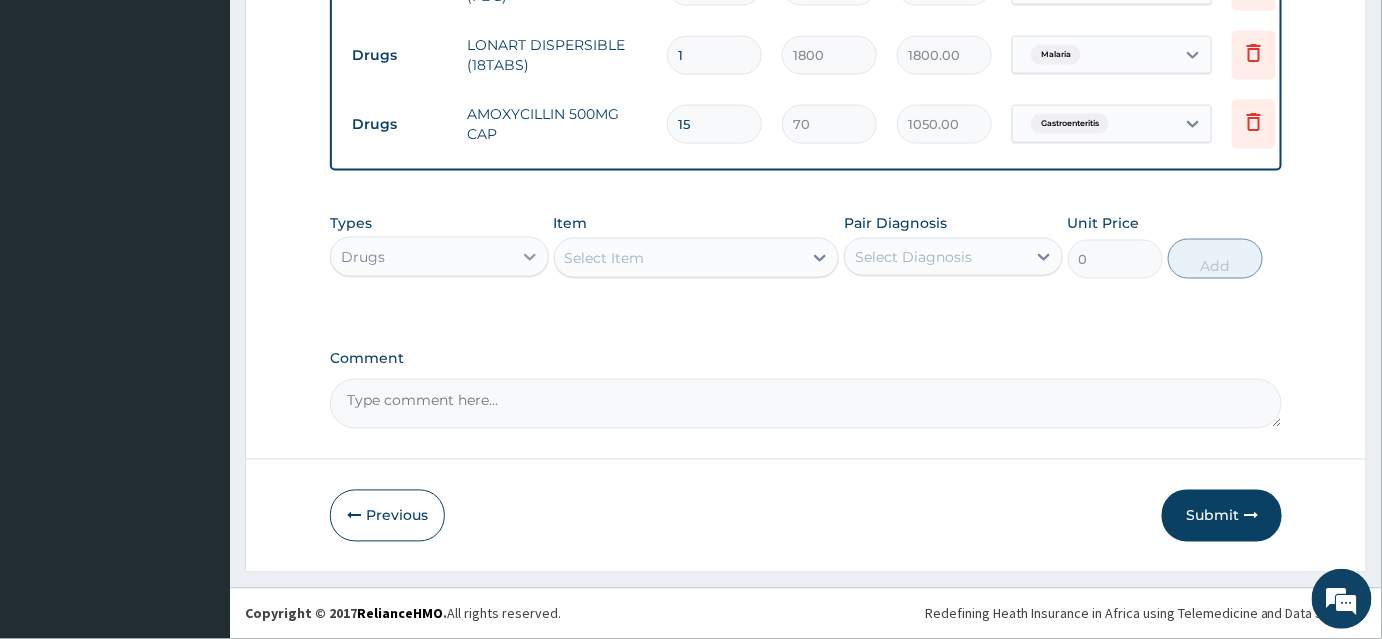 drag, startPoint x: 604, startPoint y: 263, endPoint x: 513, endPoint y: 261, distance: 91.02197 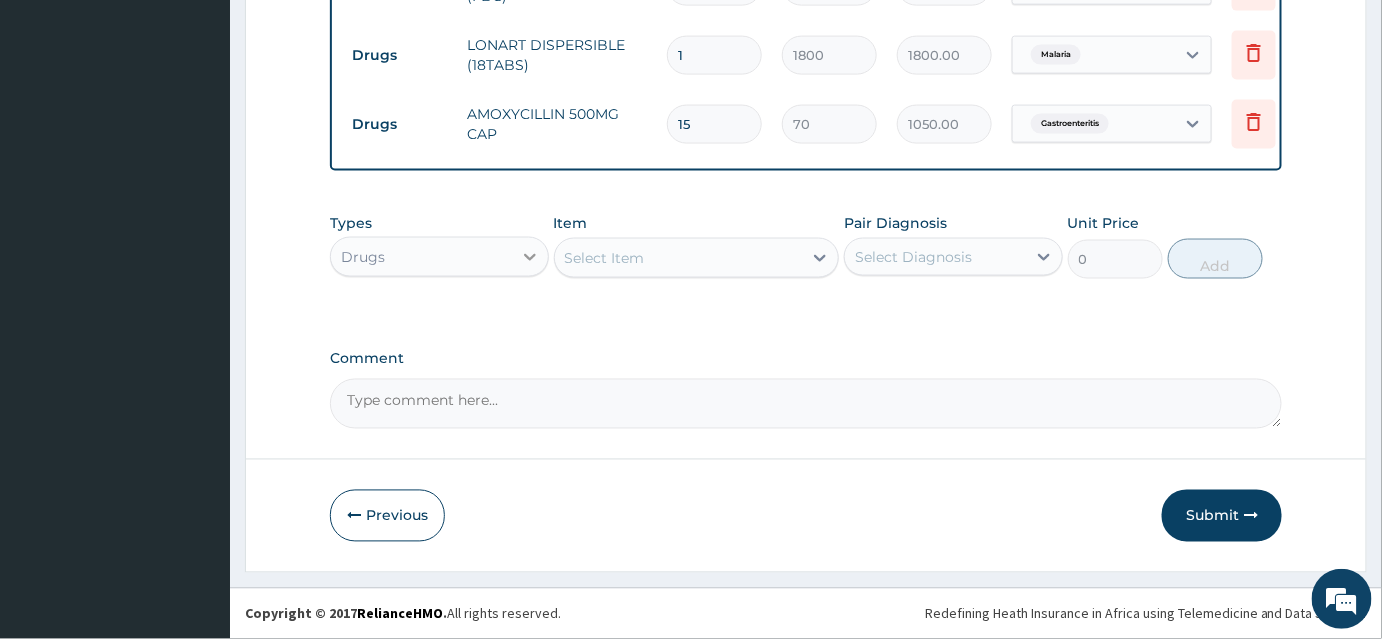 click on "Types Drugs Item option AMOXYCILLIN 500MG CAP, selected.   Select is focused ,type to refine list, press Down to open the menu,  Select Item Pair Diagnosis Select Diagnosis Unit Price 0 Add" at bounding box center [806, 246] 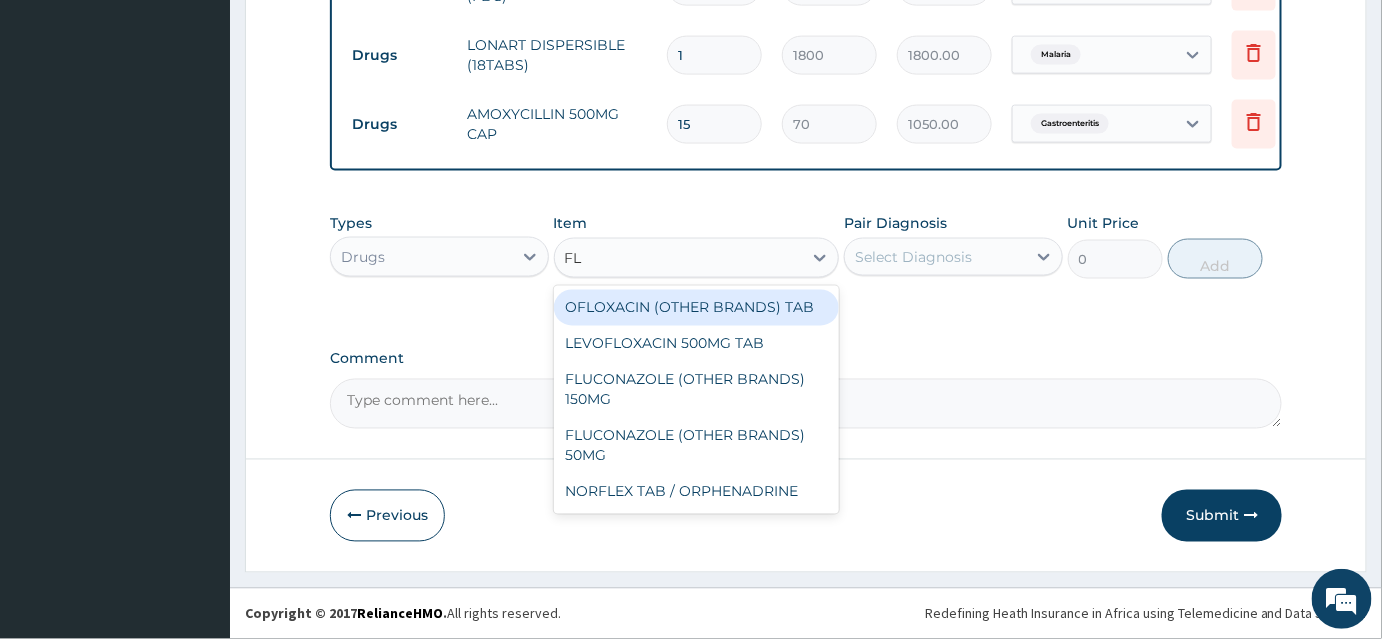type on "F" 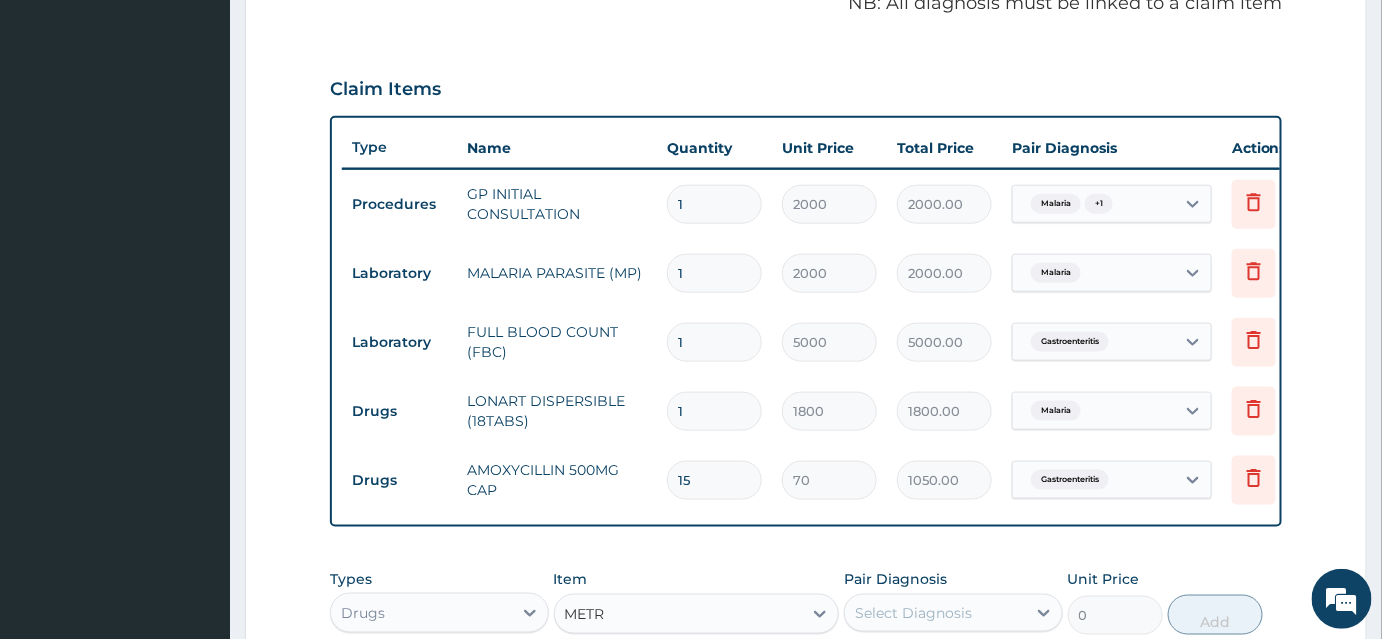 scroll, scrollTop: 636, scrollLeft: 0, axis: vertical 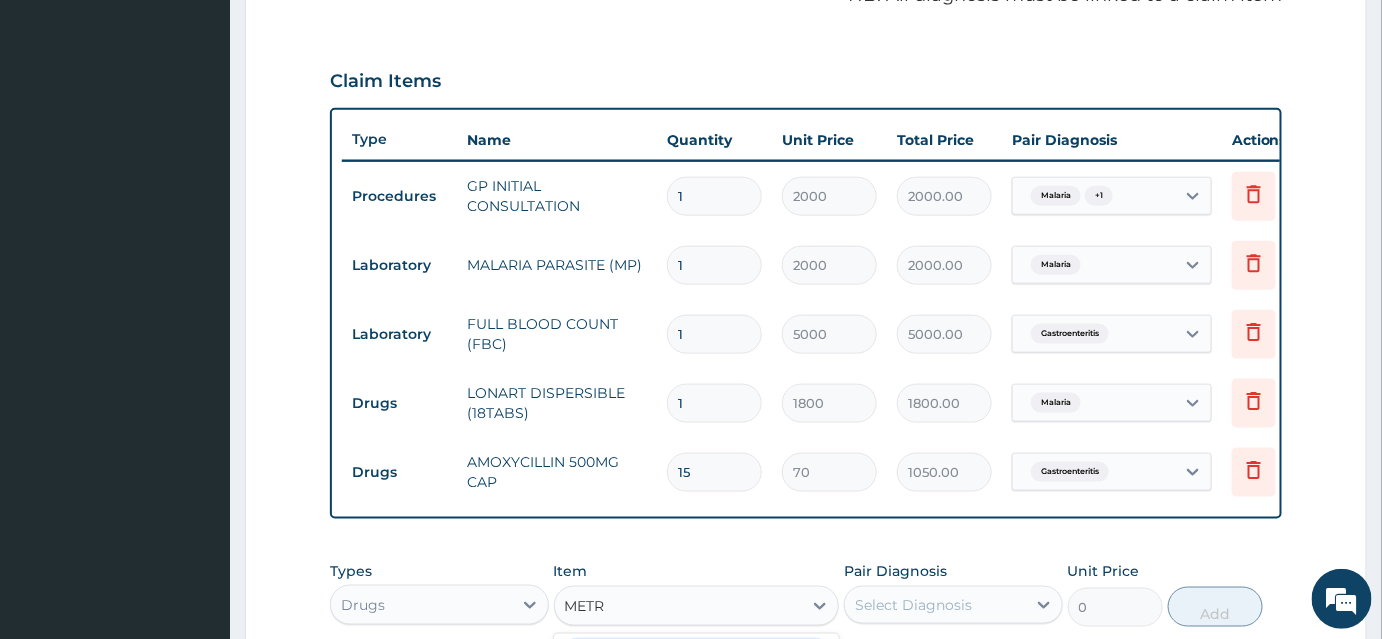 type on "METR" 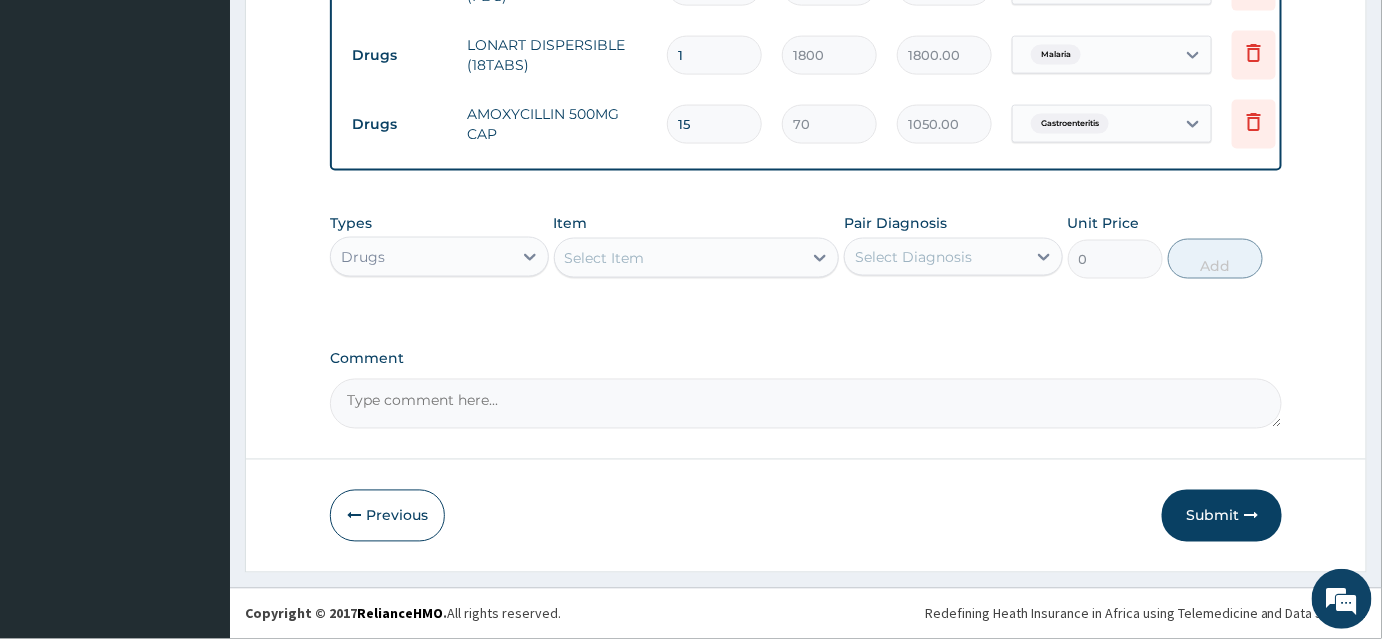 scroll, scrollTop: 995, scrollLeft: 0, axis: vertical 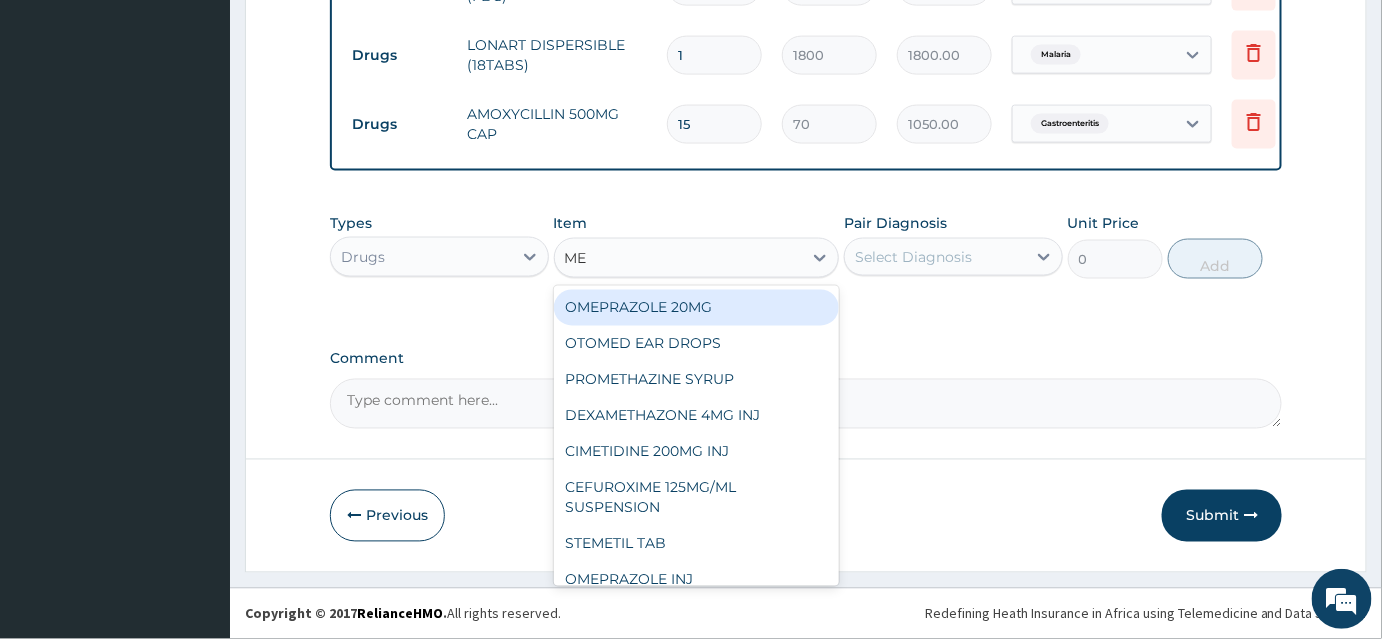 type on "MET" 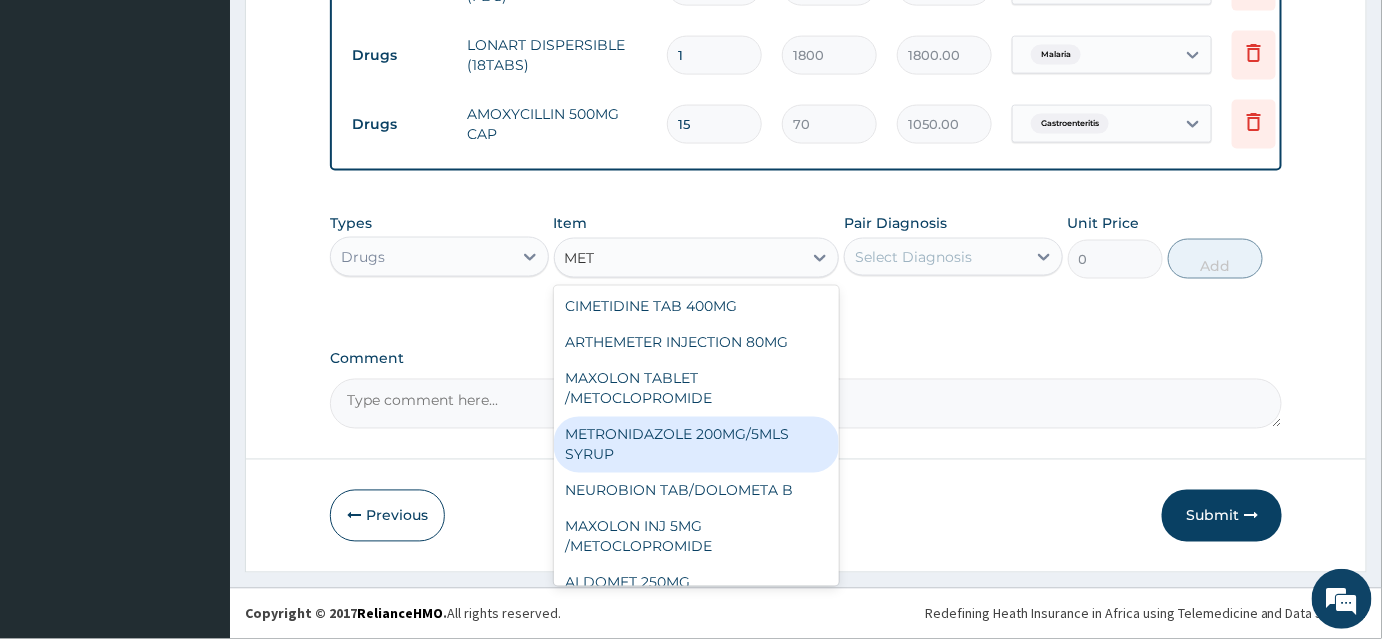 scroll, scrollTop: 272, scrollLeft: 0, axis: vertical 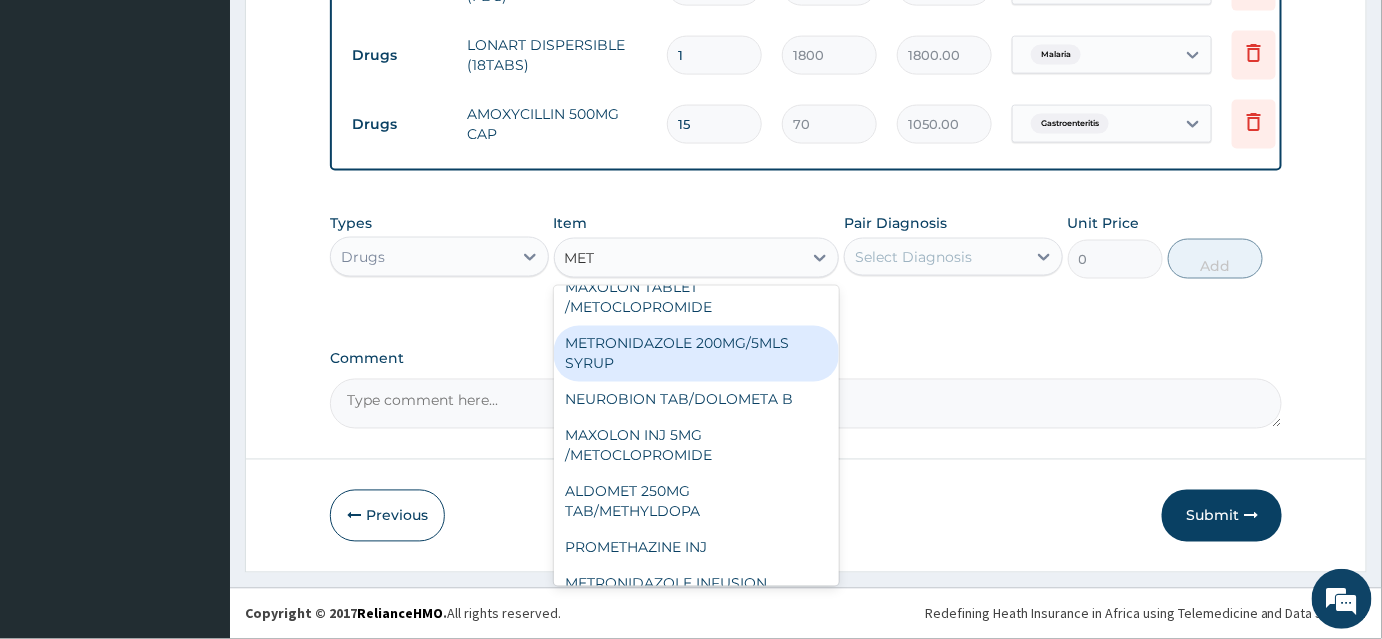 click on "METRONIDAZOLE 200MG/5MLS SYRUP" at bounding box center [697, 354] 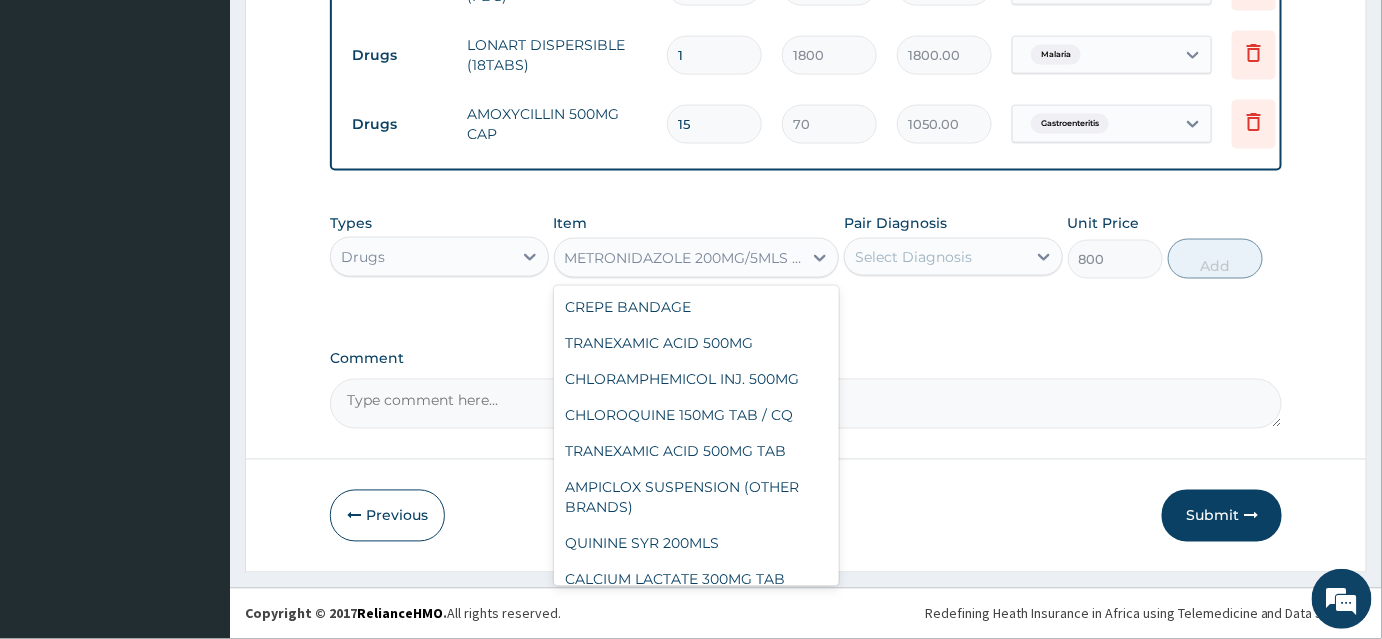 click on "METRONIDAZOLE 200MG/5MLS SYRUP" at bounding box center (685, 258) 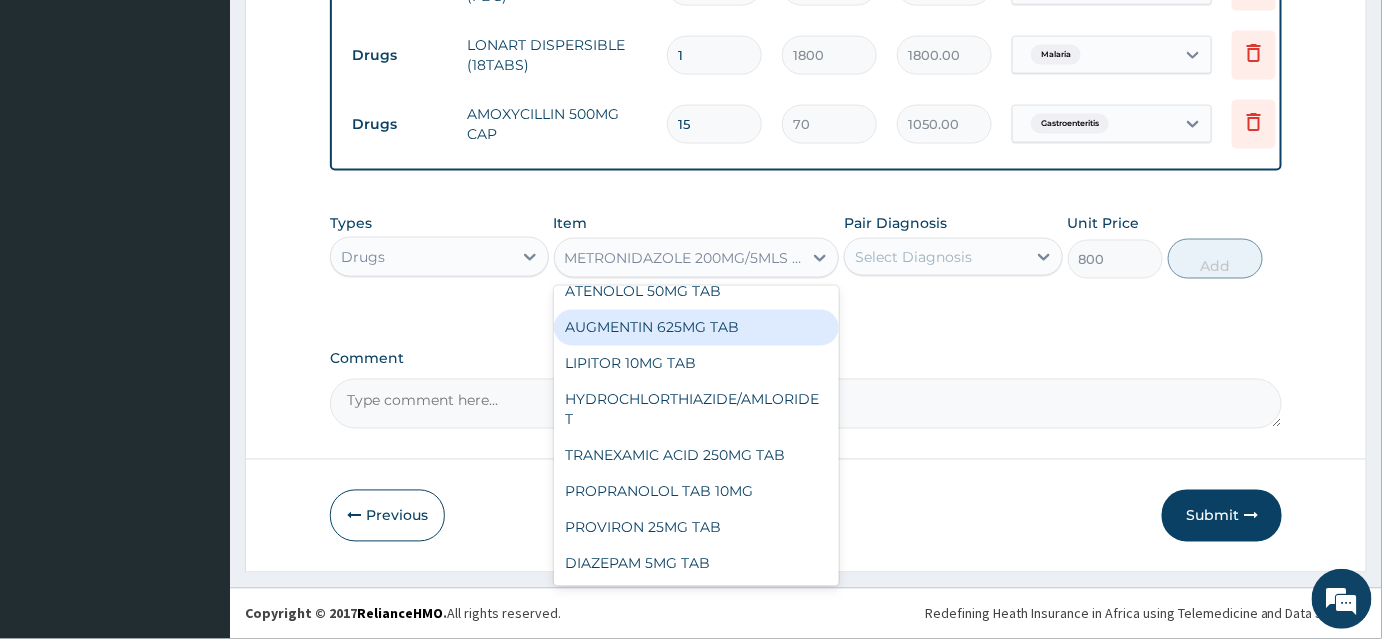 scroll, scrollTop: 8208, scrollLeft: 0, axis: vertical 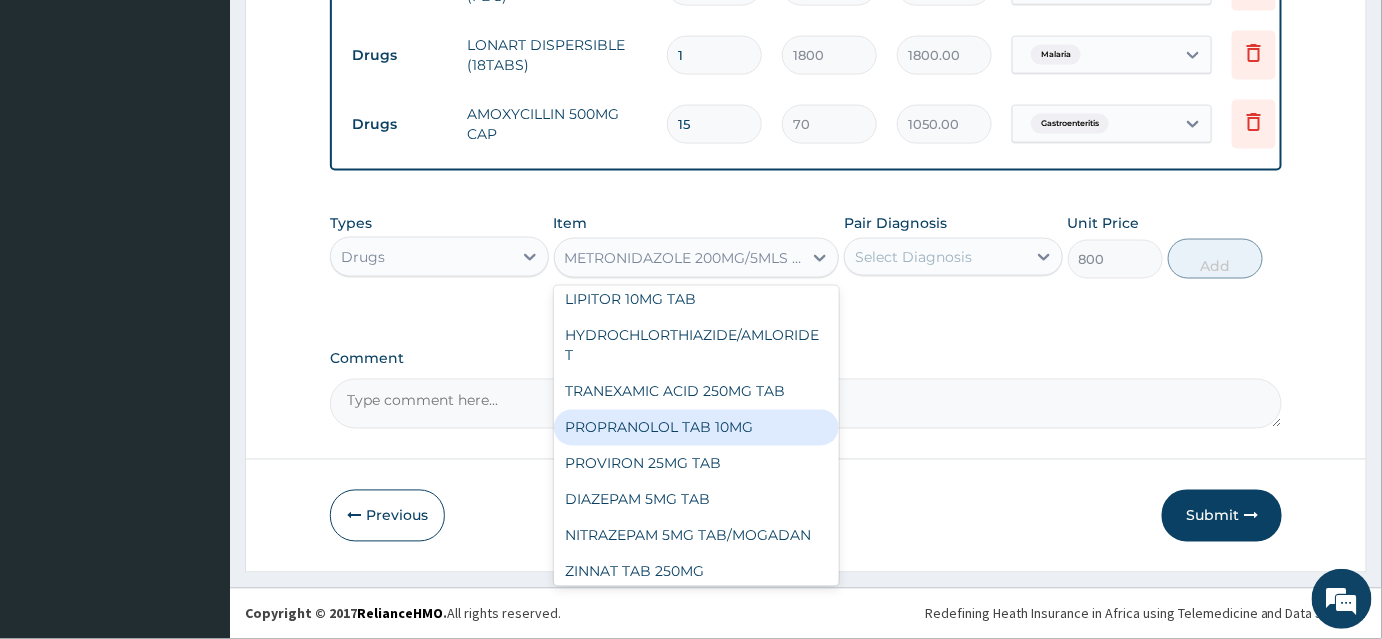 click on "PROPRANOLOL TAB 10MG" at bounding box center (697, 428) 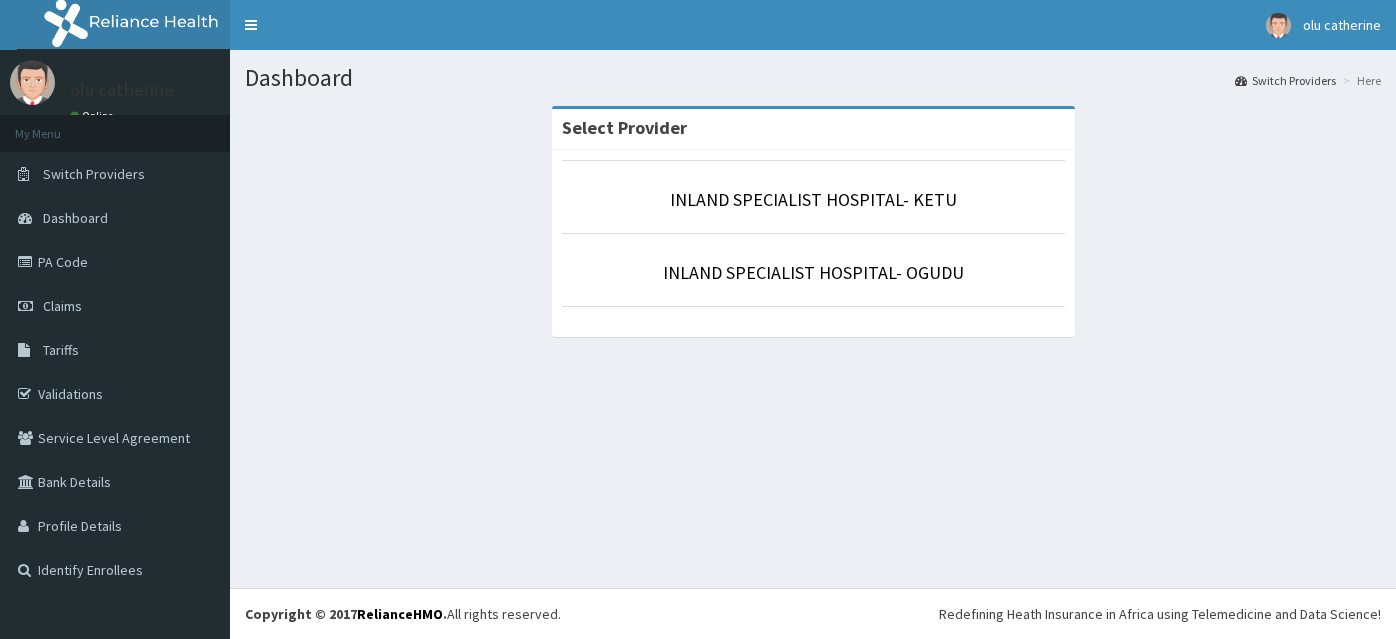 scroll, scrollTop: 0, scrollLeft: 0, axis: both 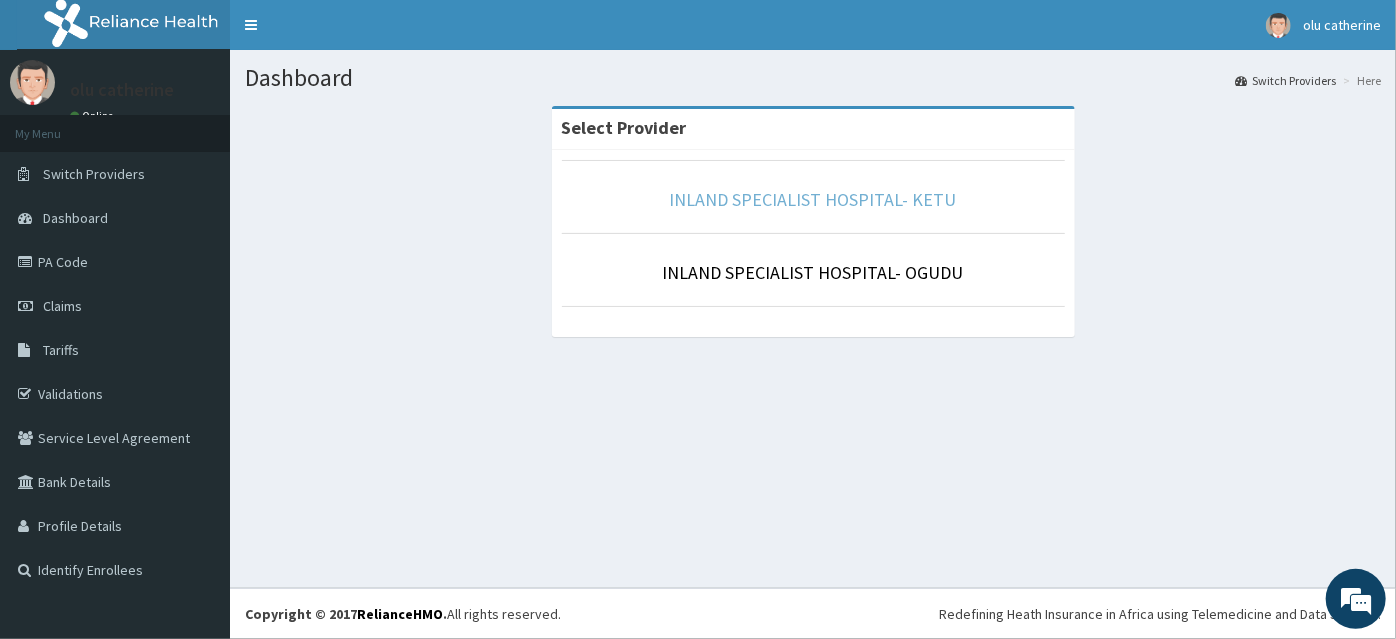 click on "INLAND SPECIALIST HOSPITAL- KETU" at bounding box center [813, 199] 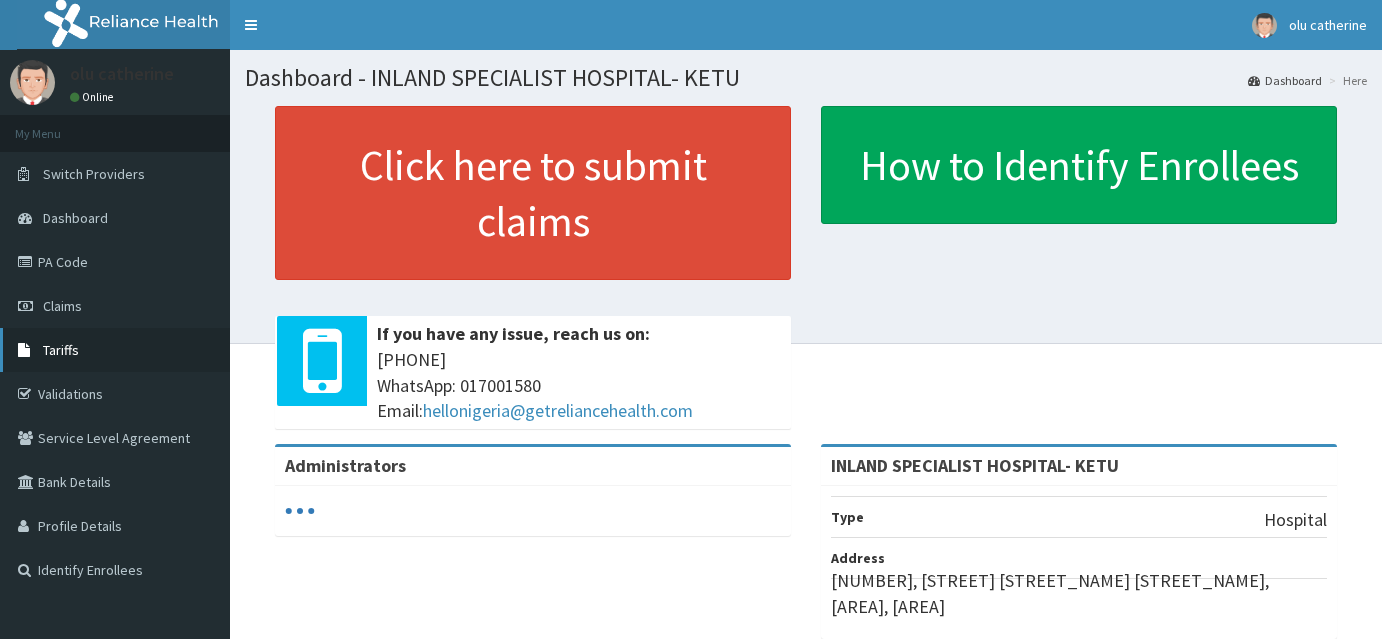 scroll, scrollTop: 0, scrollLeft: 0, axis: both 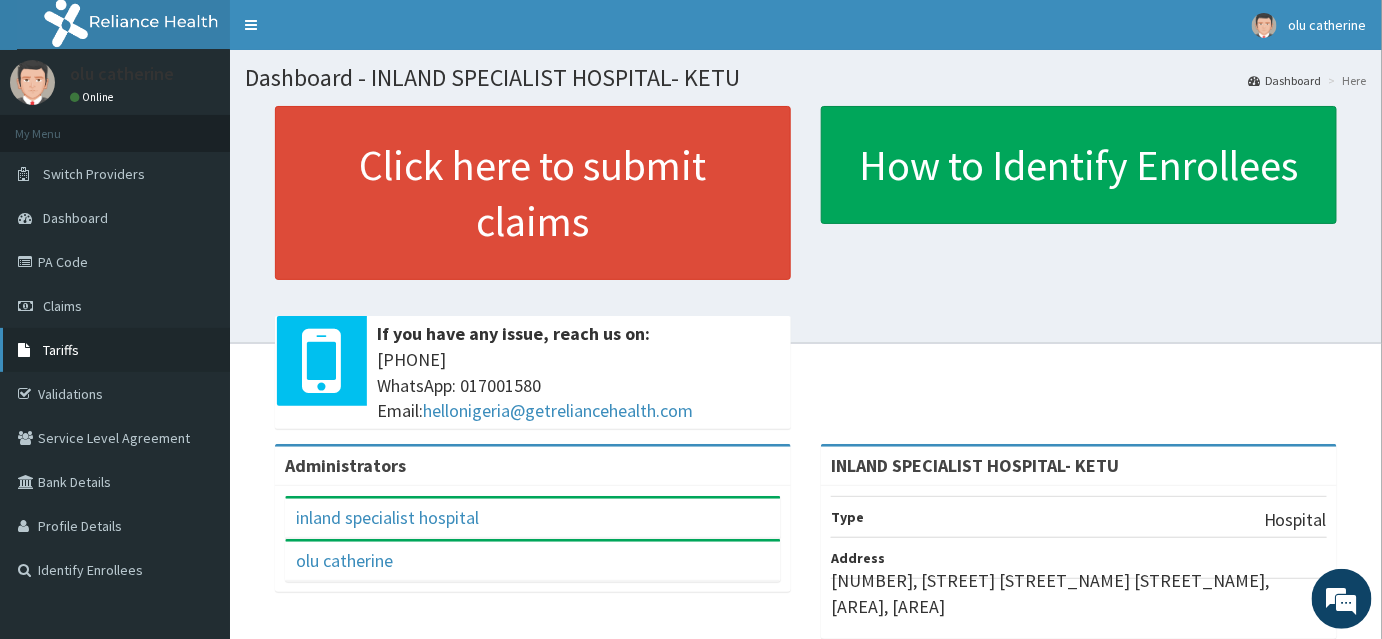 click on "Tariffs" at bounding box center (61, 350) 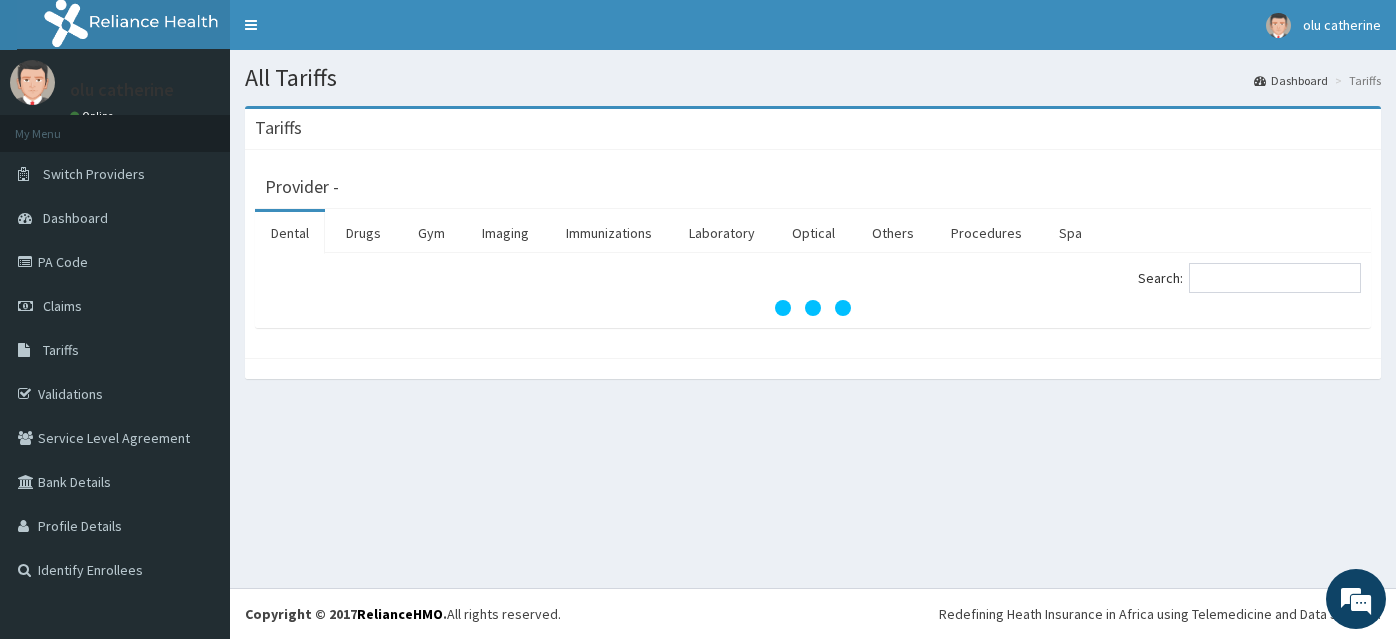 scroll, scrollTop: 0, scrollLeft: 0, axis: both 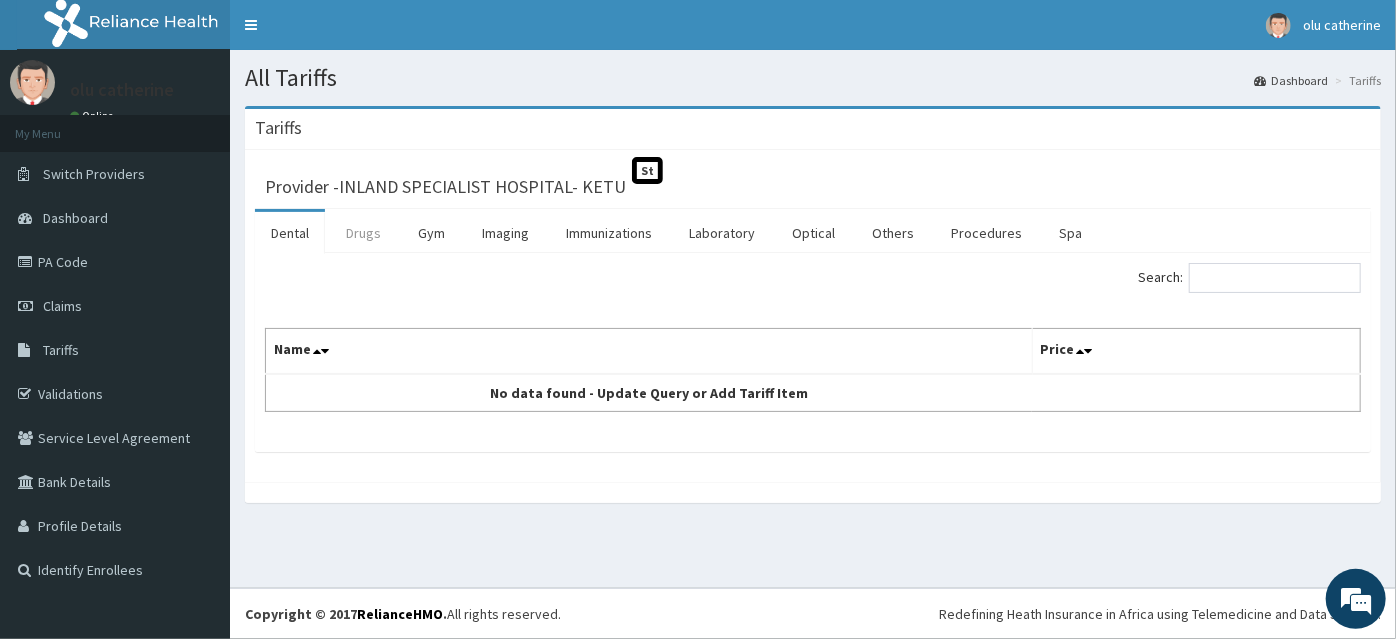 click on "Drugs" at bounding box center (363, 233) 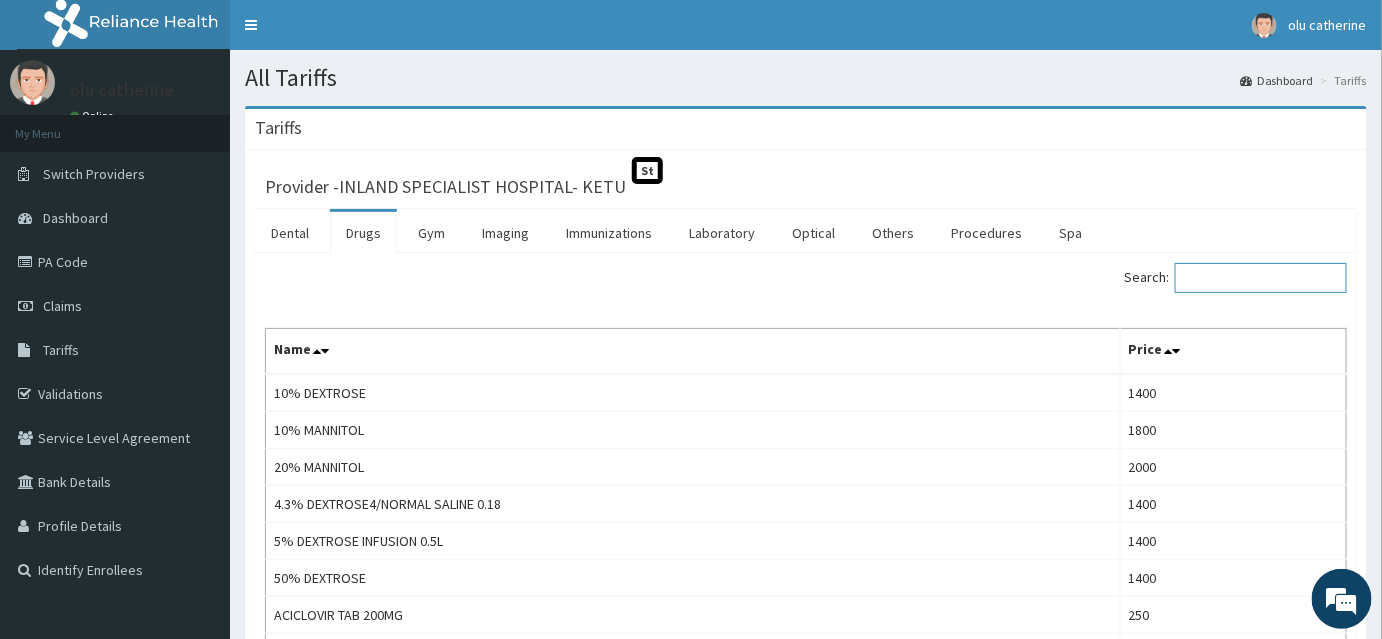 click on "Search:" at bounding box center (1261, 278) 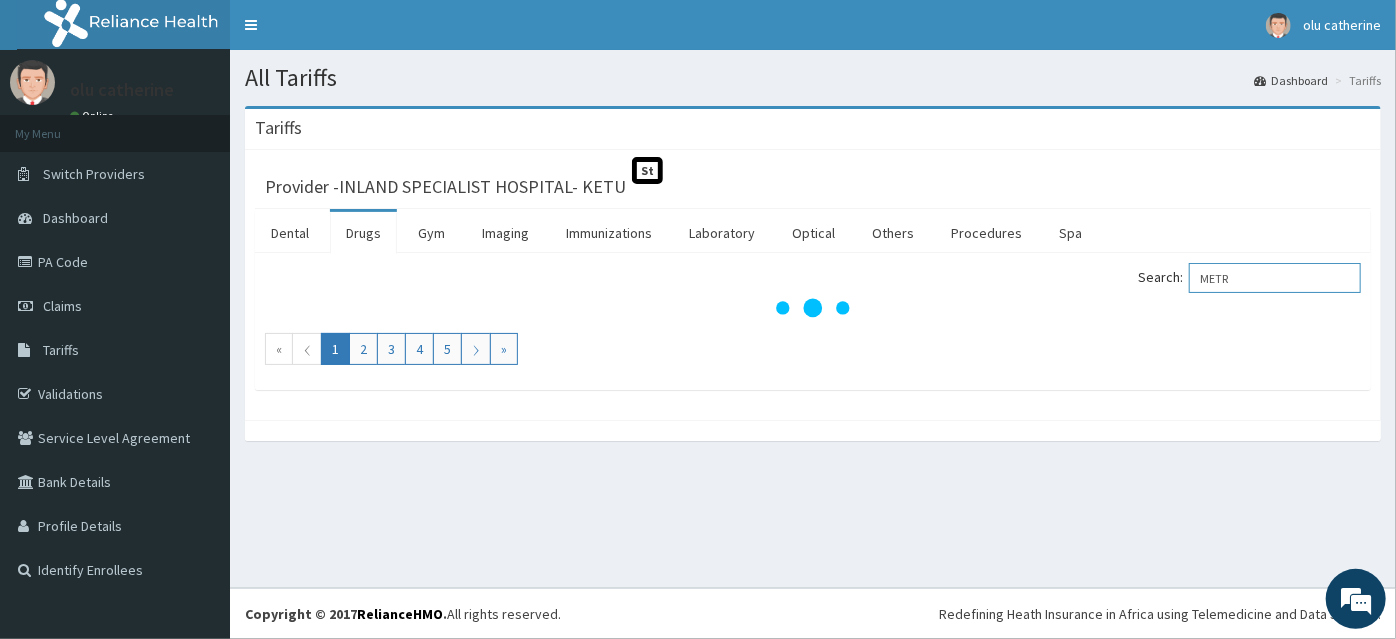 scroll, scrollTop: 0, scrollLeft: 0, axis: both 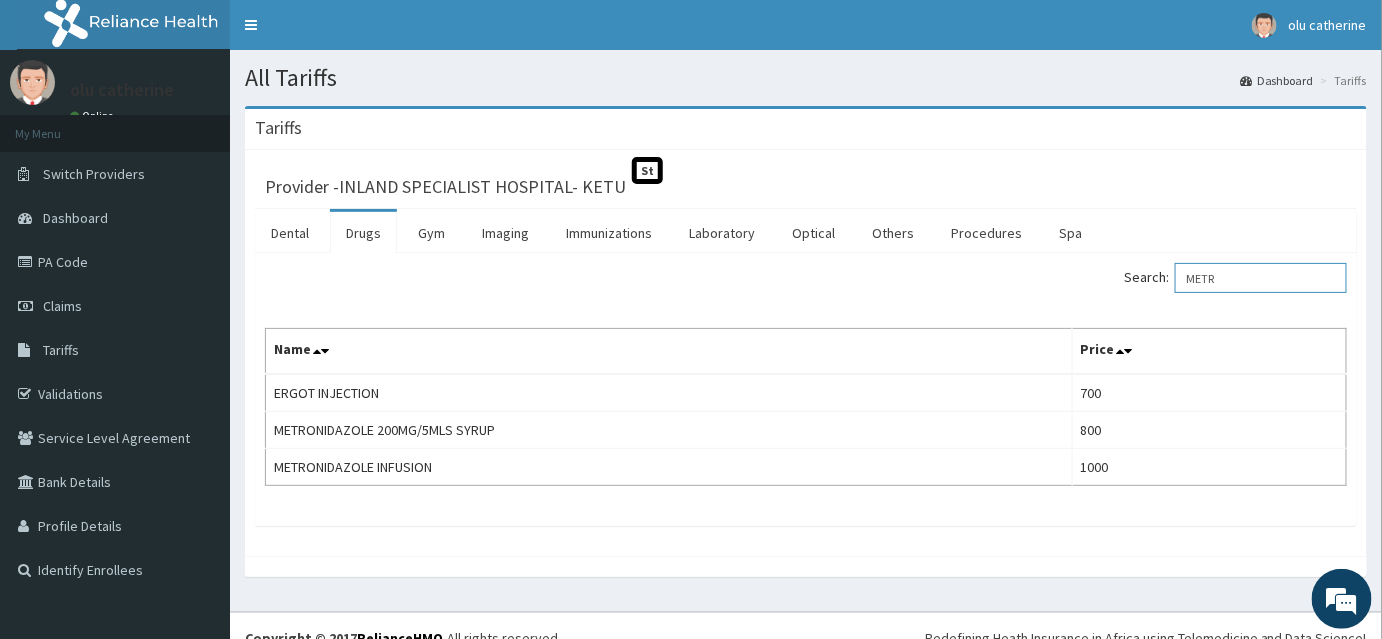 drag, startPoint x: 1234, startPoint y: 276, endPoint x: 1177, endPoint y: 275, distance: 57.00877 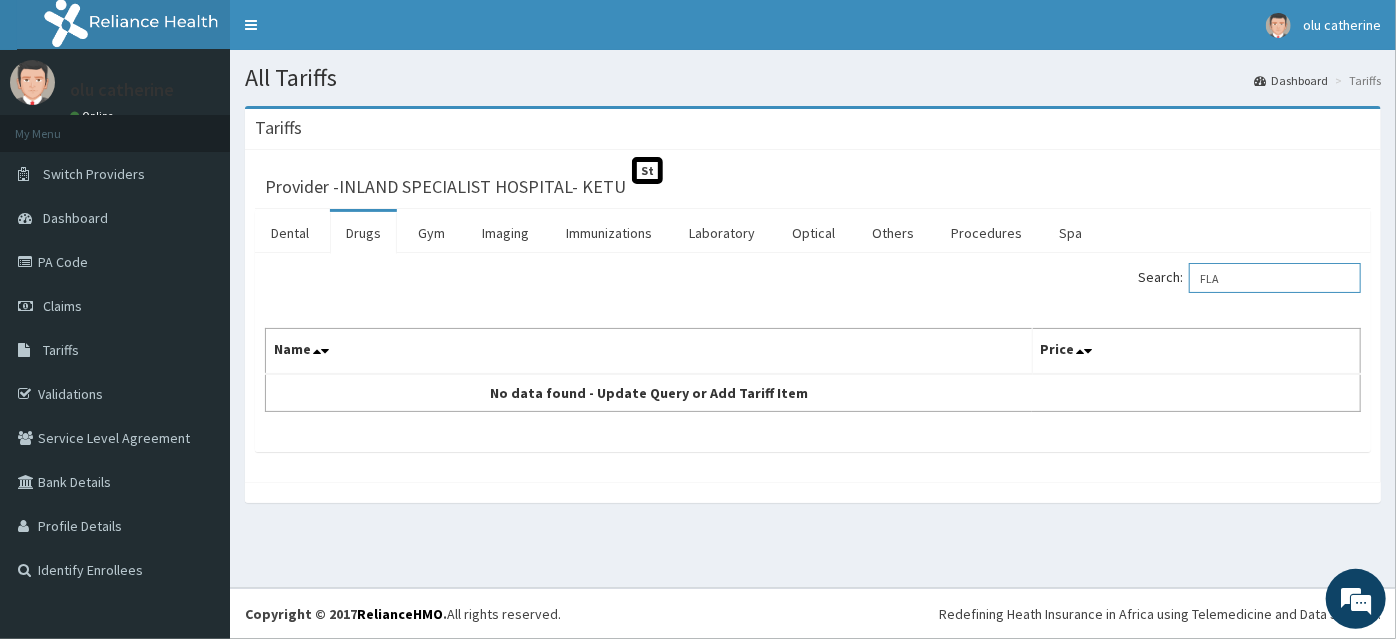 type on "FLA" 